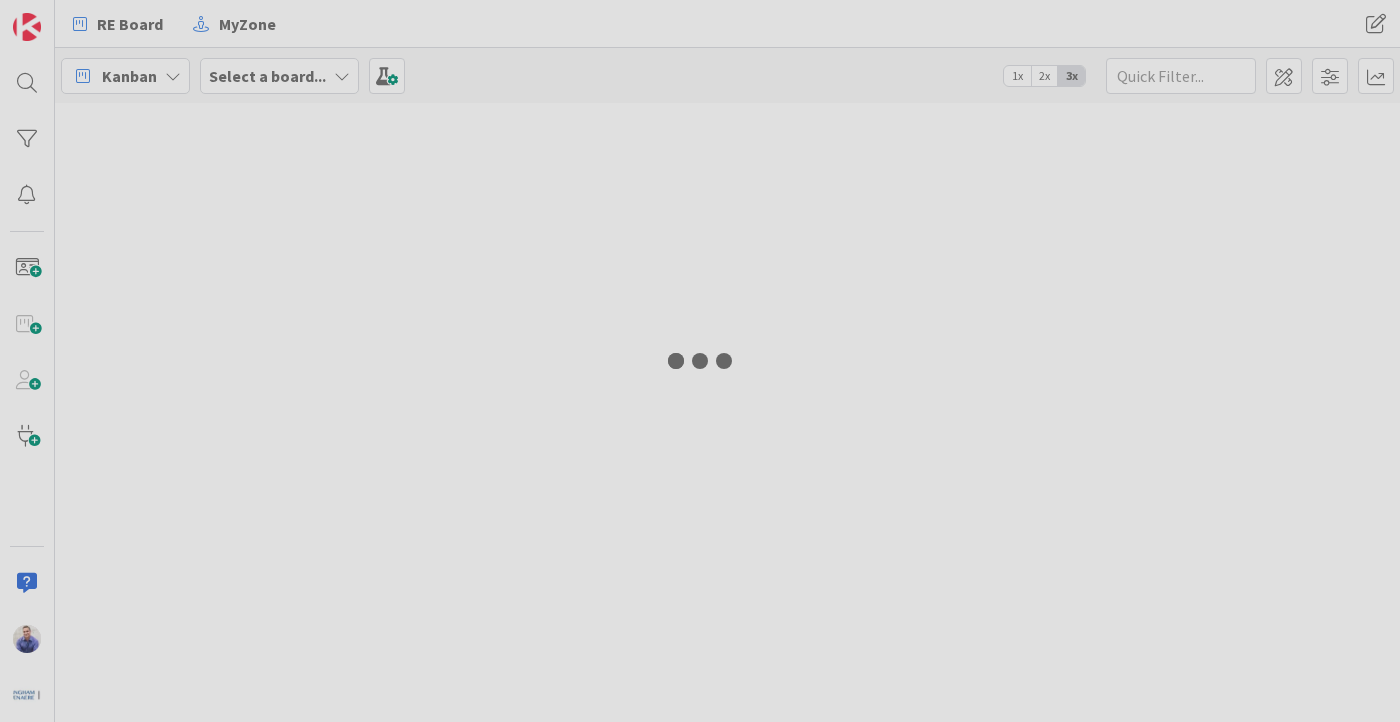 scroll, scrollTop: 0, scrollLeft: 0, axis: both 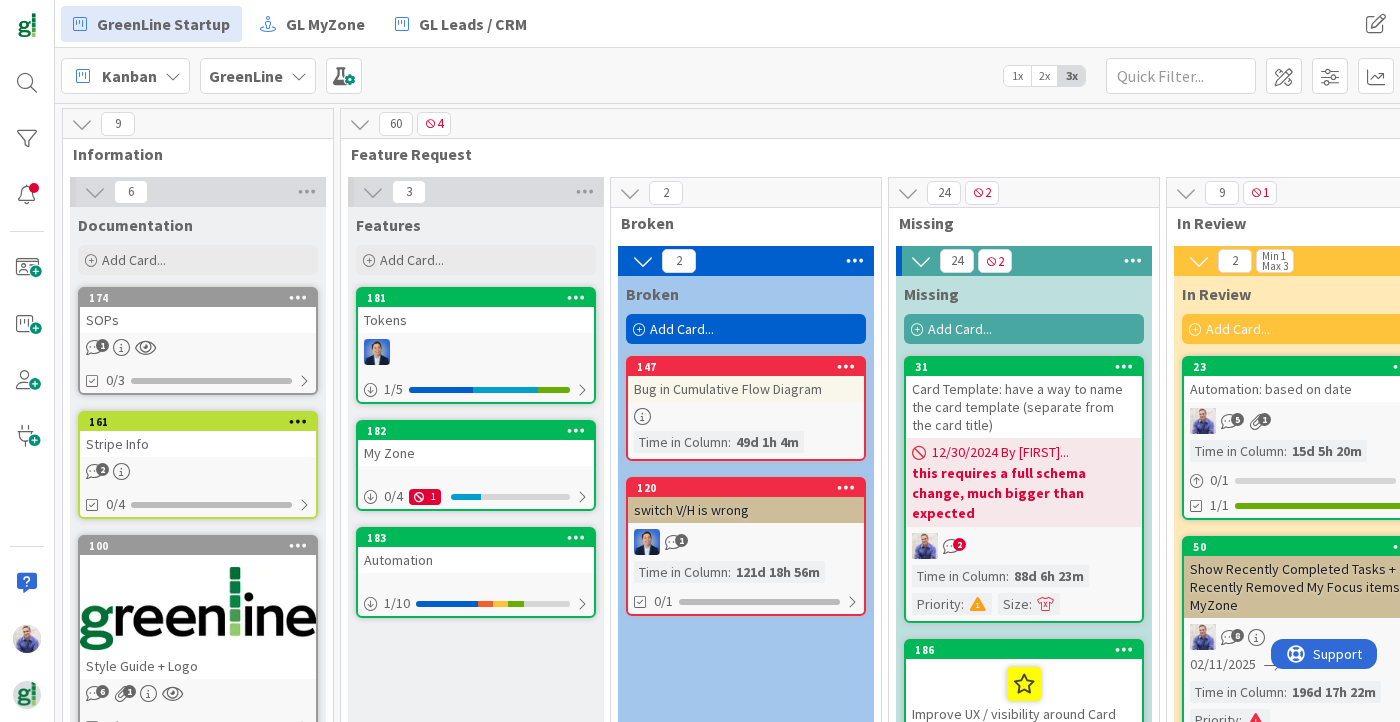 click on "GreenLine" at bounding box center (246, 76) 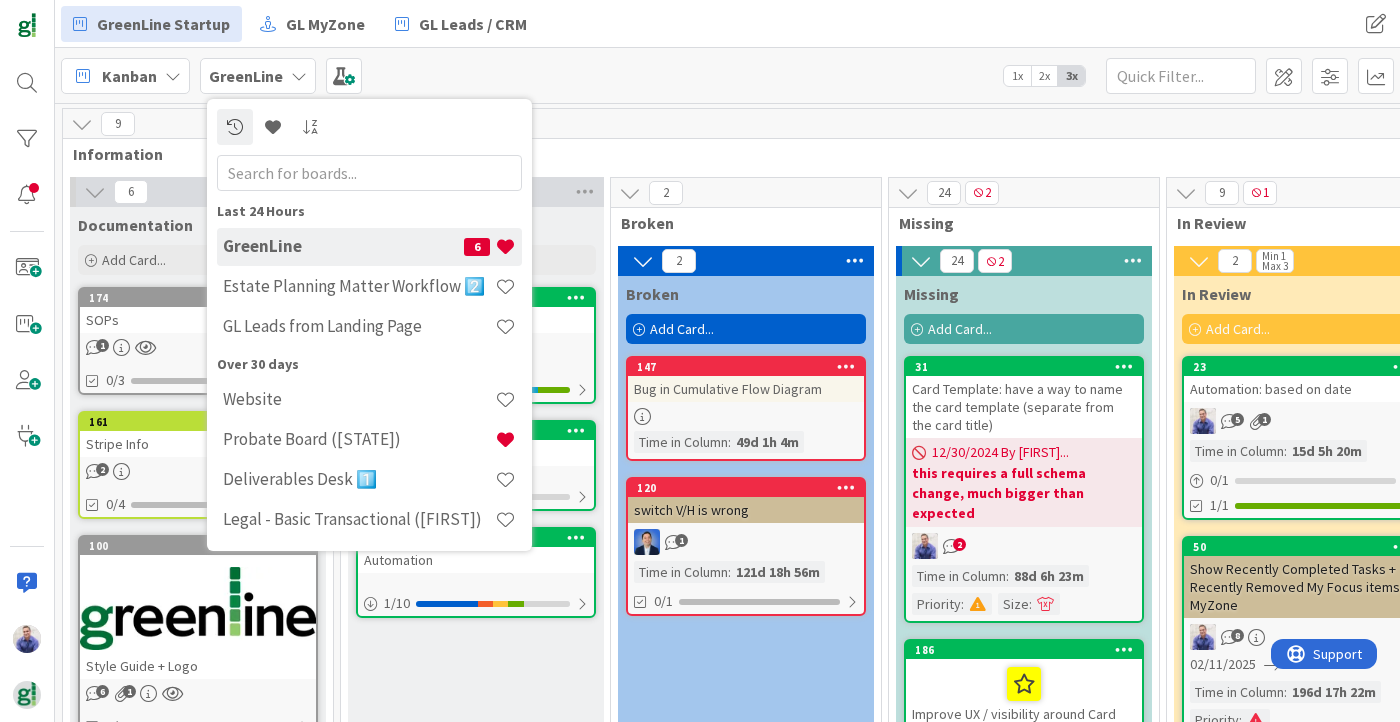 click on "Estate Planning Matter Workflow 2️⃣" at bounding box center (359, 286) 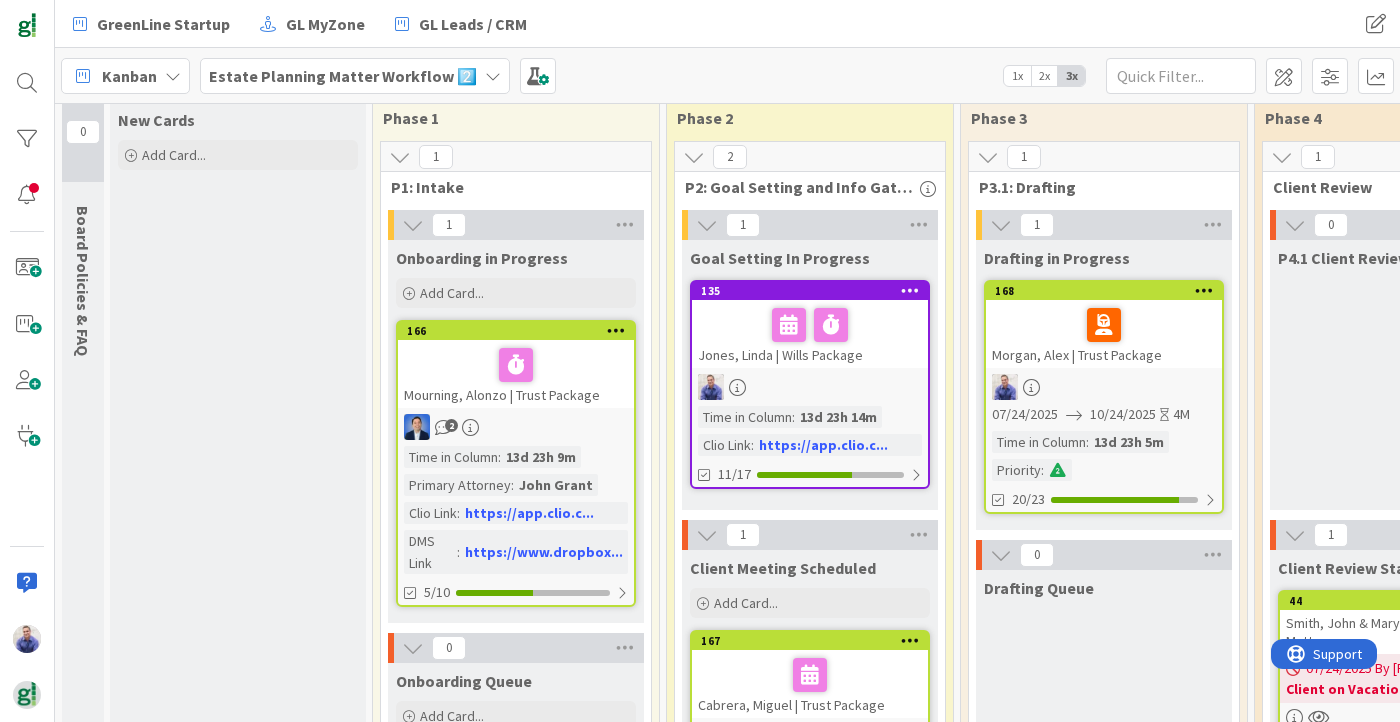 scroll, scrollTop: 28, scrollLeft: 0, axis: vertical 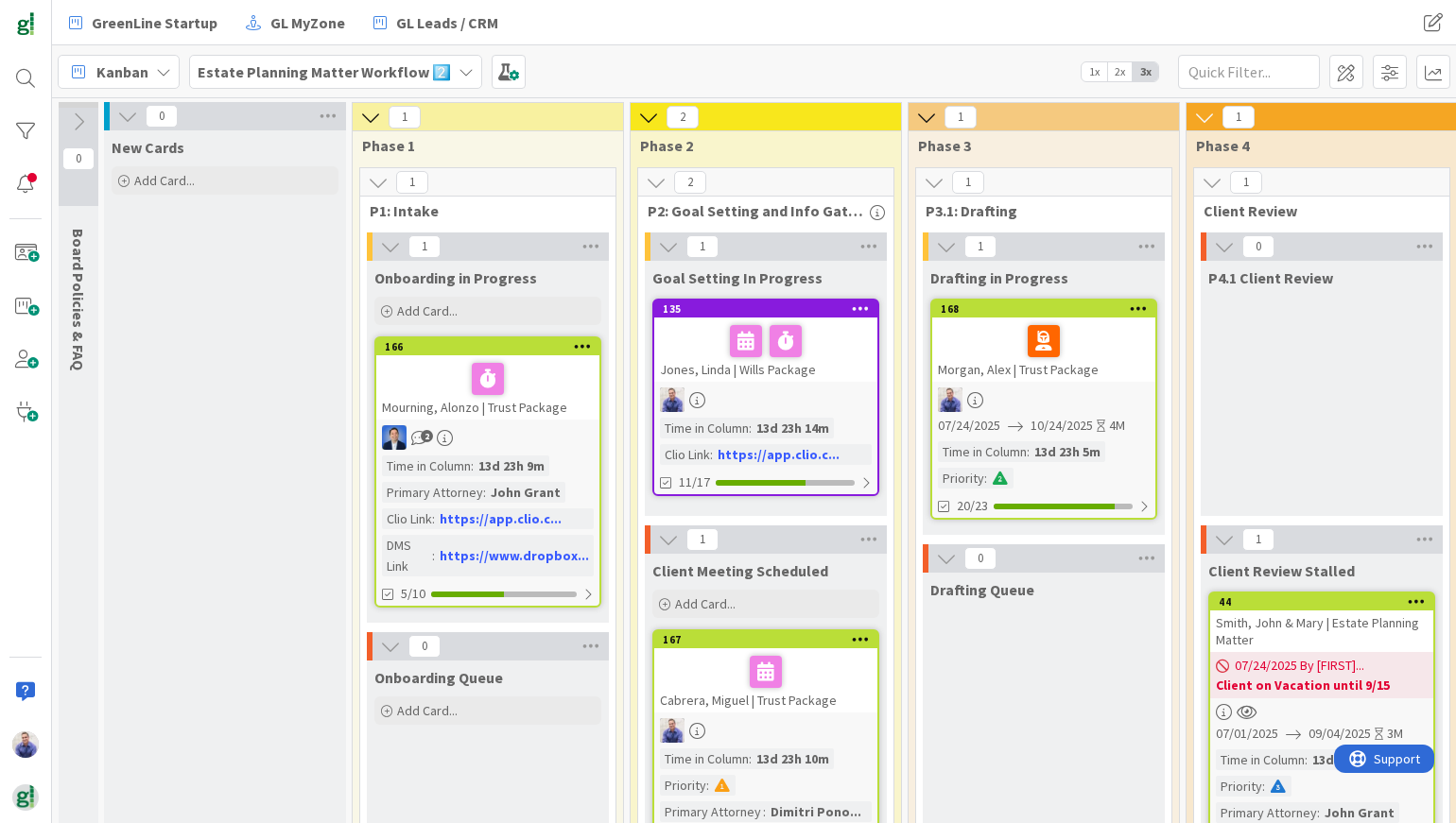 click at bounding box center (466, 72) 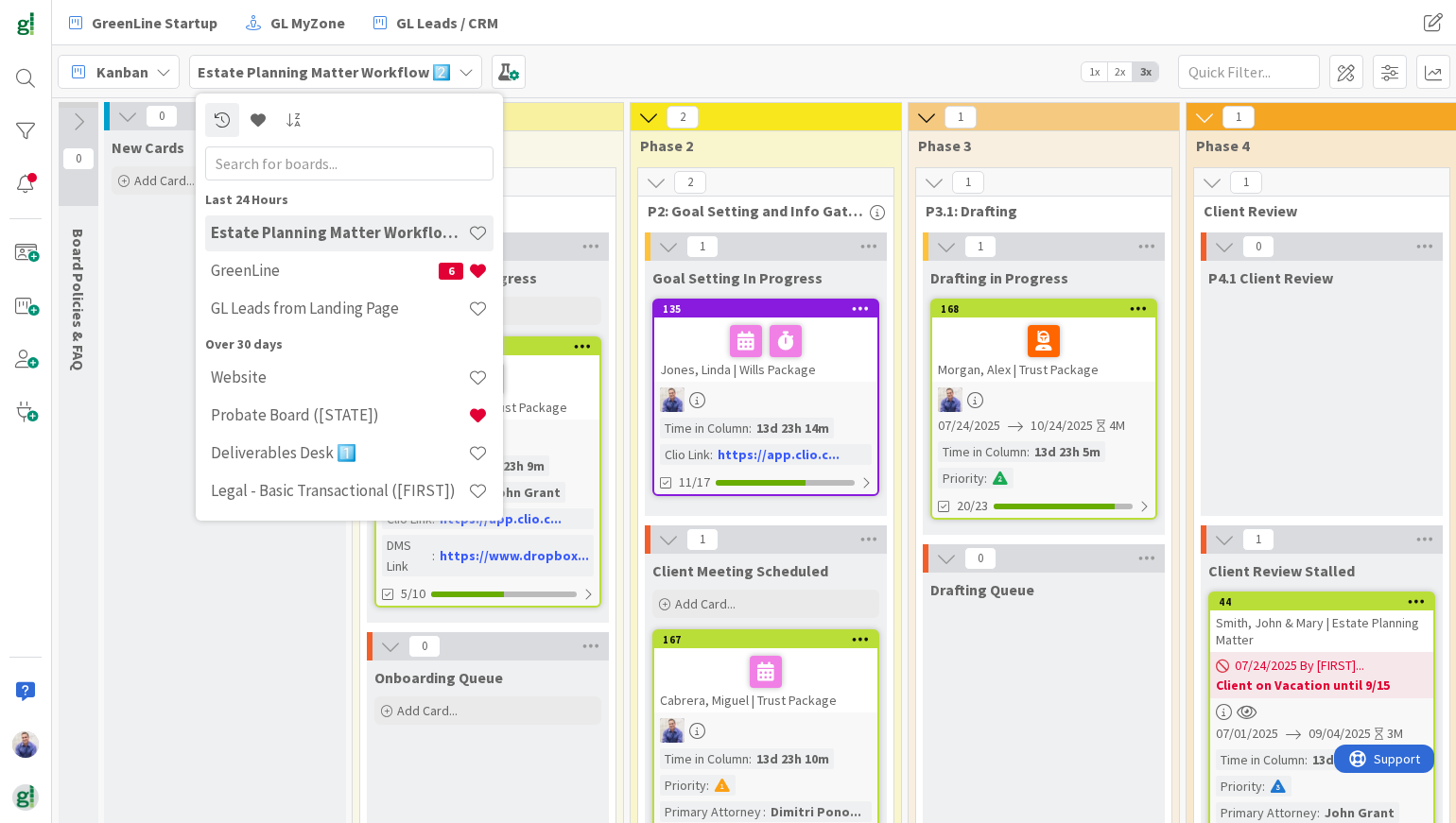 click on "Deliverables Desk 1️⃣" at bounding box center [349, 454] 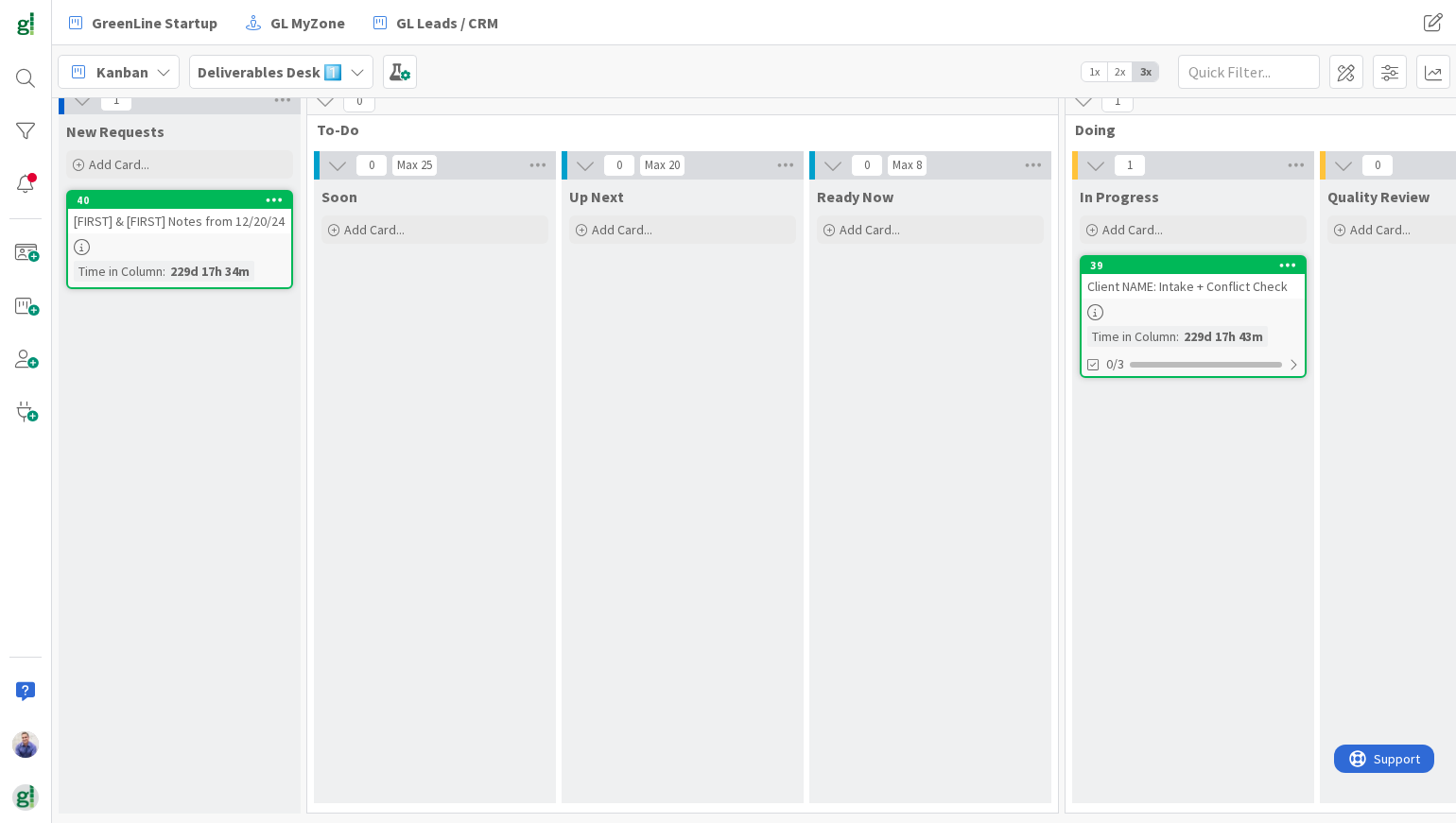 scroll, scrollTop: 0, scrollLeft: 0, axis: both 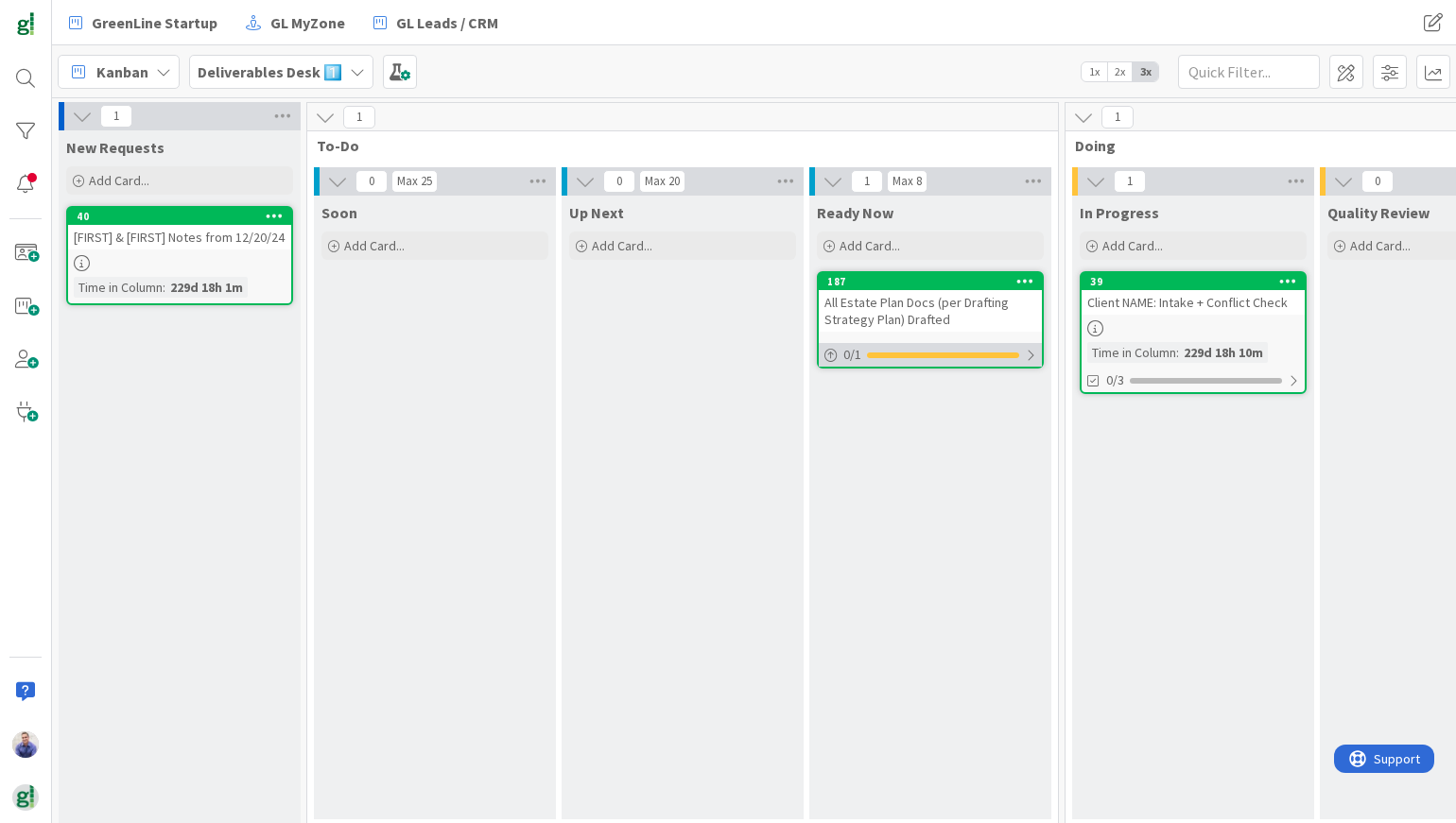 click at bounding box center (1031, 355) 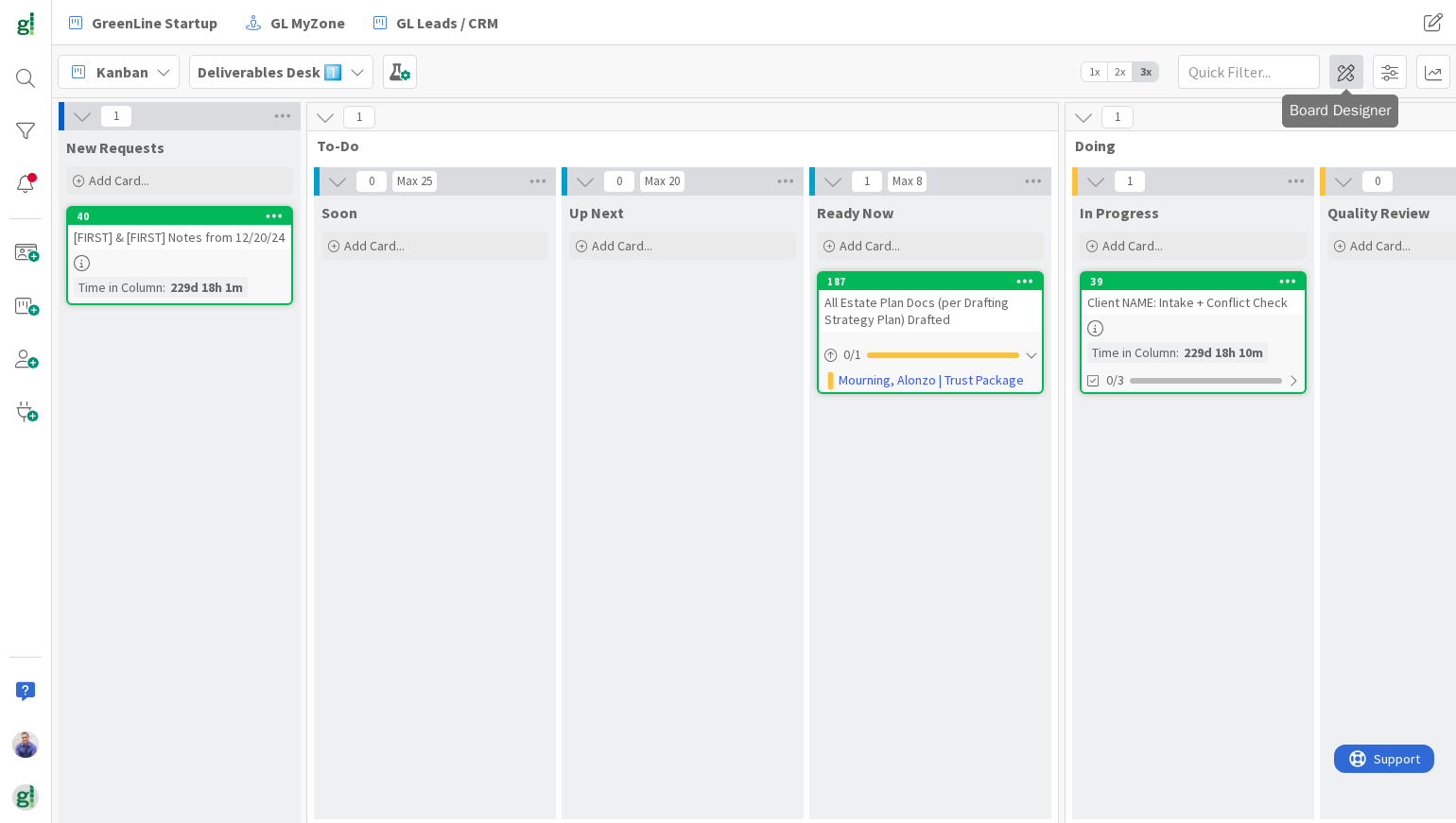 click at bounding box center [1346, 72] 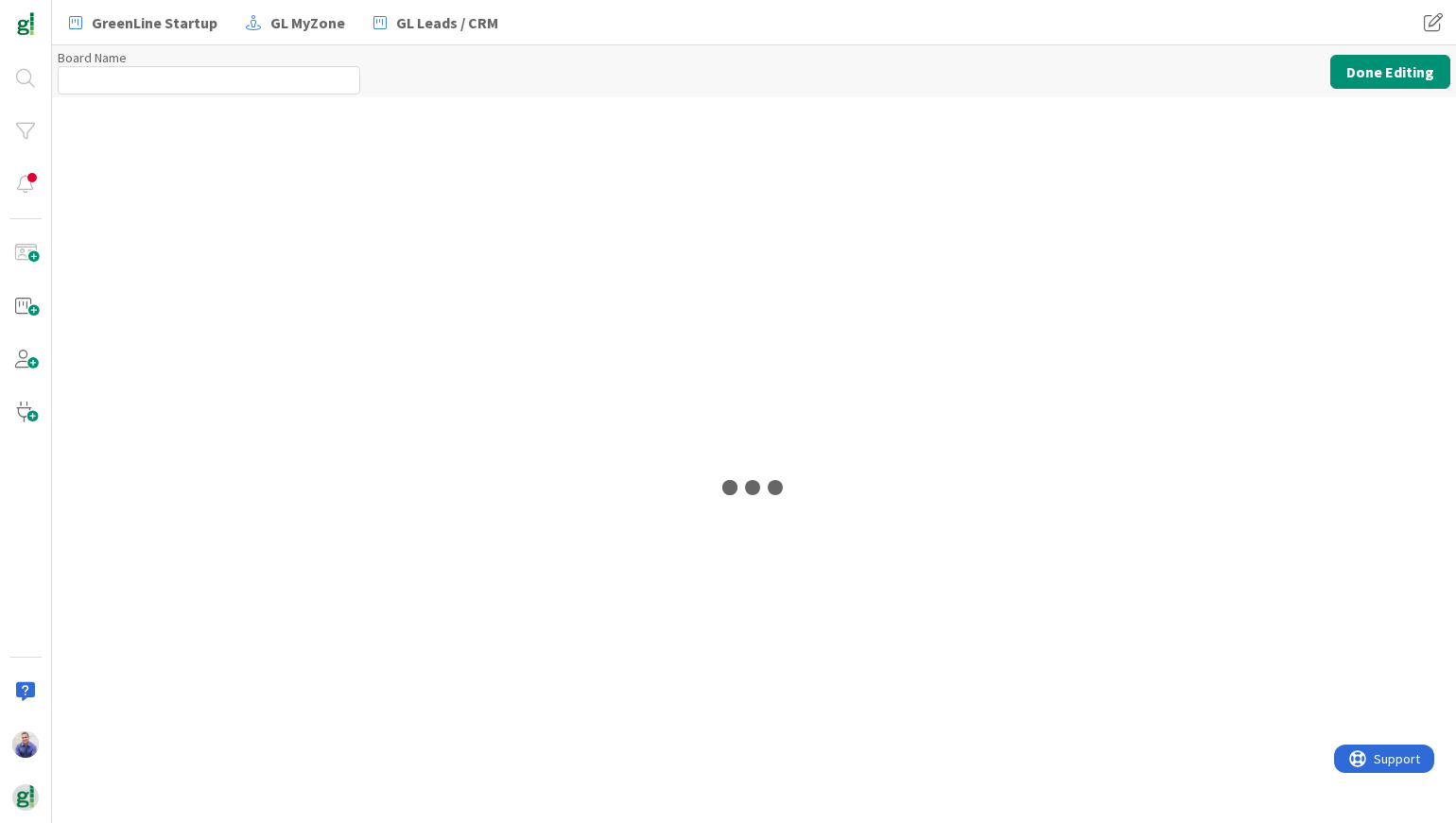 type on "Deliverables Desk 1️⃣" 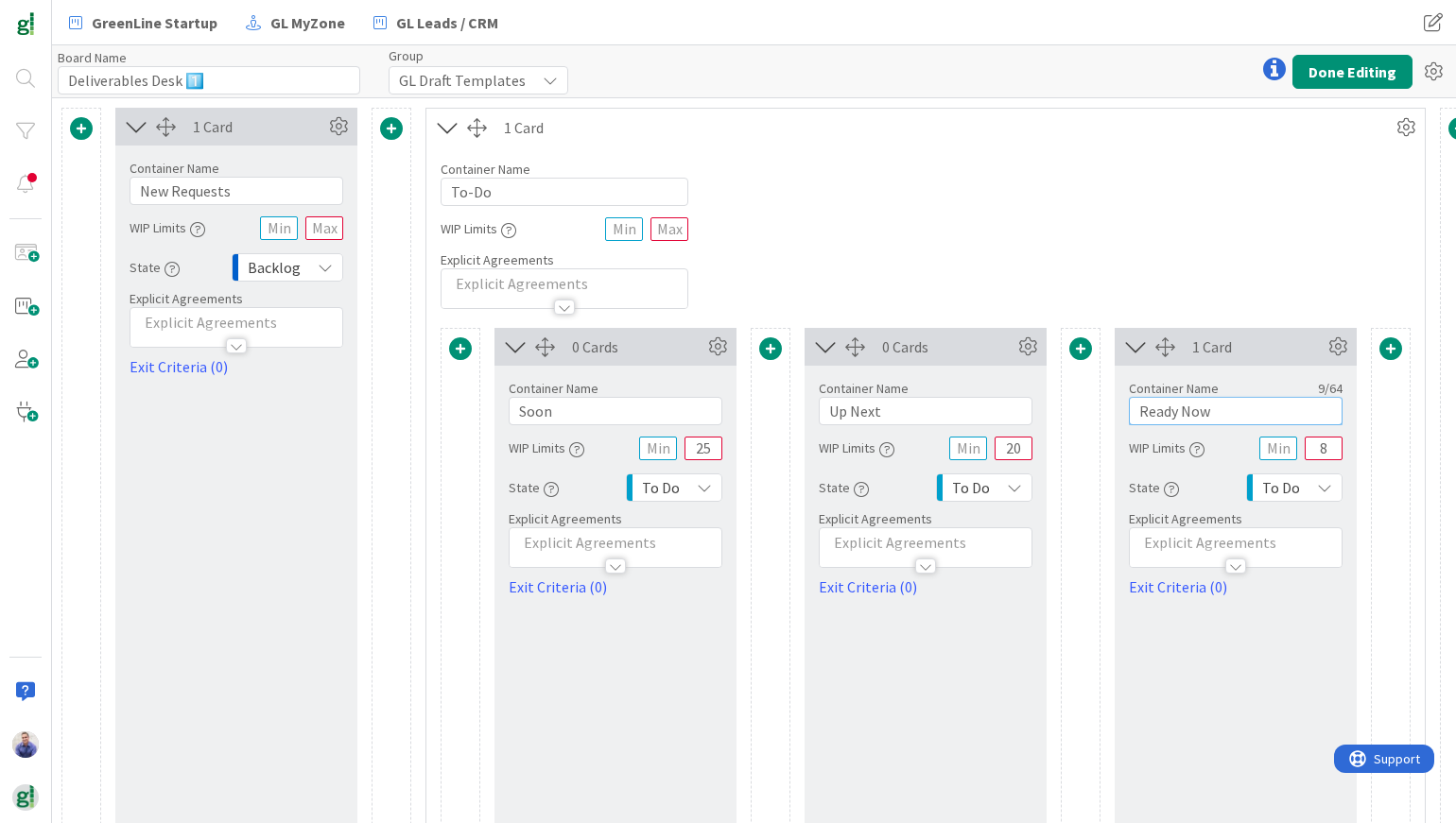 click on "Ready Now" at bounding box center (1236, 411) 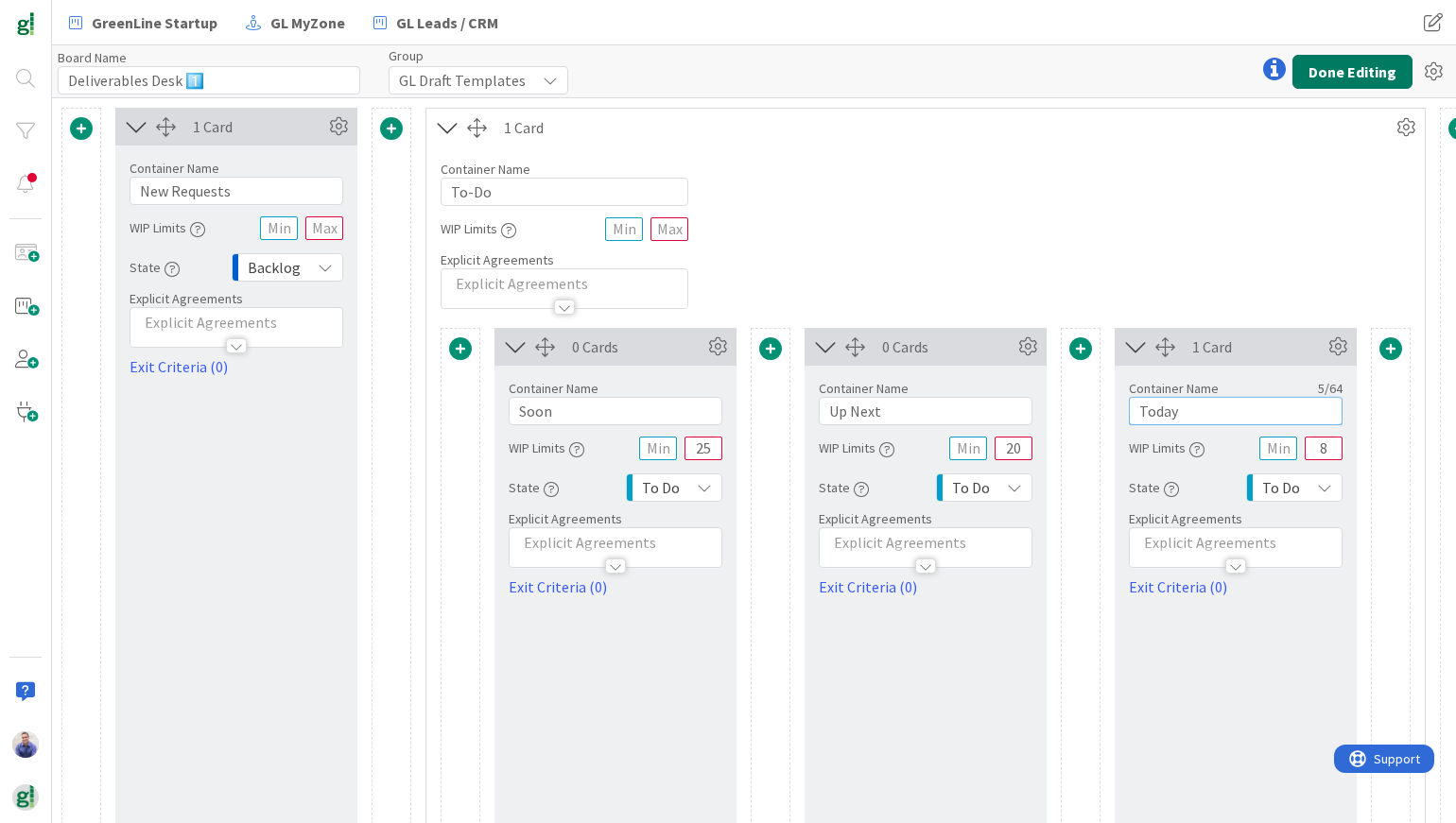 type on "Today" 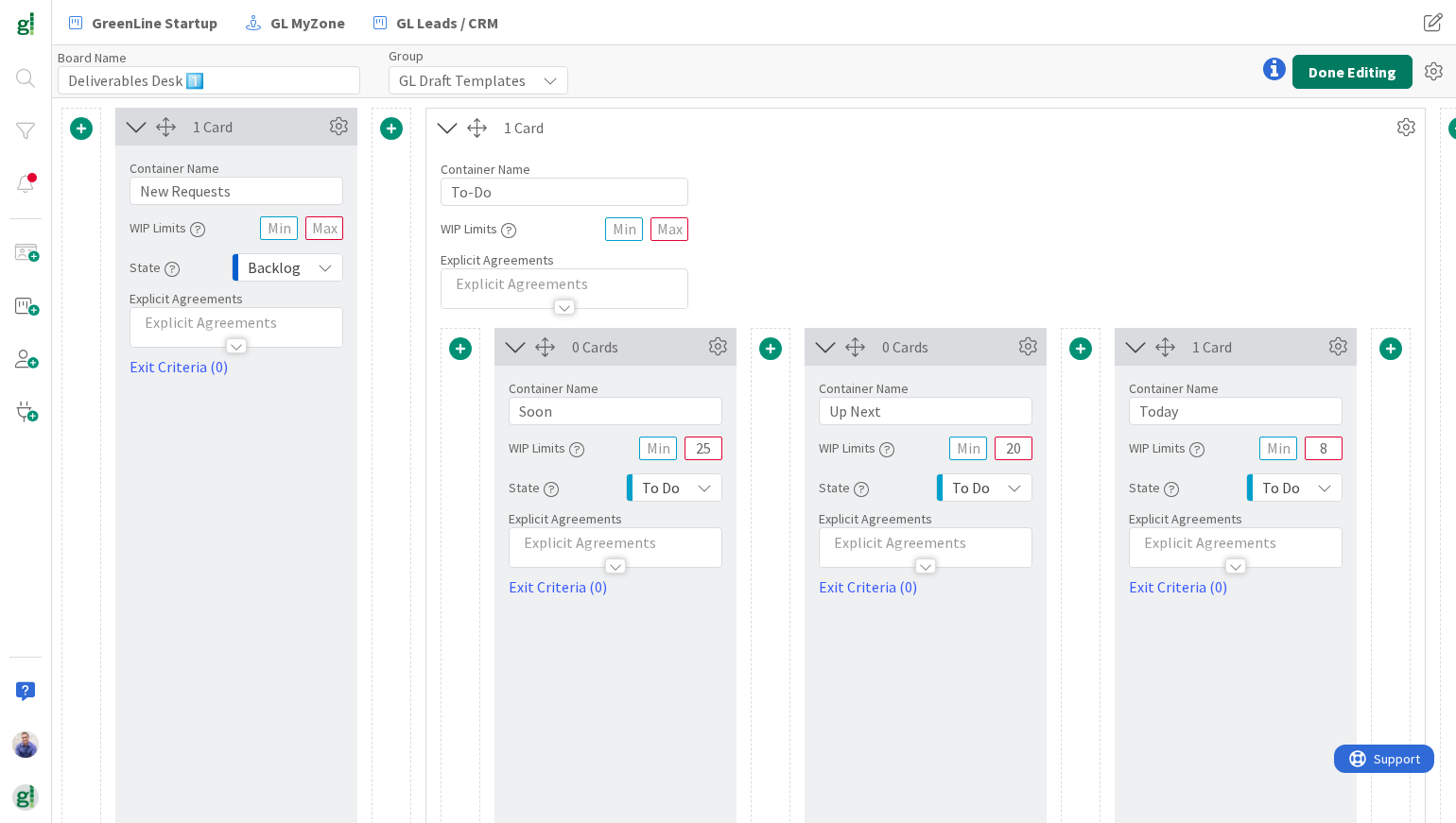 click on "Done Editing" at bounding box center [1352, 72] 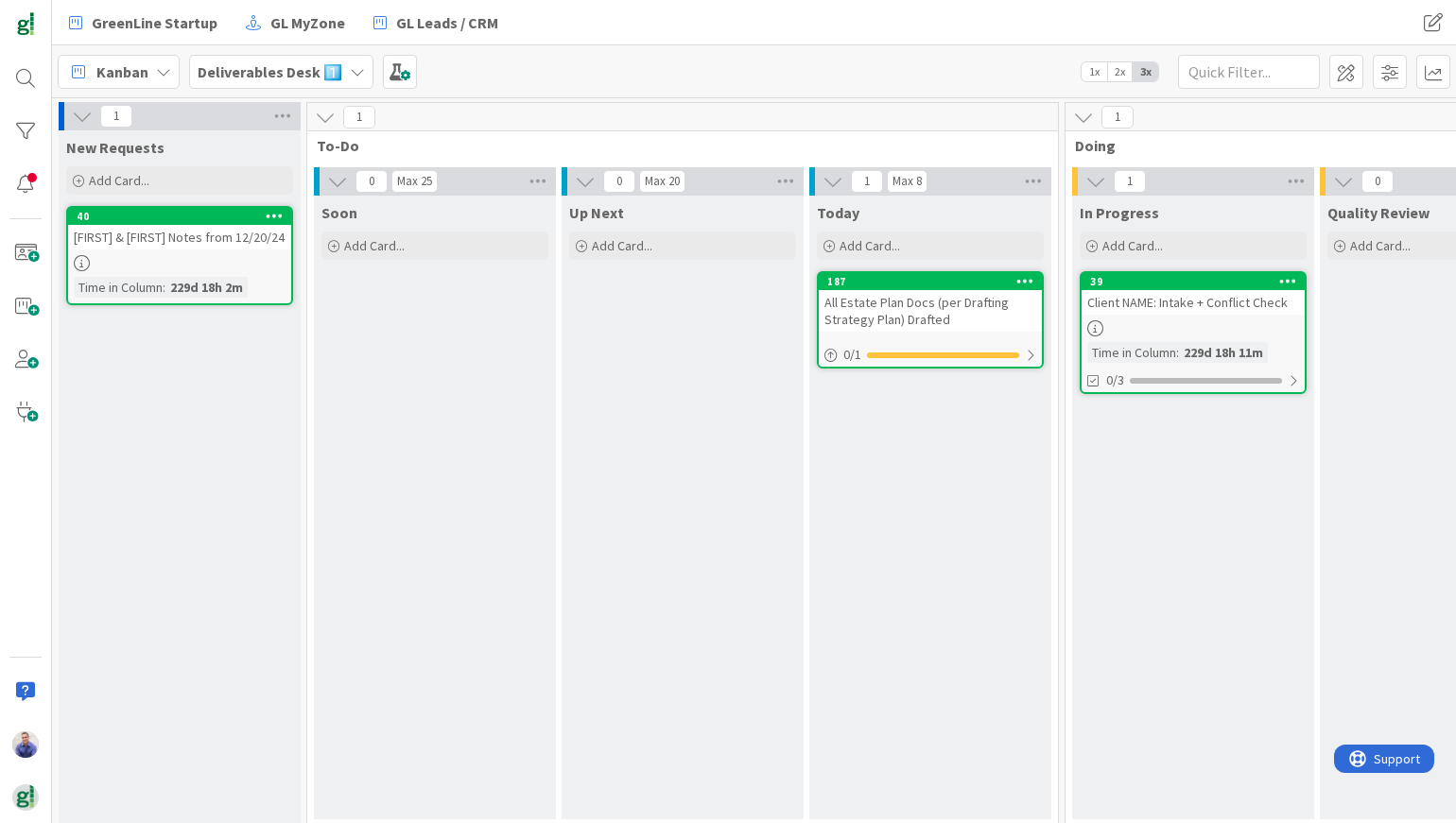 click on "All Estate Plan Docs (per Drafting Strategy Plan) Drafted" at bounding box center [930, 311] 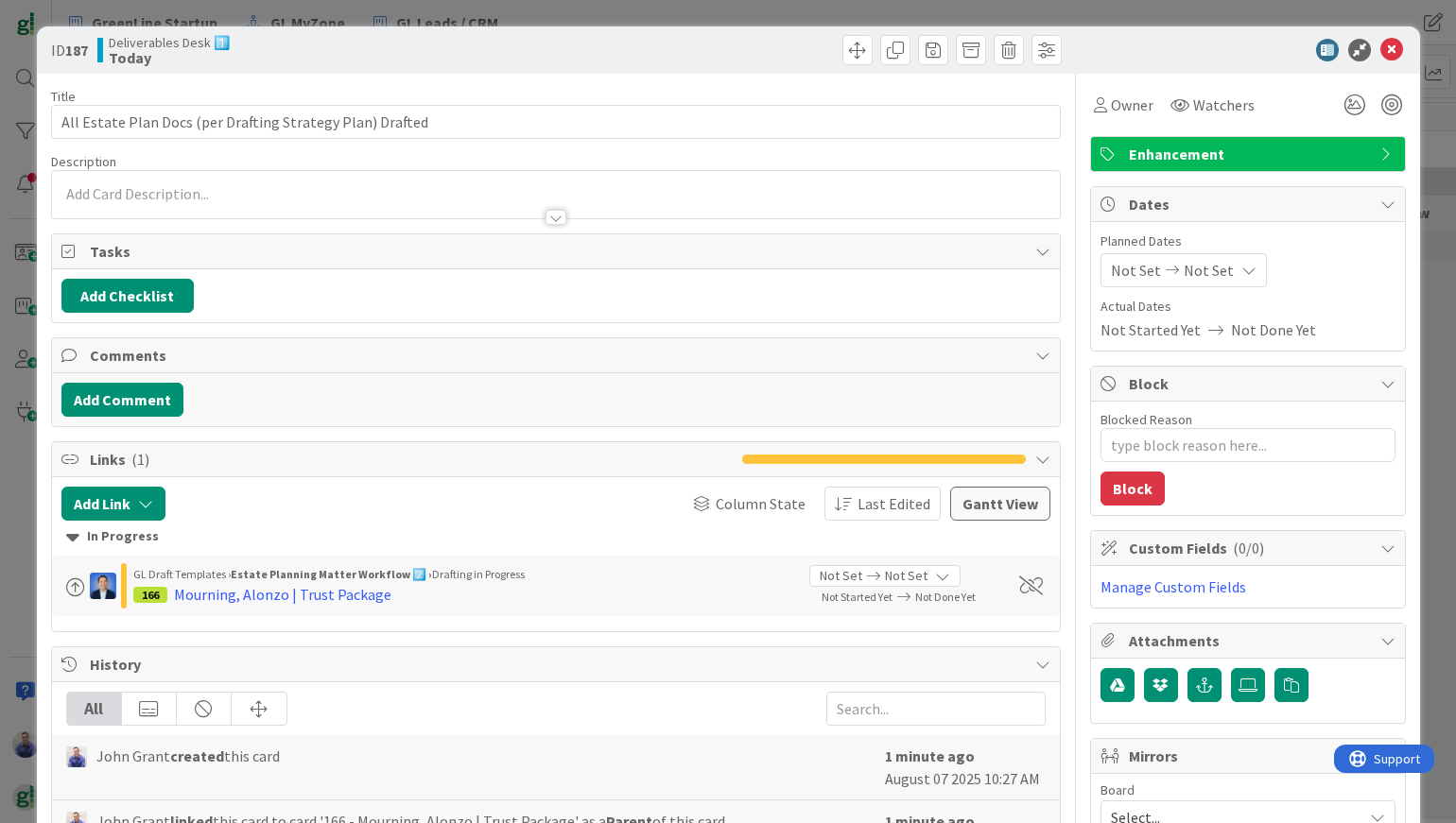 type on "x" 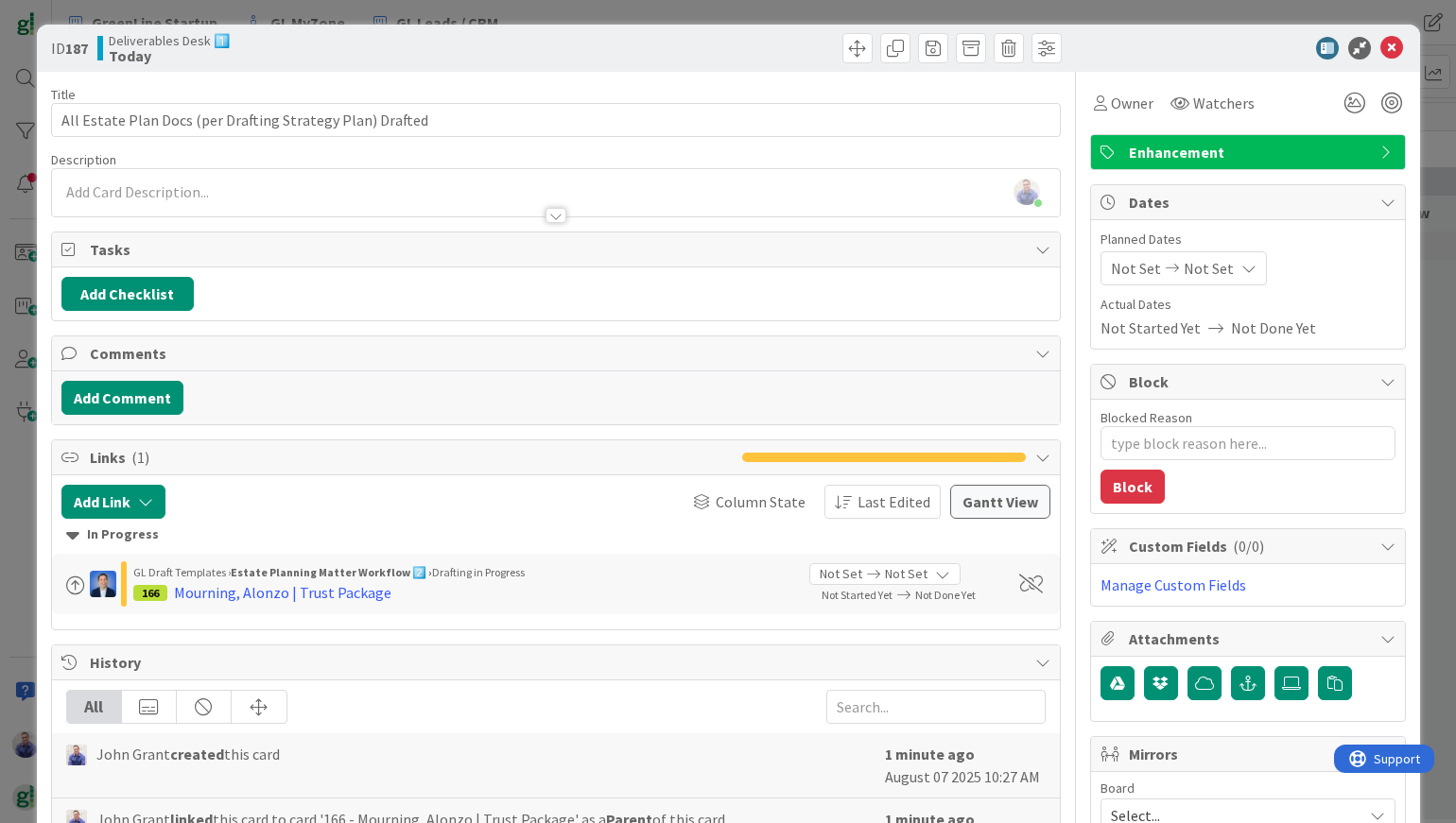 scroll, scrollTop: 0, scrollLeft: 0, axis: both 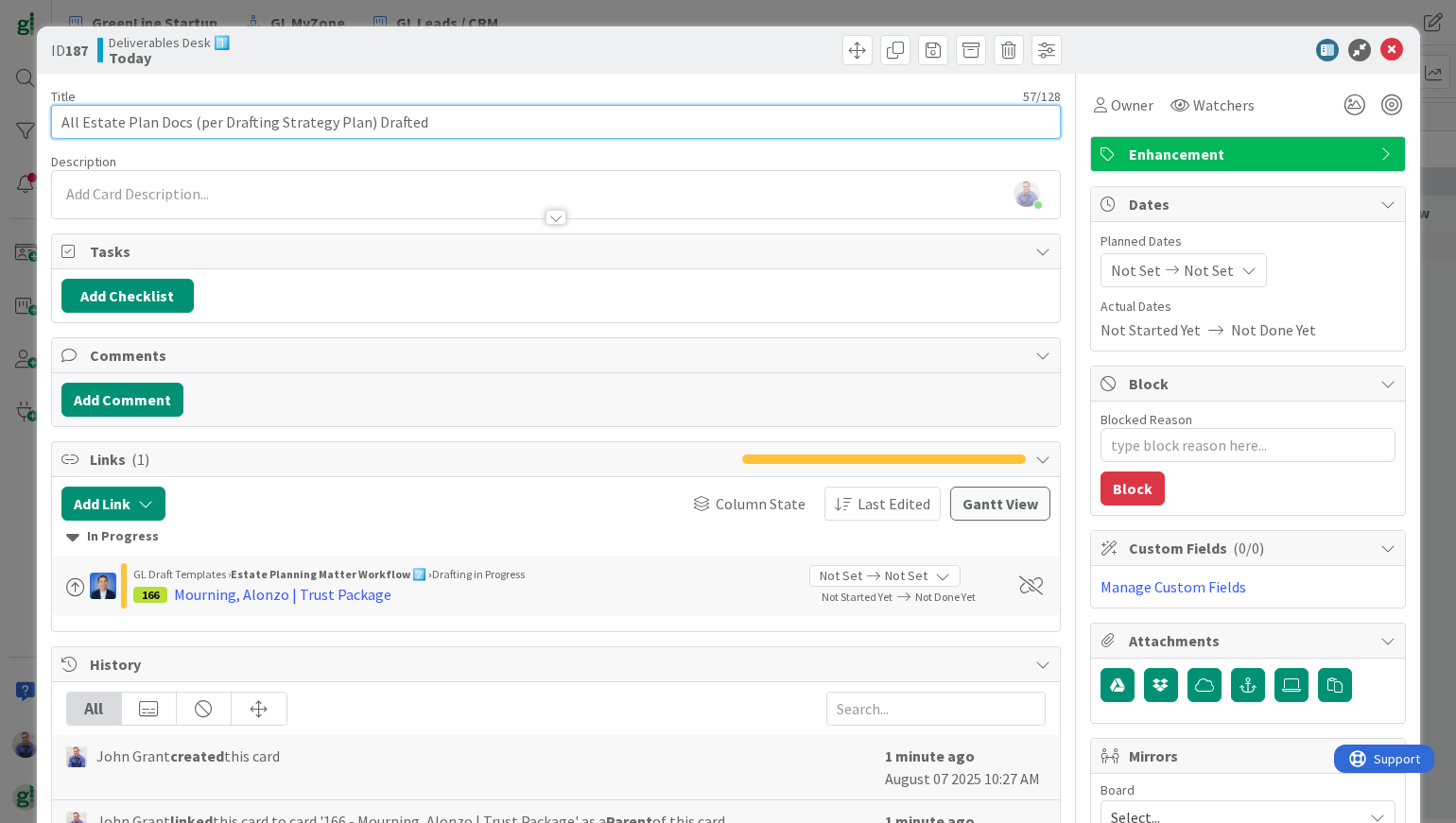 click on "All Estate Plan Docs (per Drafting Strategy Plan) Drafted" at bounding box center [556, 122] 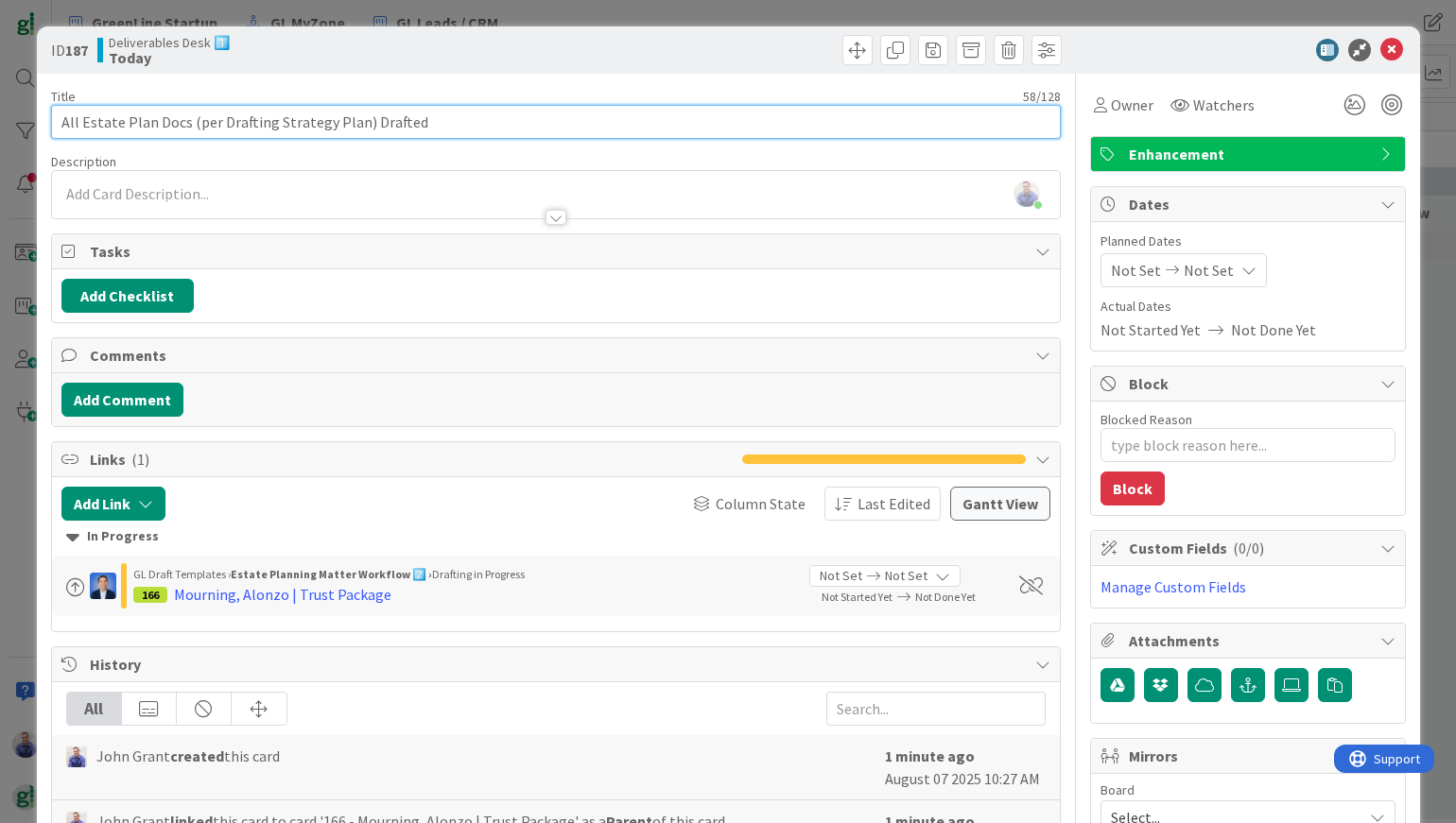 type on "All Estate Plan Docs (per Drafting Strategy Plan) Drafted (" 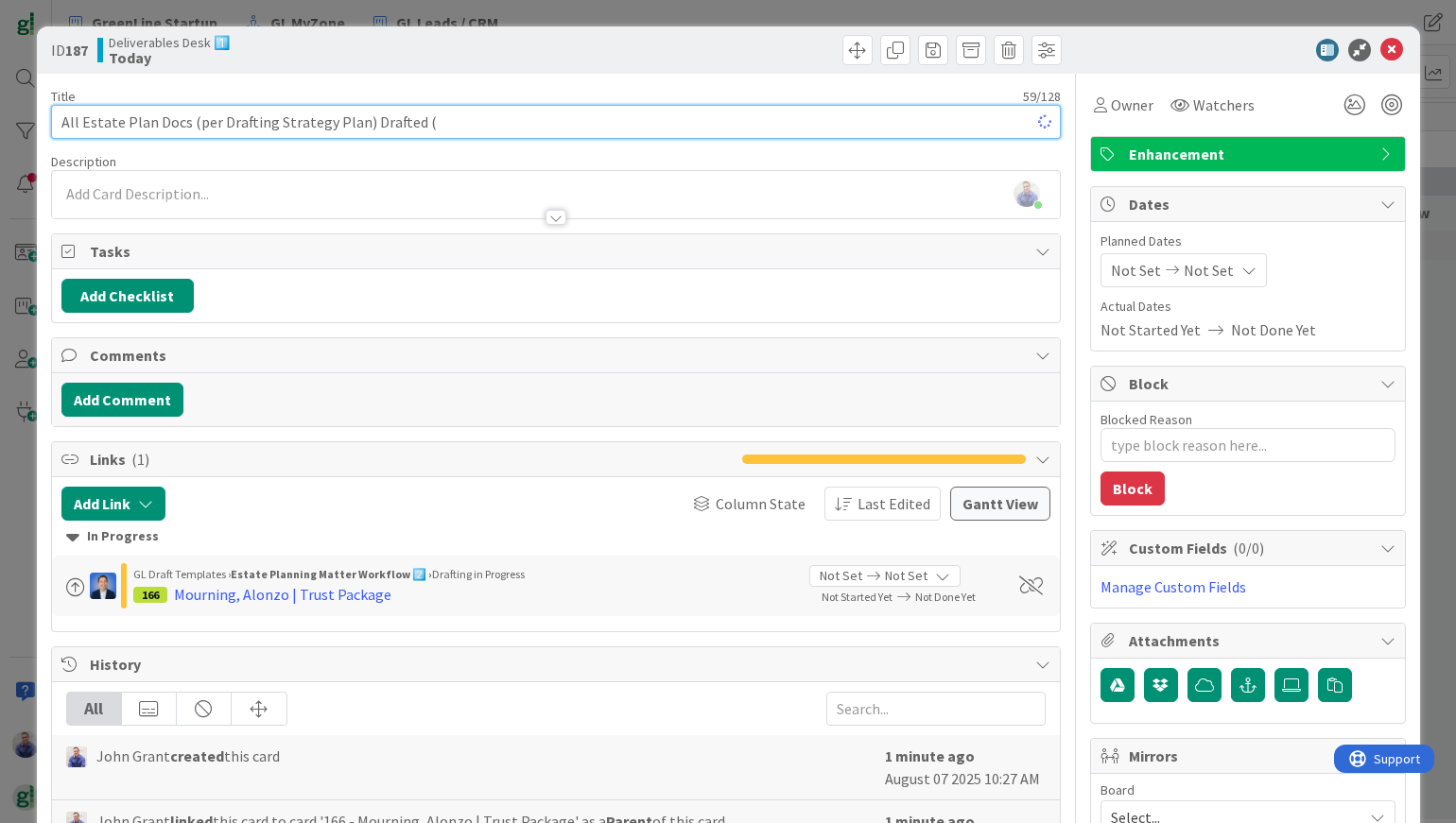 type on "x" 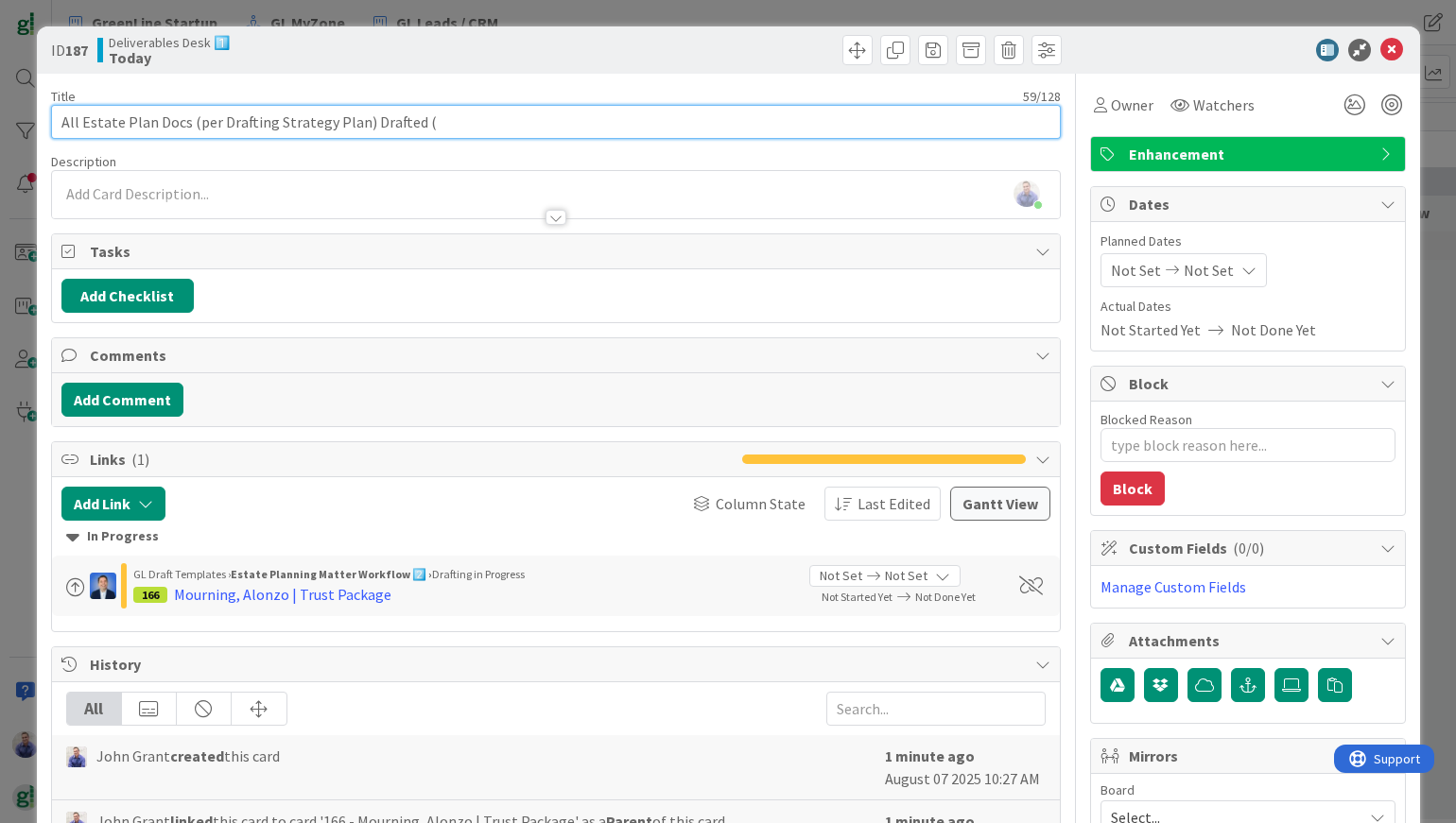 type on "All Estate Plan Docs (per Drafting Strategy Plan) Drafted (3" 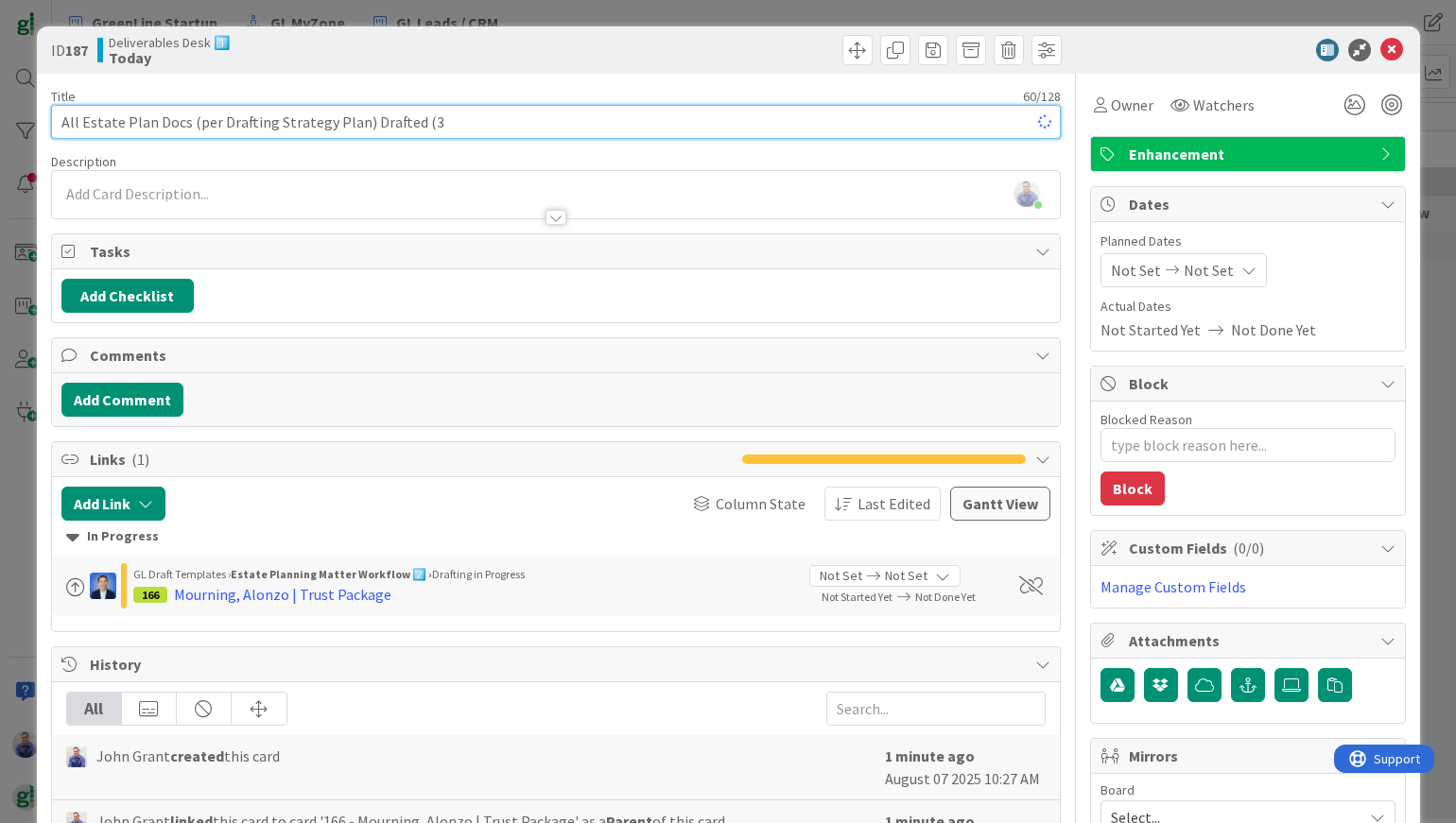 type on "x" 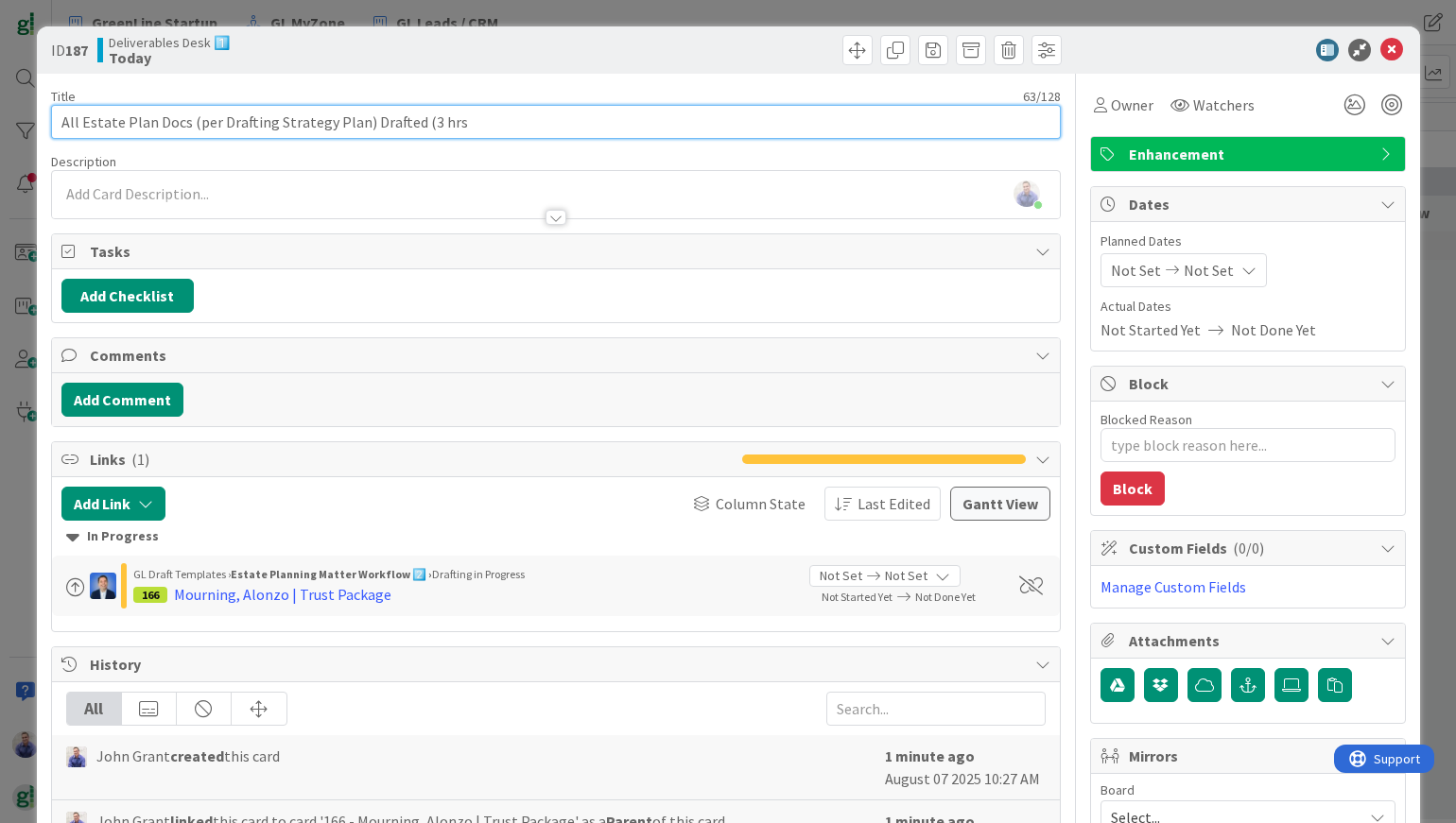 type on "All Estate Plan Docs (per Drafting Strategy Plan) Drafted (3 hrs)" 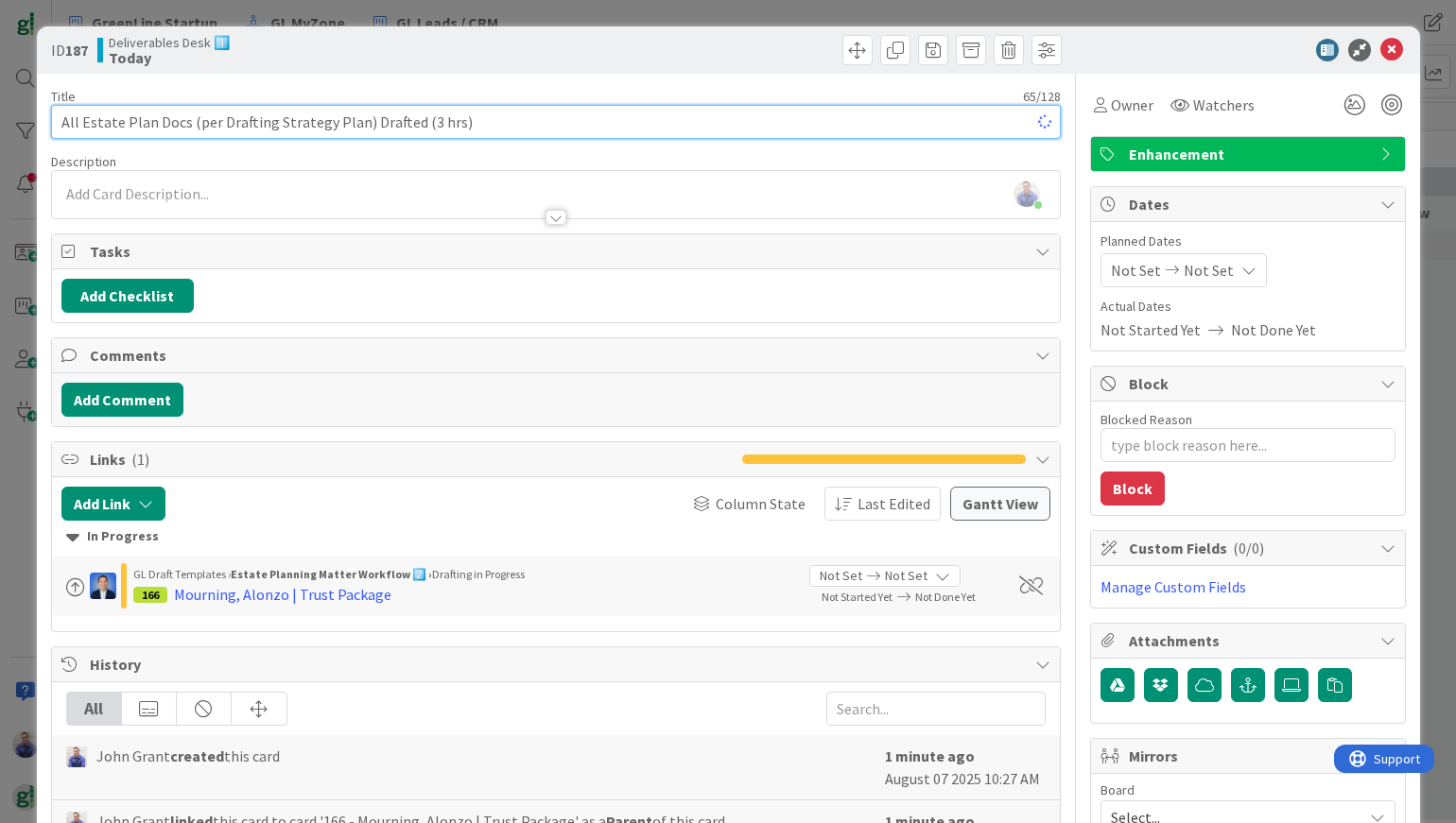 type on "x" 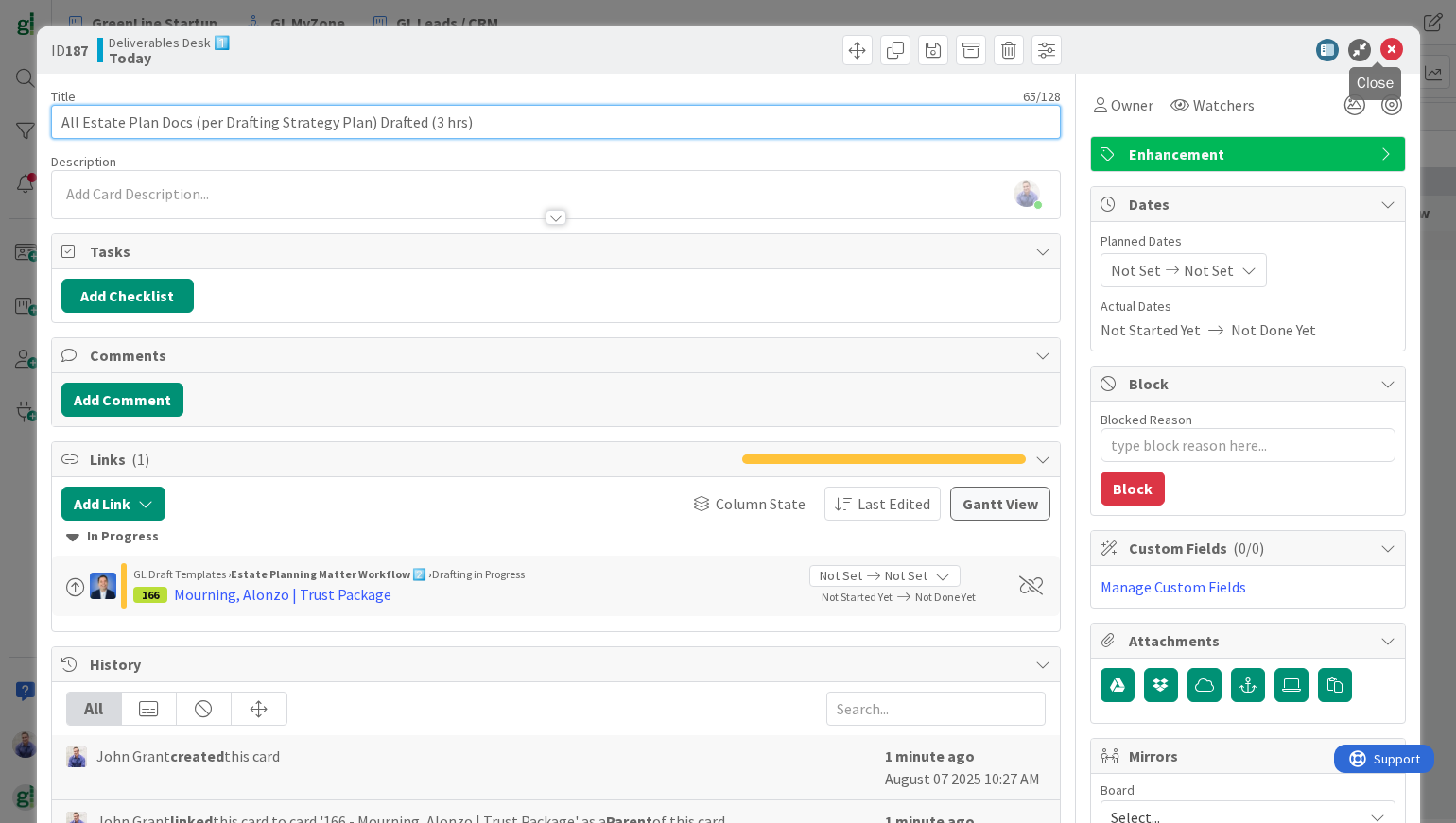 type on "All Estate Plan Docs (per Drafting Strategy Plan) Drafted (3 hrs)" 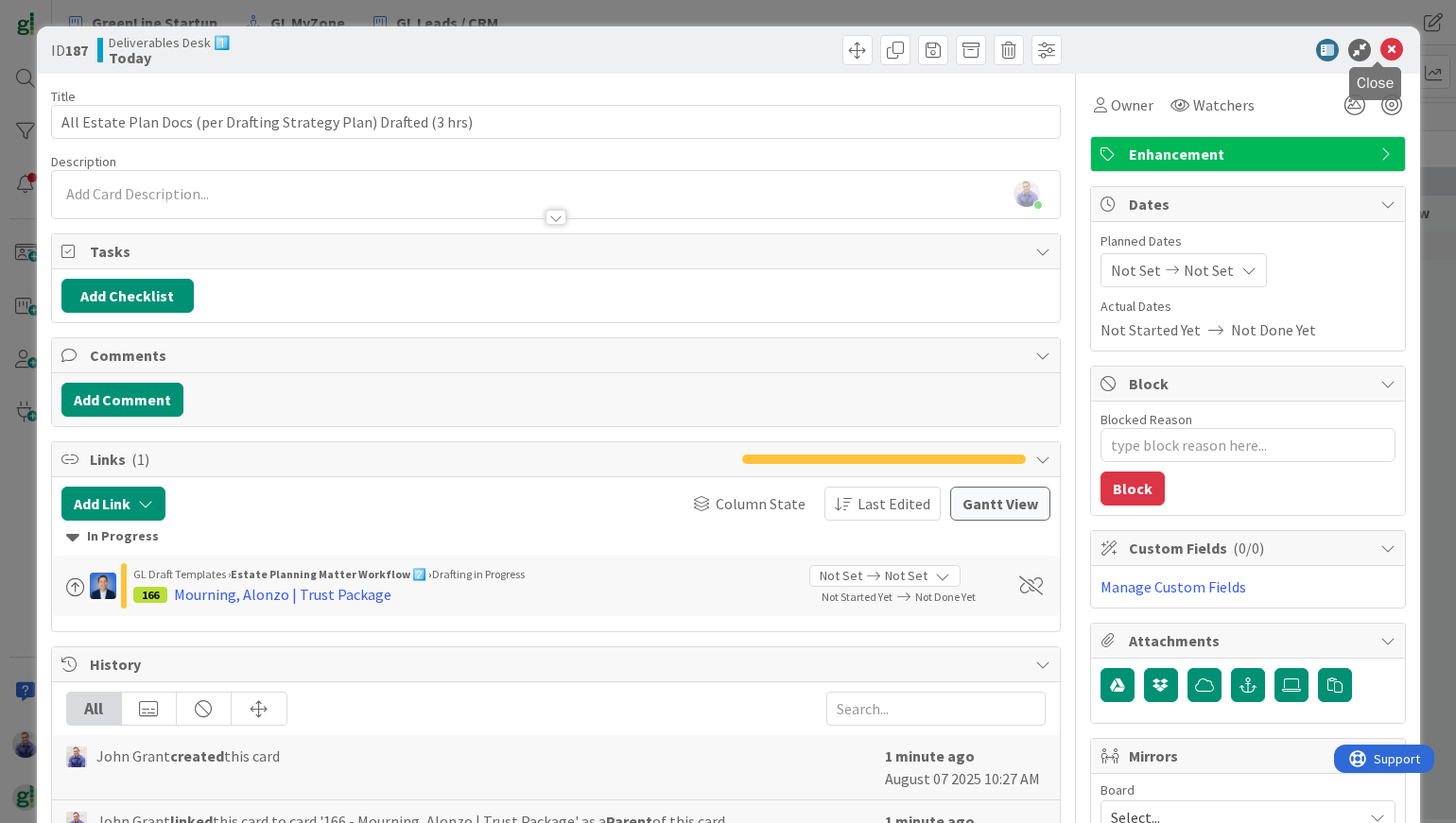 click at bounding box center (1392, 50) 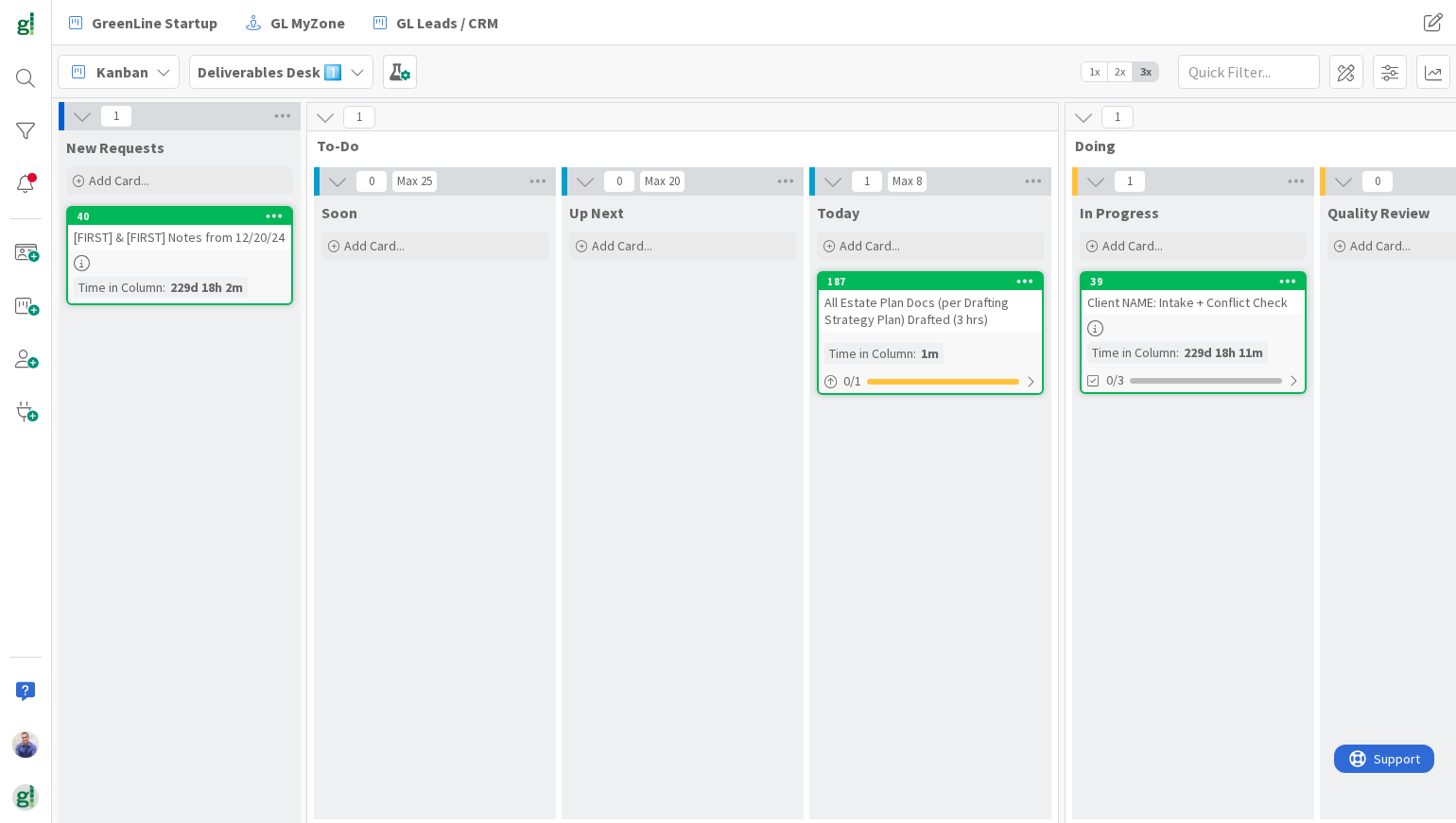 click on "All Estate Plan Docs (per Drafting Strategy Plan) Drafted (3 hrs)" at bounding box center [930, 311] 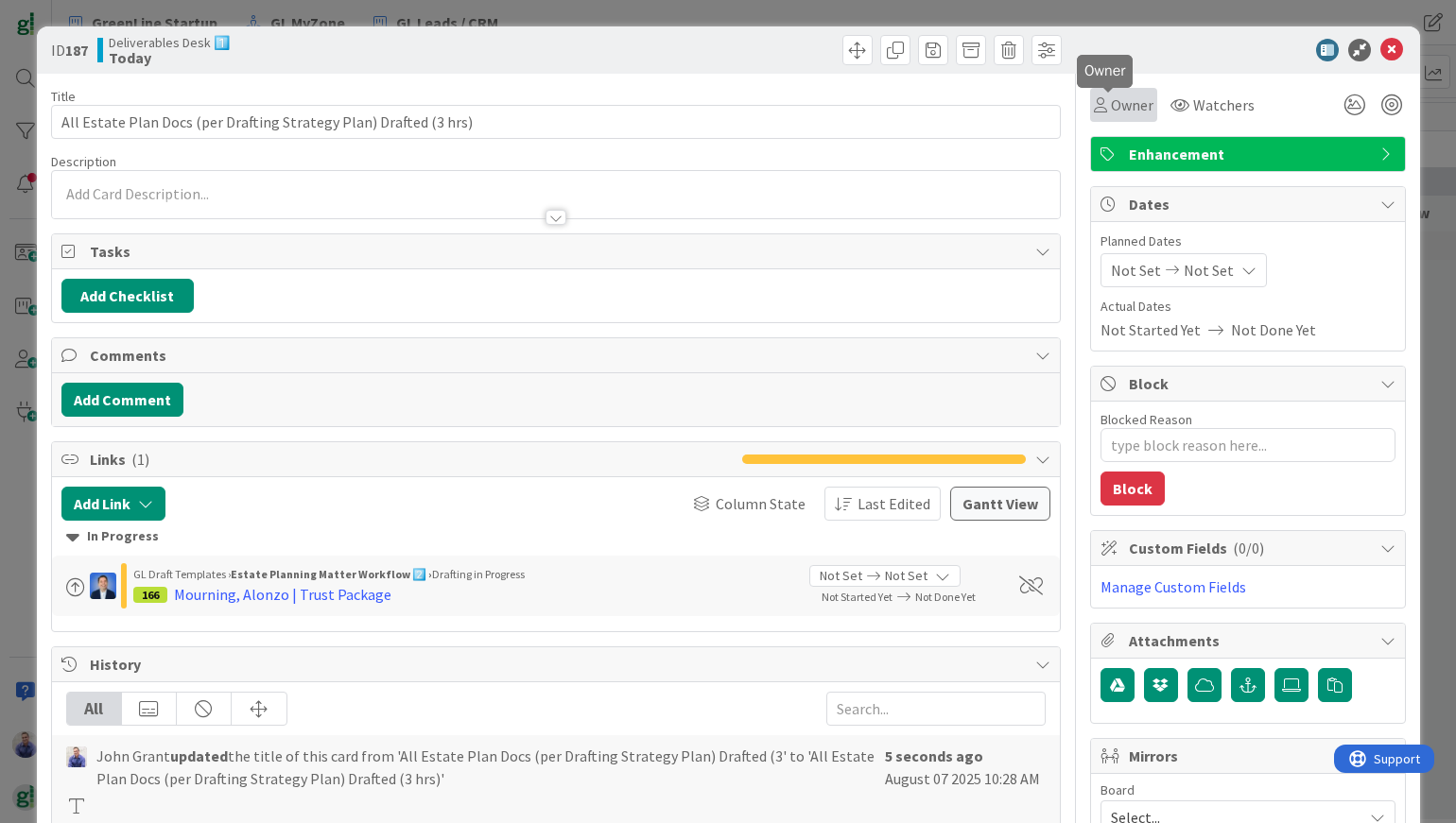 click at bounding box center [1101, 105] 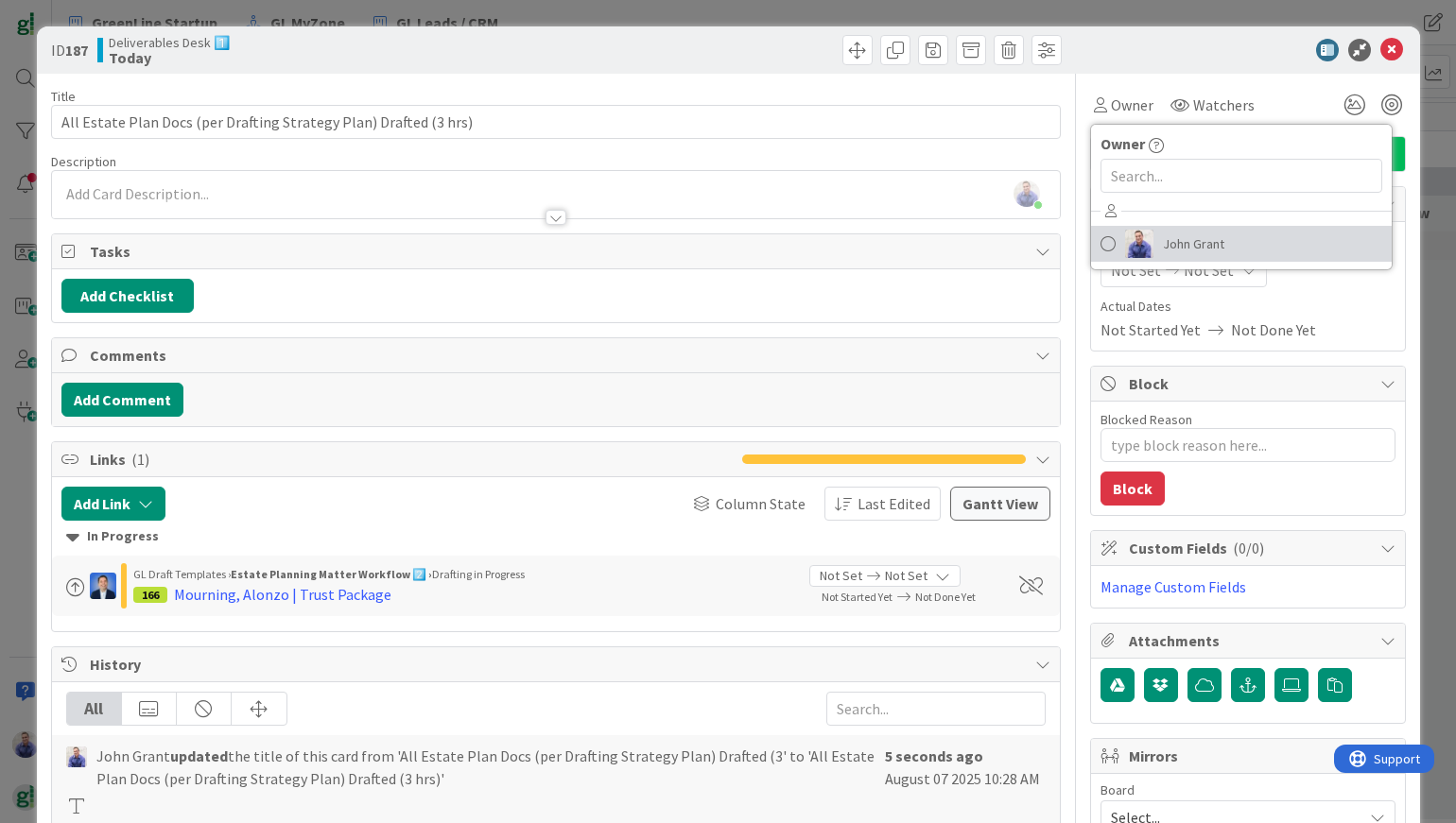 click on "John Grant" at bounding box center (1241, 244) 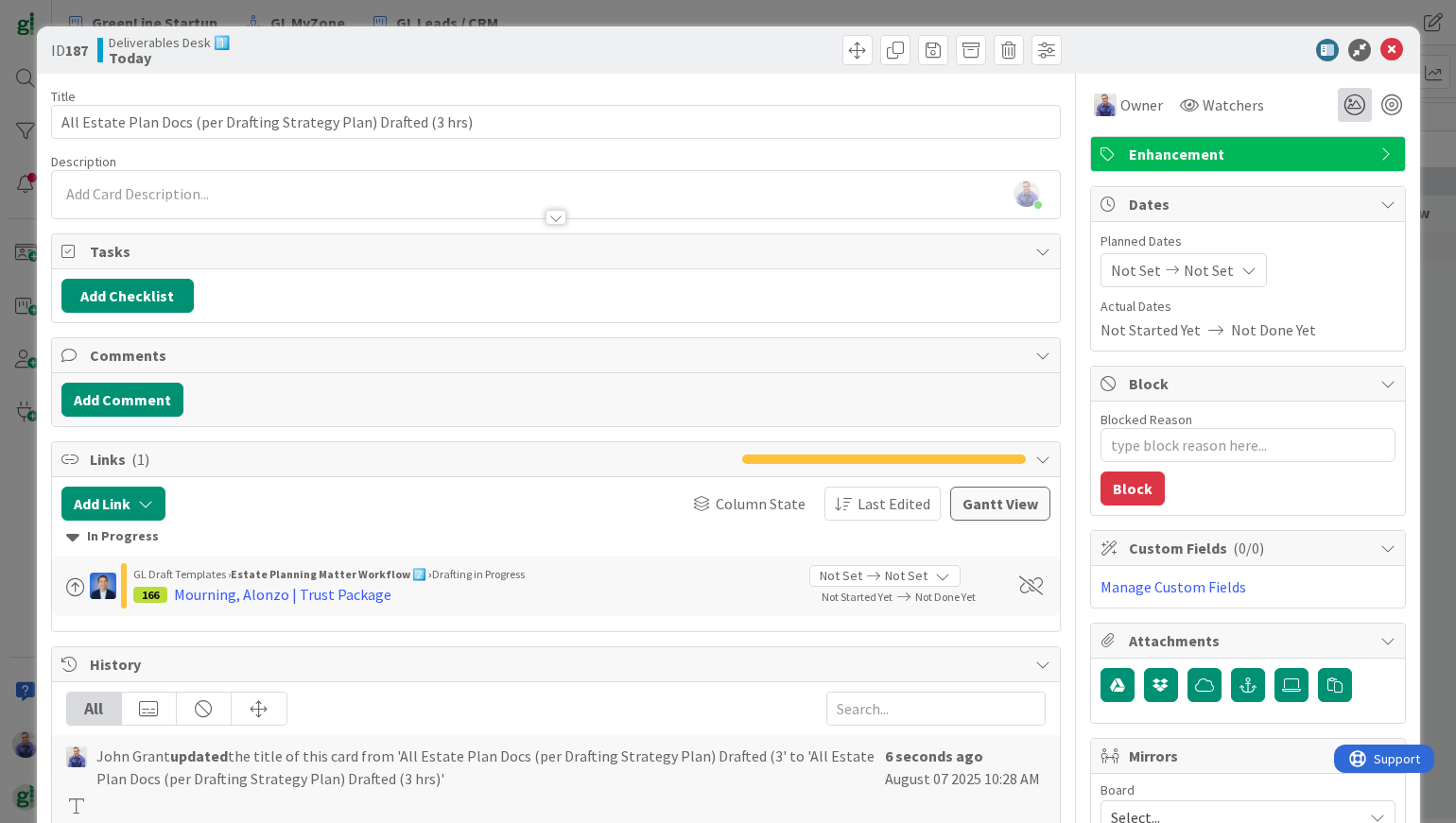 type on "x" 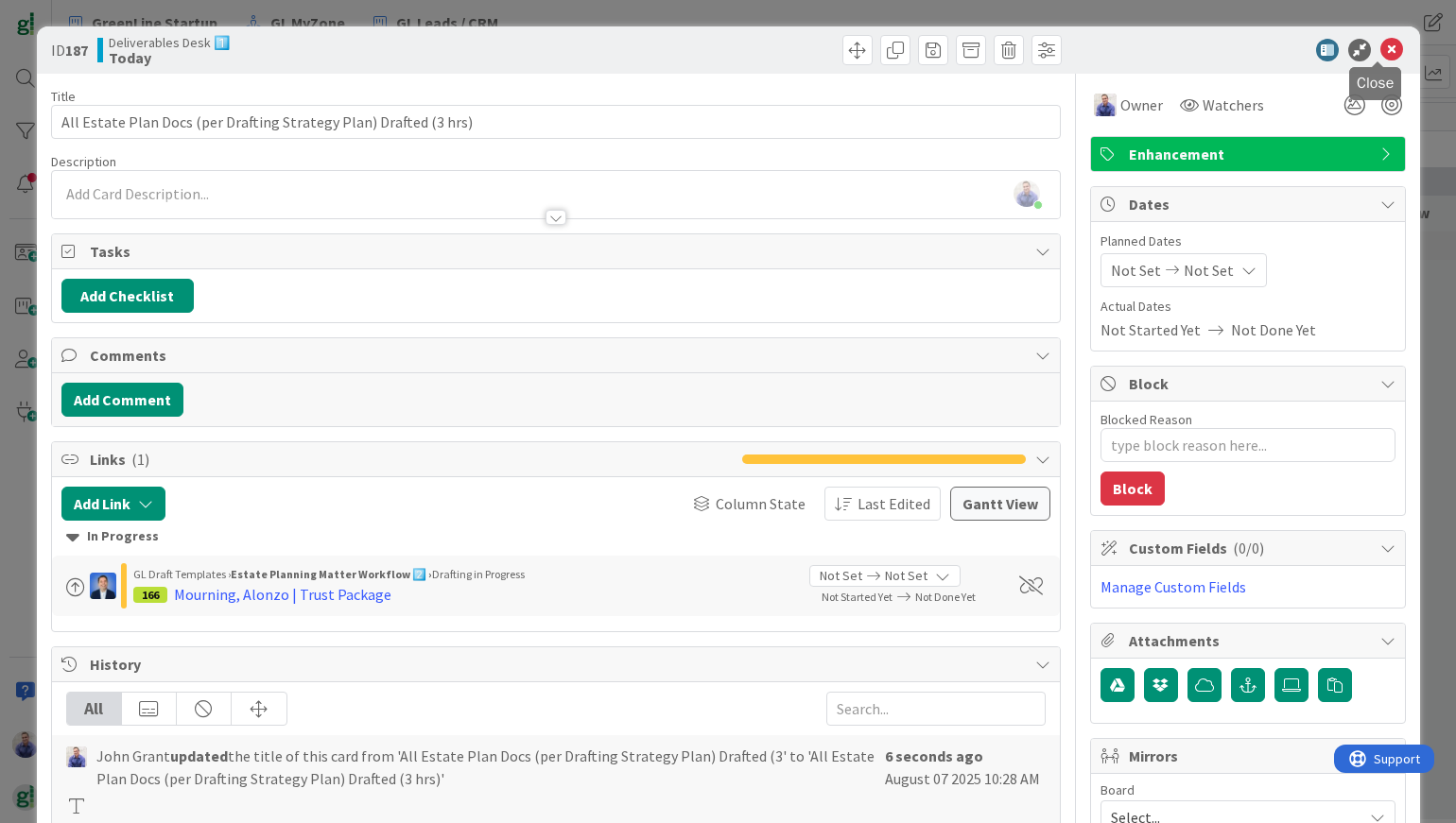 click at bounding box center [1392, 50] 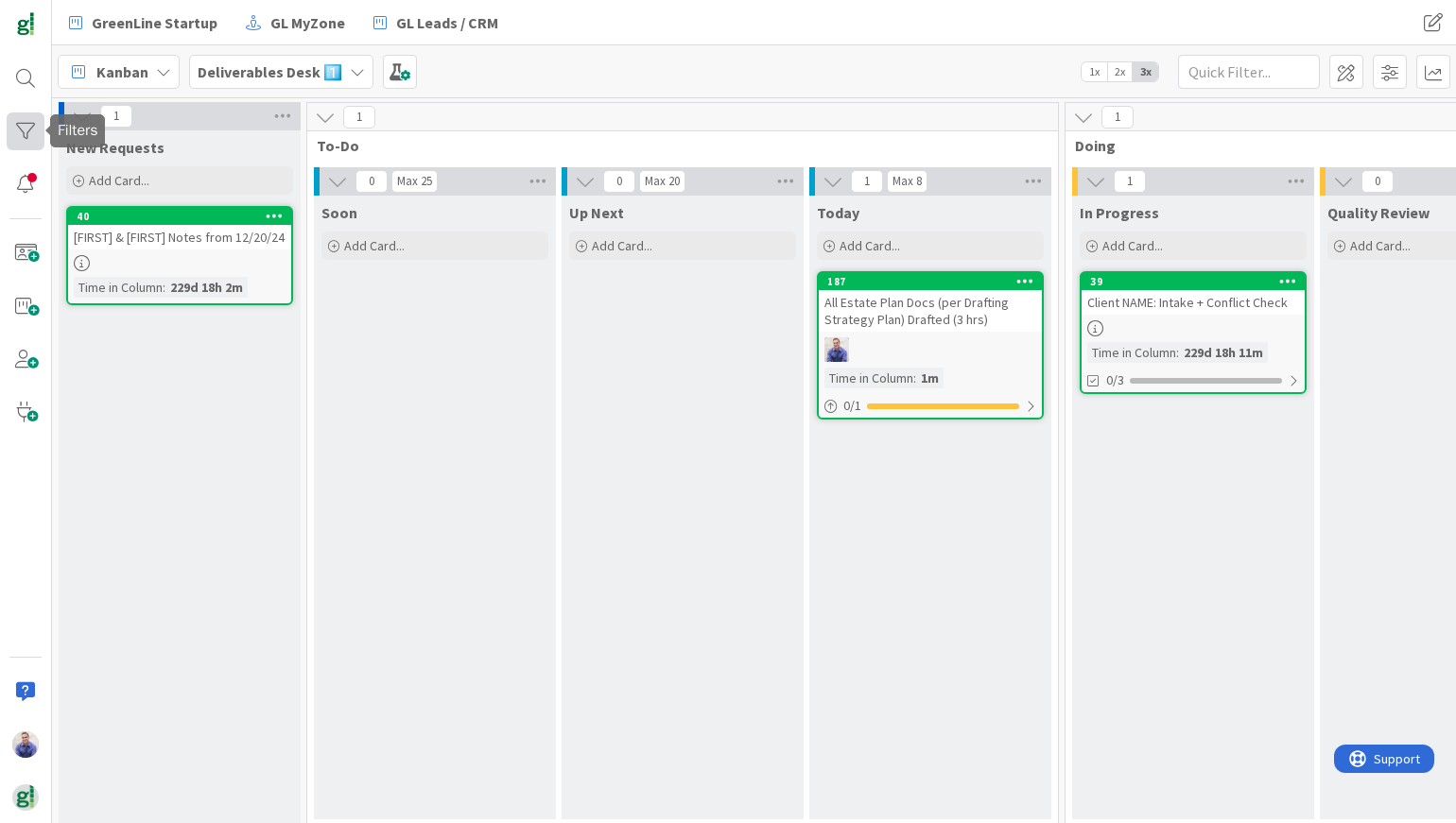 click at bounding box center [26, 131] 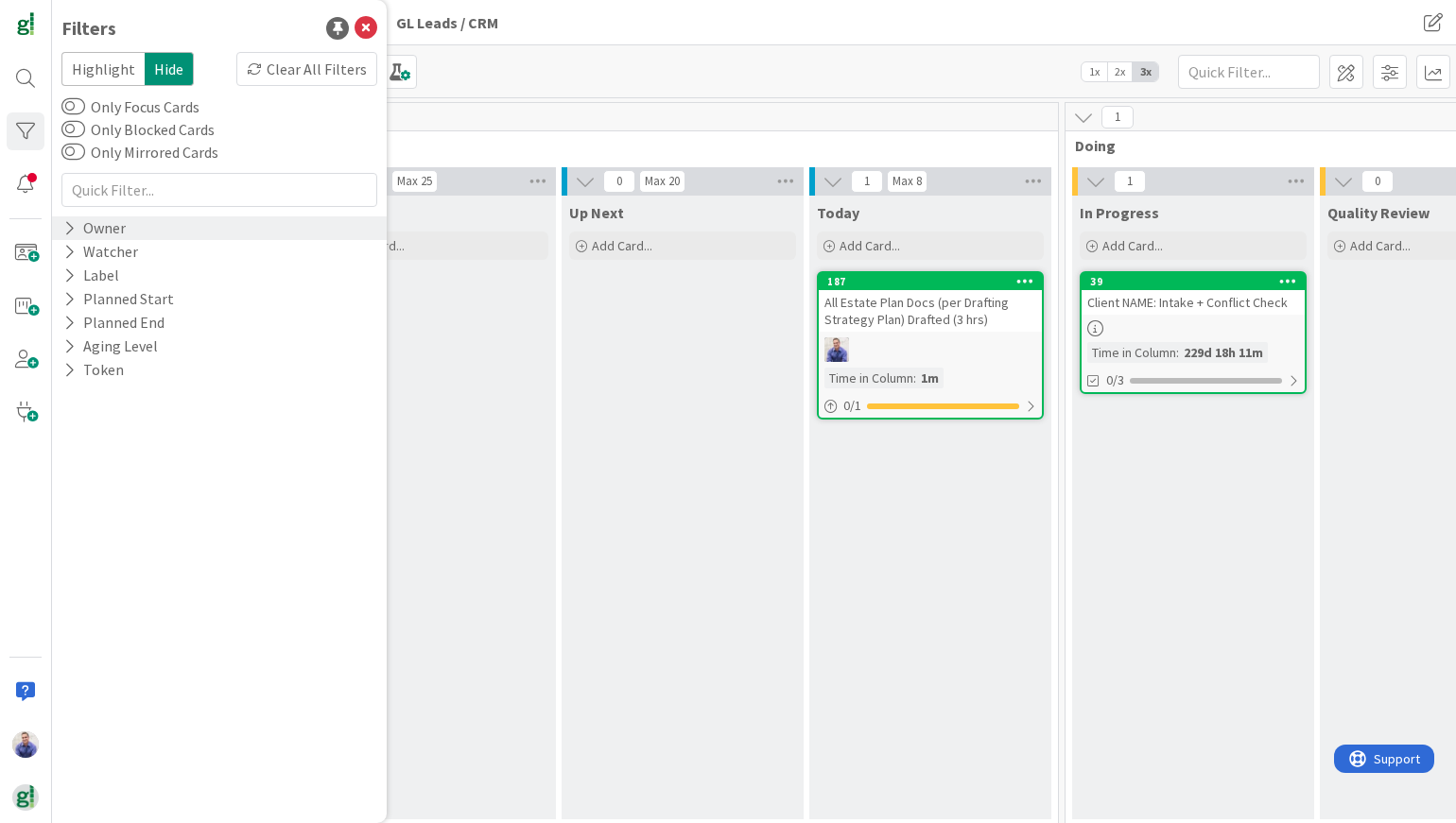 click at bounding box center (69, 228) 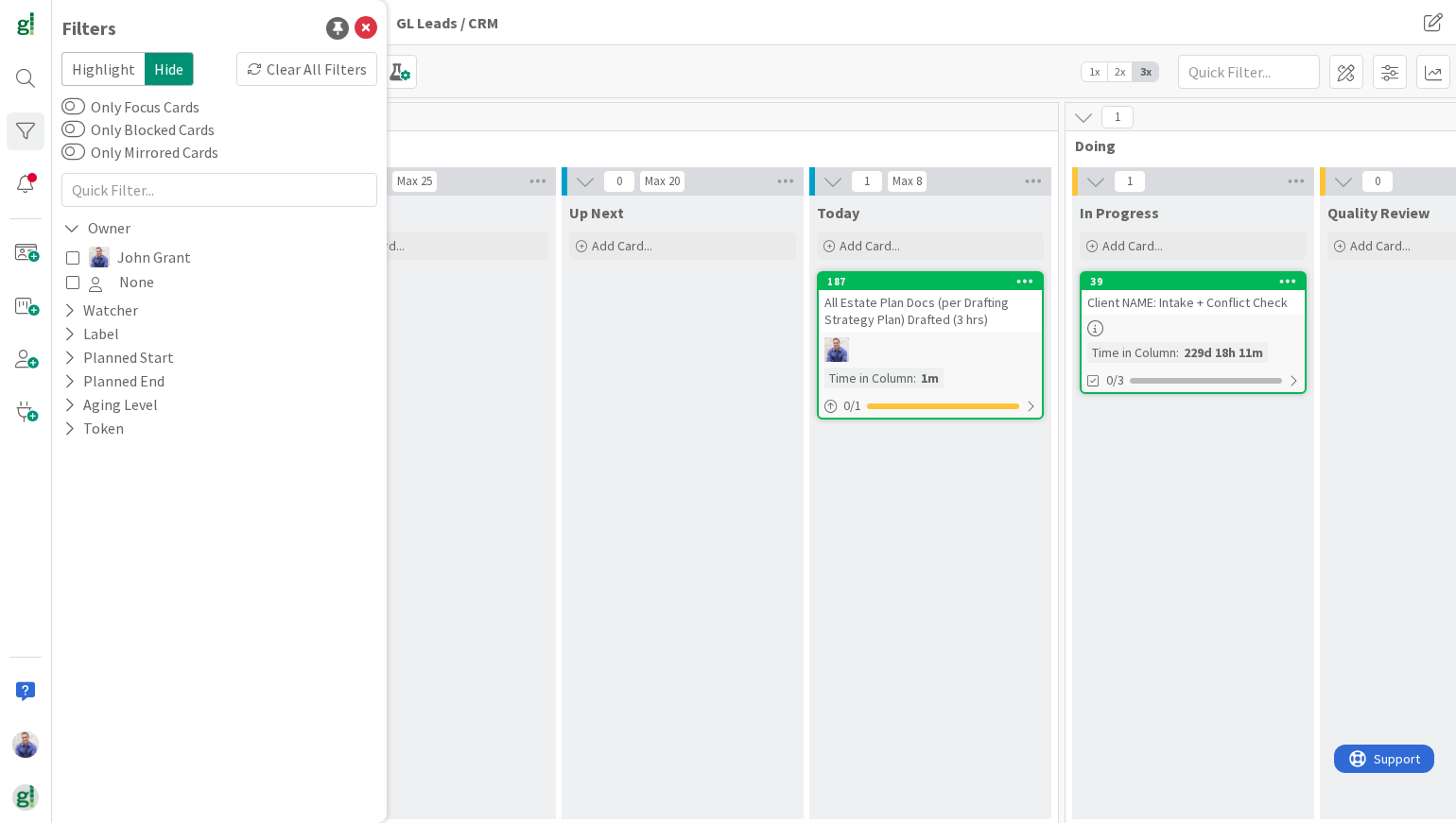 click at bounding box center (73, 257) 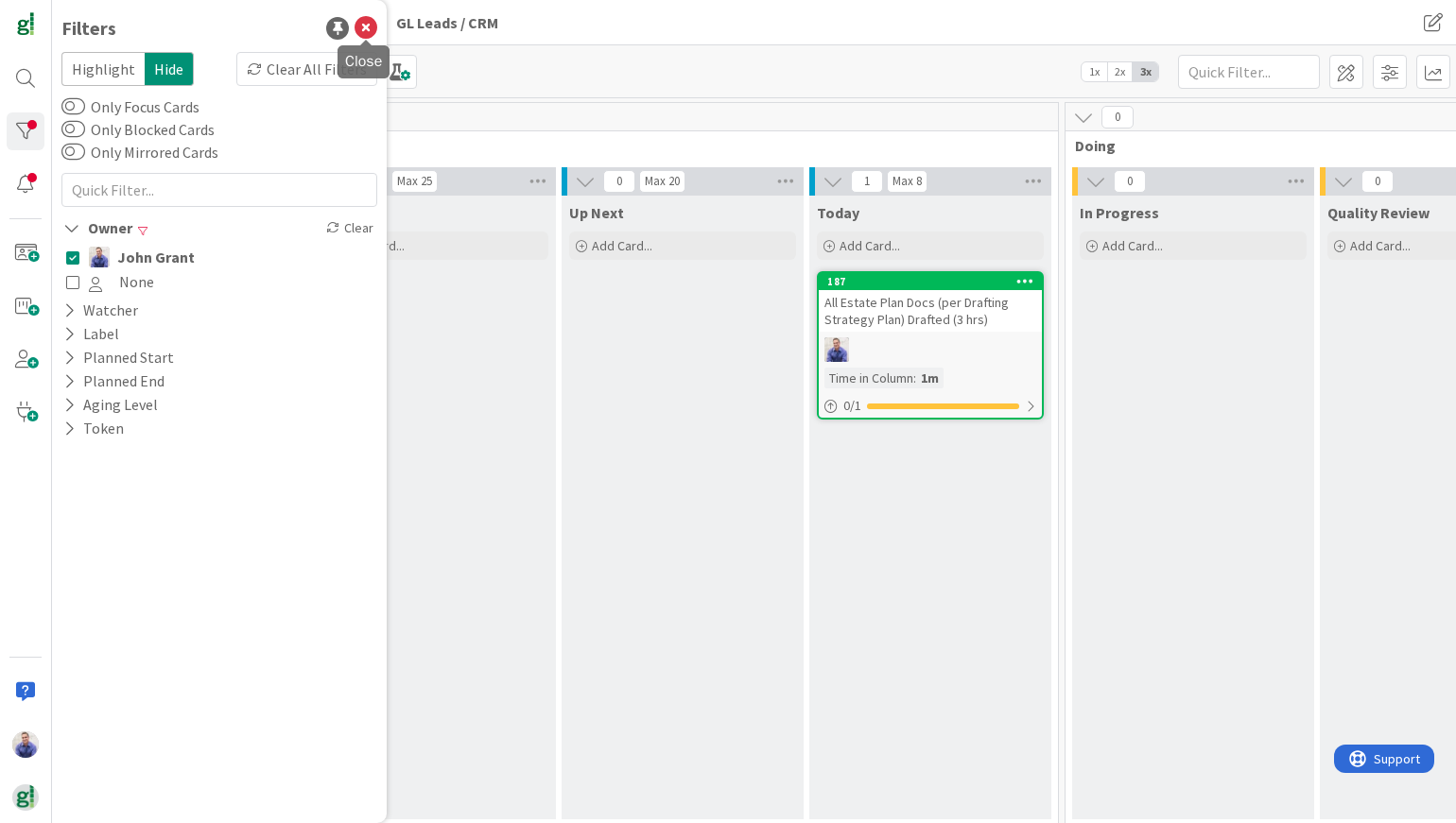 click at bounding box center (366, 28) 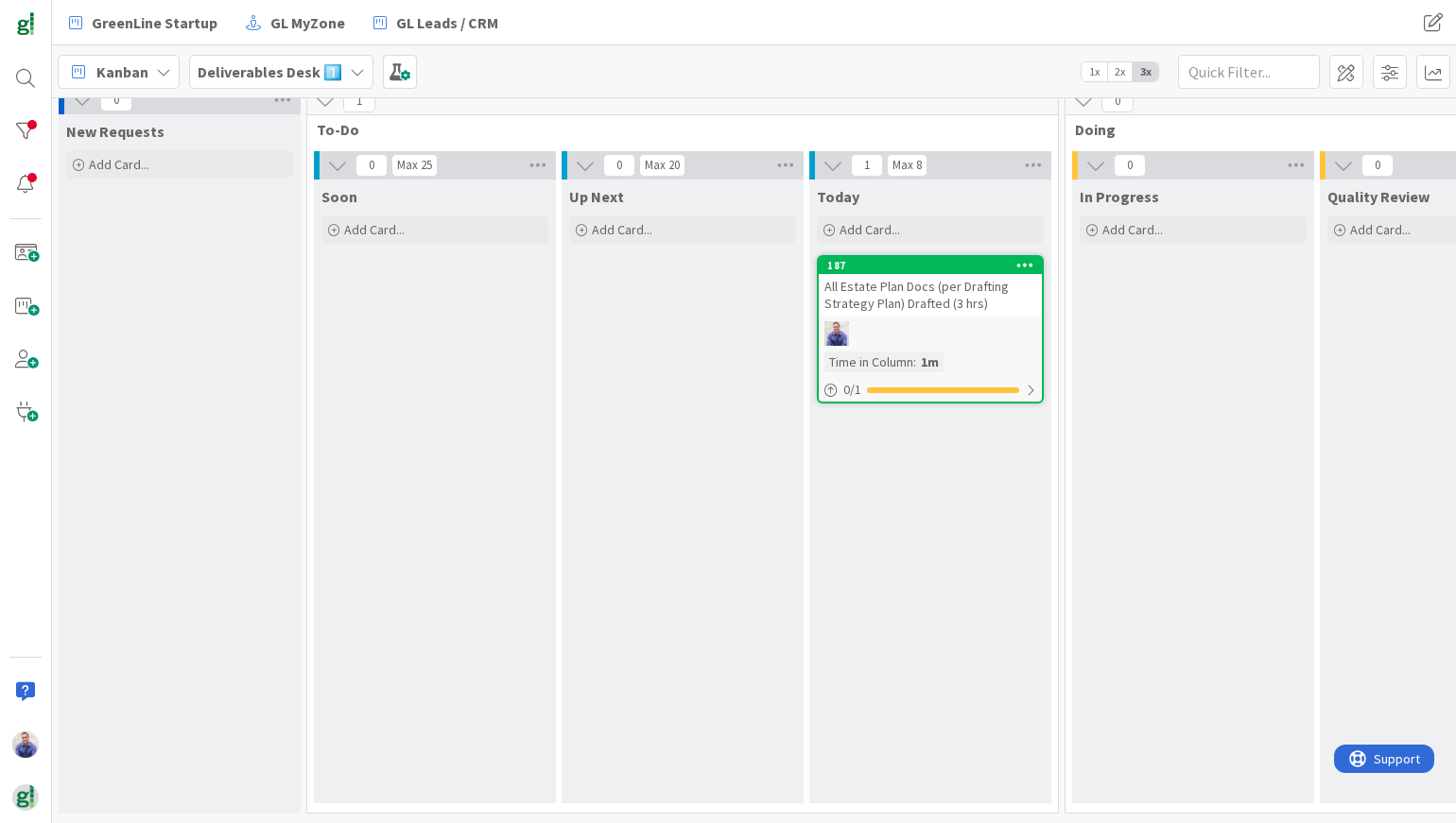 scroll, scrollTop: 30, scrollLeft: 0, axis: vertical 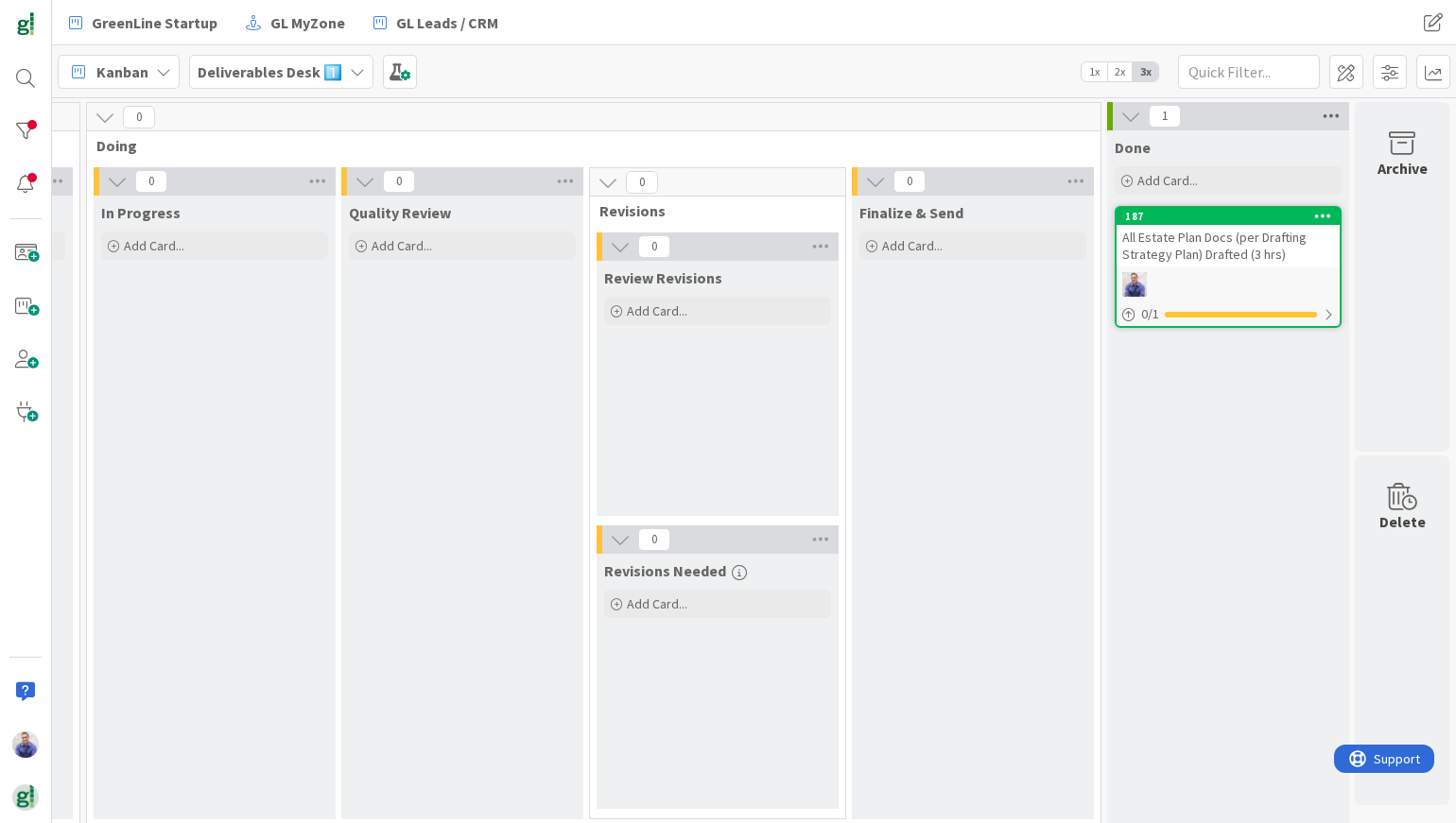 click at bounding box center (1331, 116) 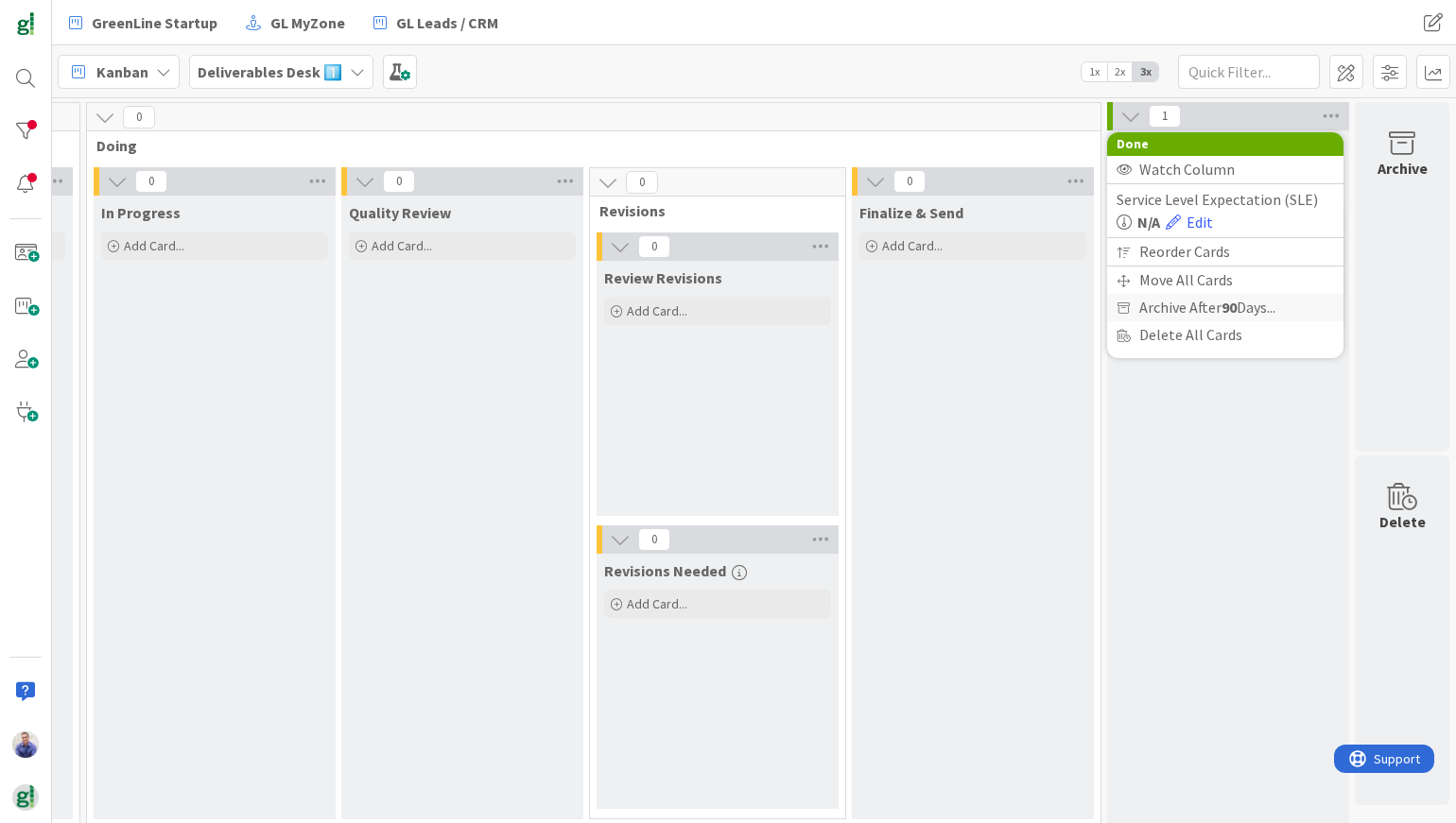 click on "Archive After  90  Days..." at bounding box center [1207, 307] 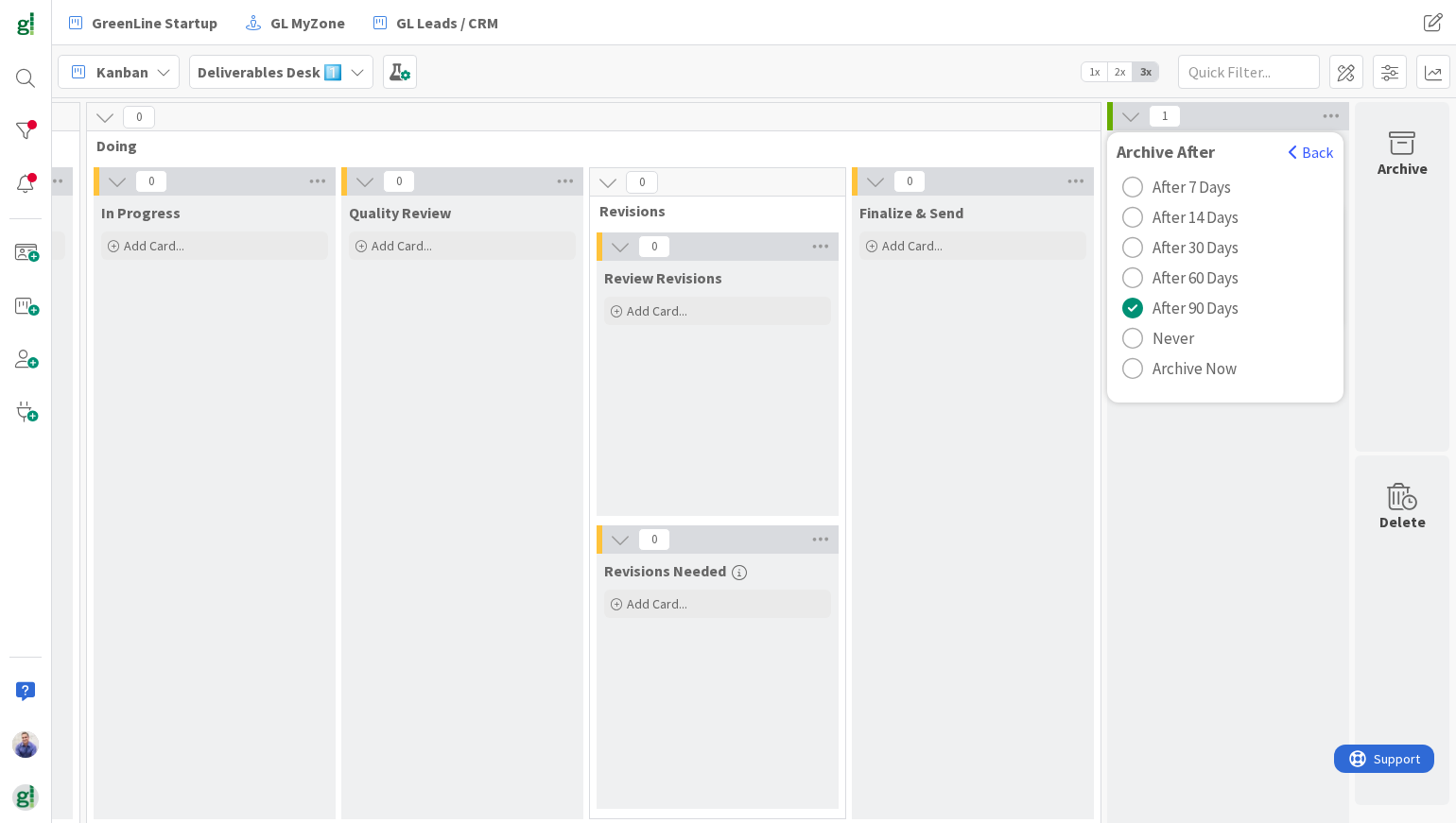 click on "Done Add Card... 187 All Estate Plan Docs (per Drafting Strategy Plan) Drafted 0 / 1" at bounding box center [1228, 480] 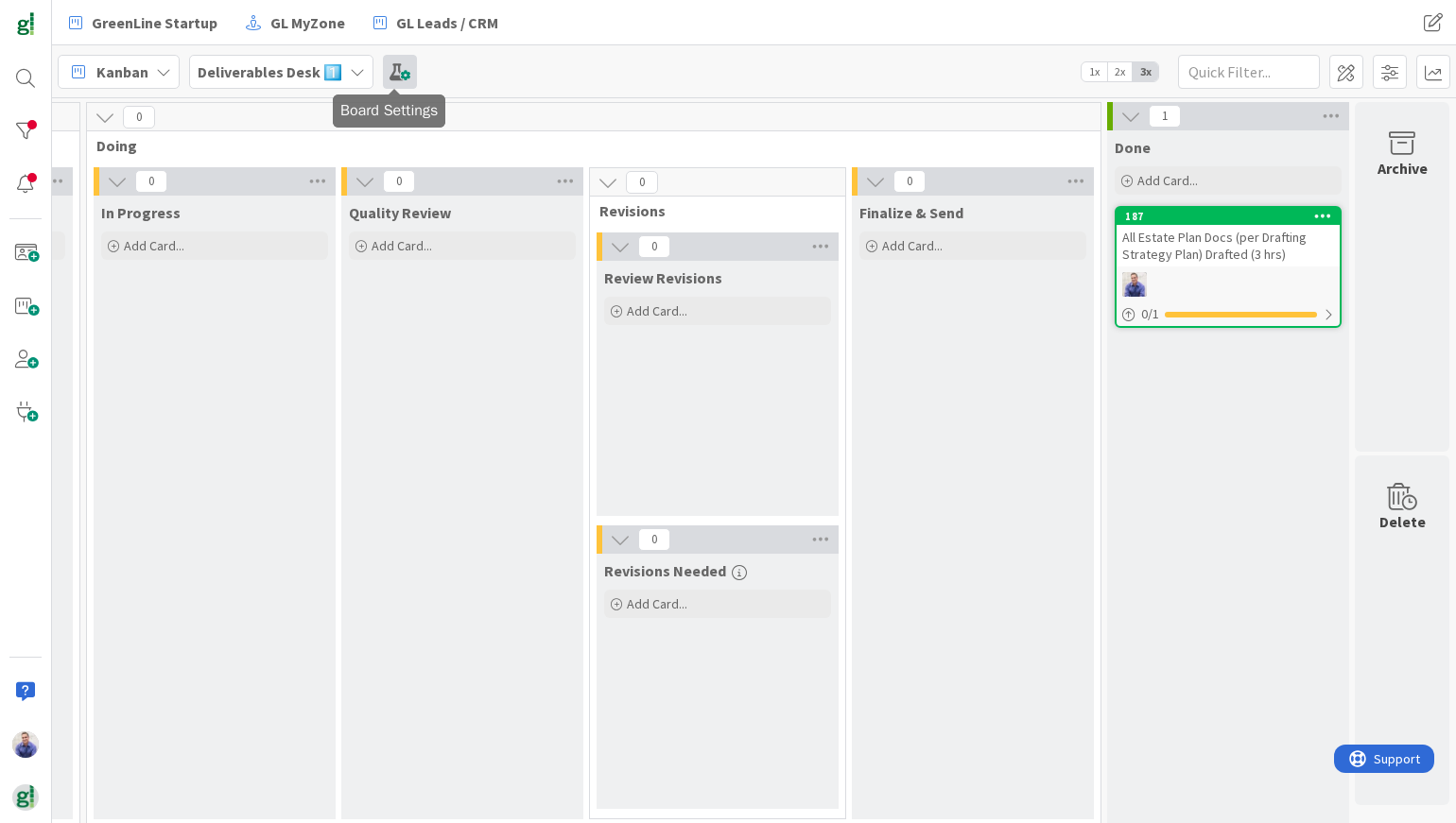 click at bounding box center (400, 72) 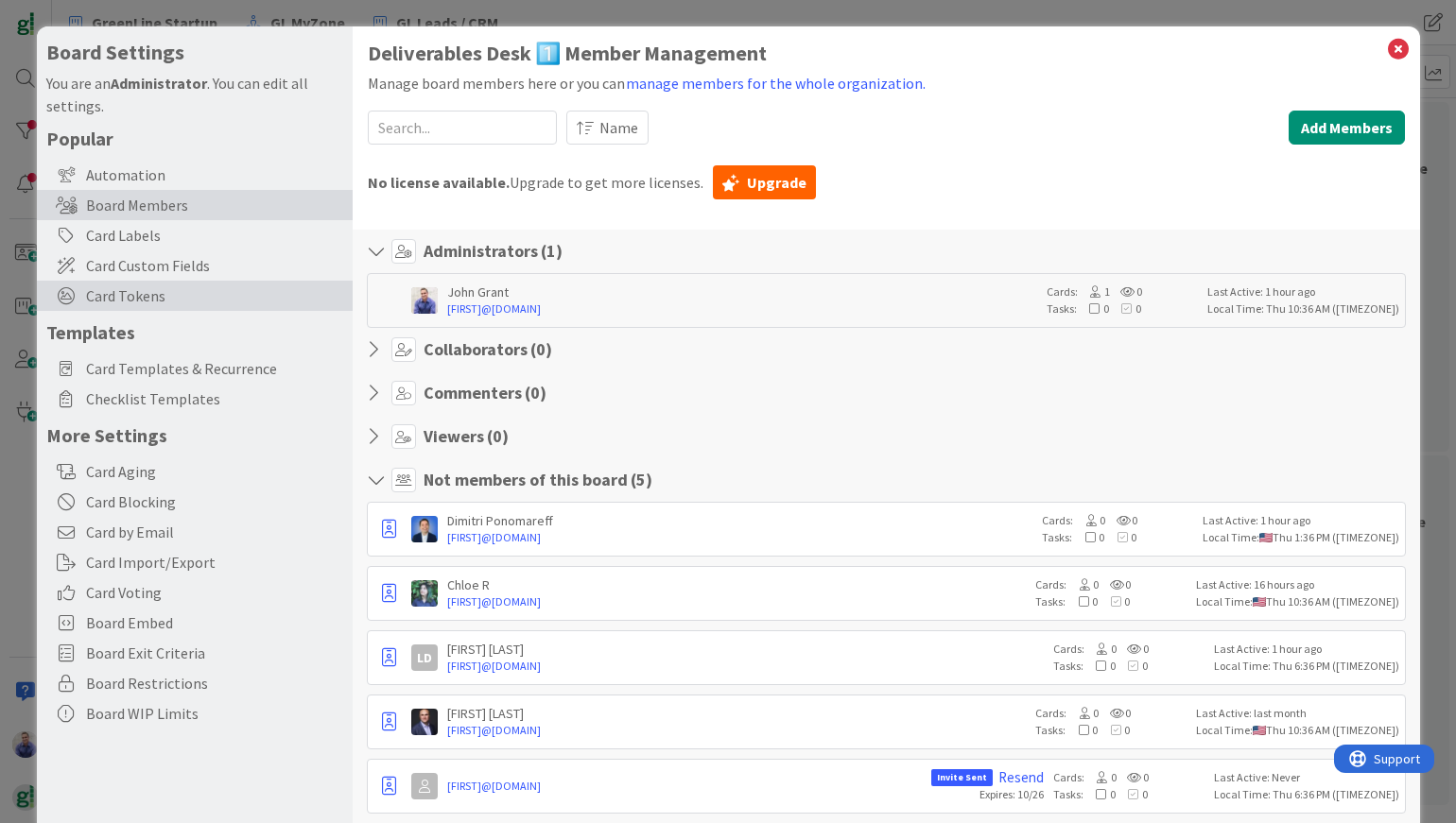 click on "Card Tokens" at bounding box center (215, 296) 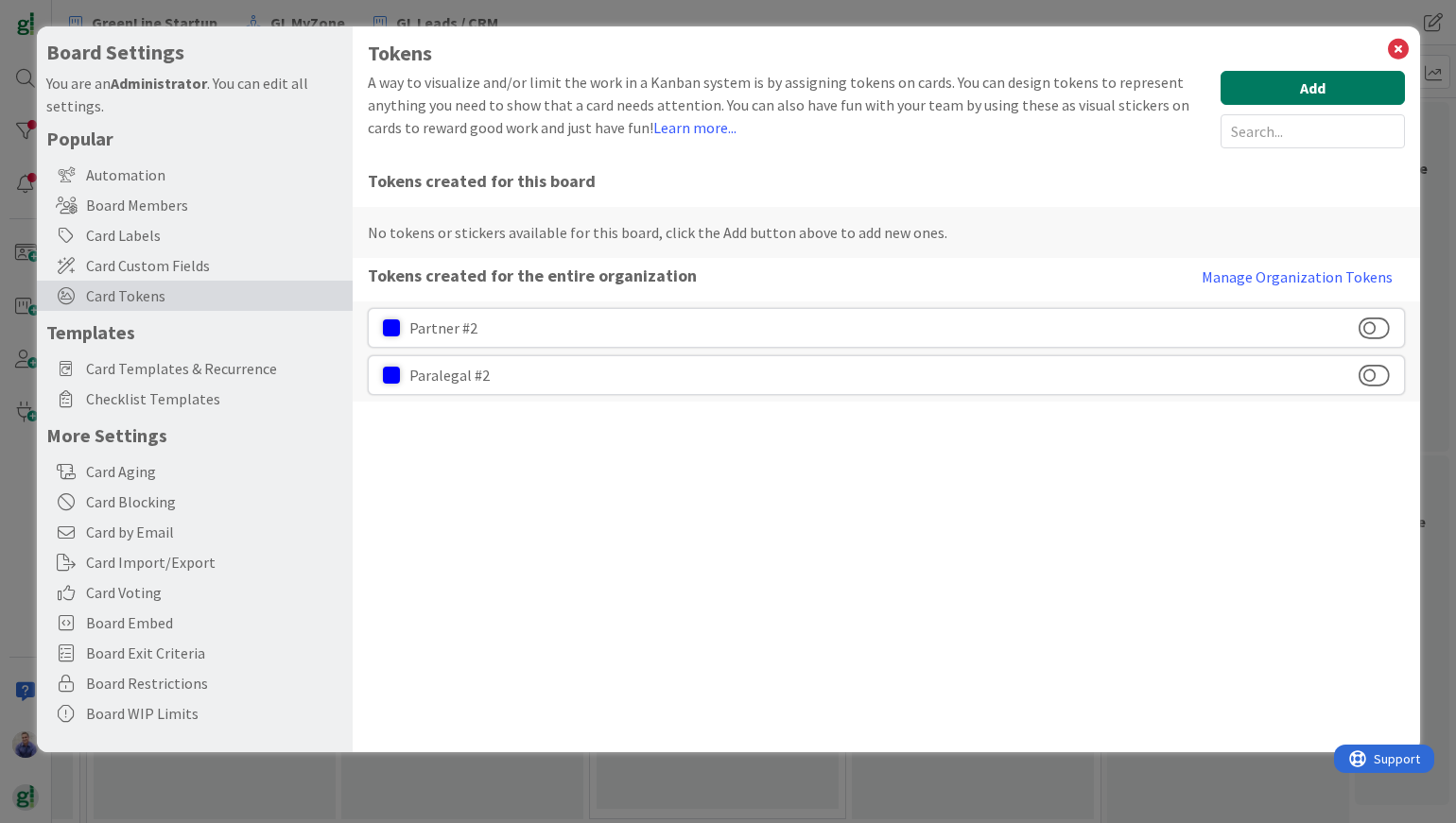 click on "Add" at bounding box center (1312, 88) 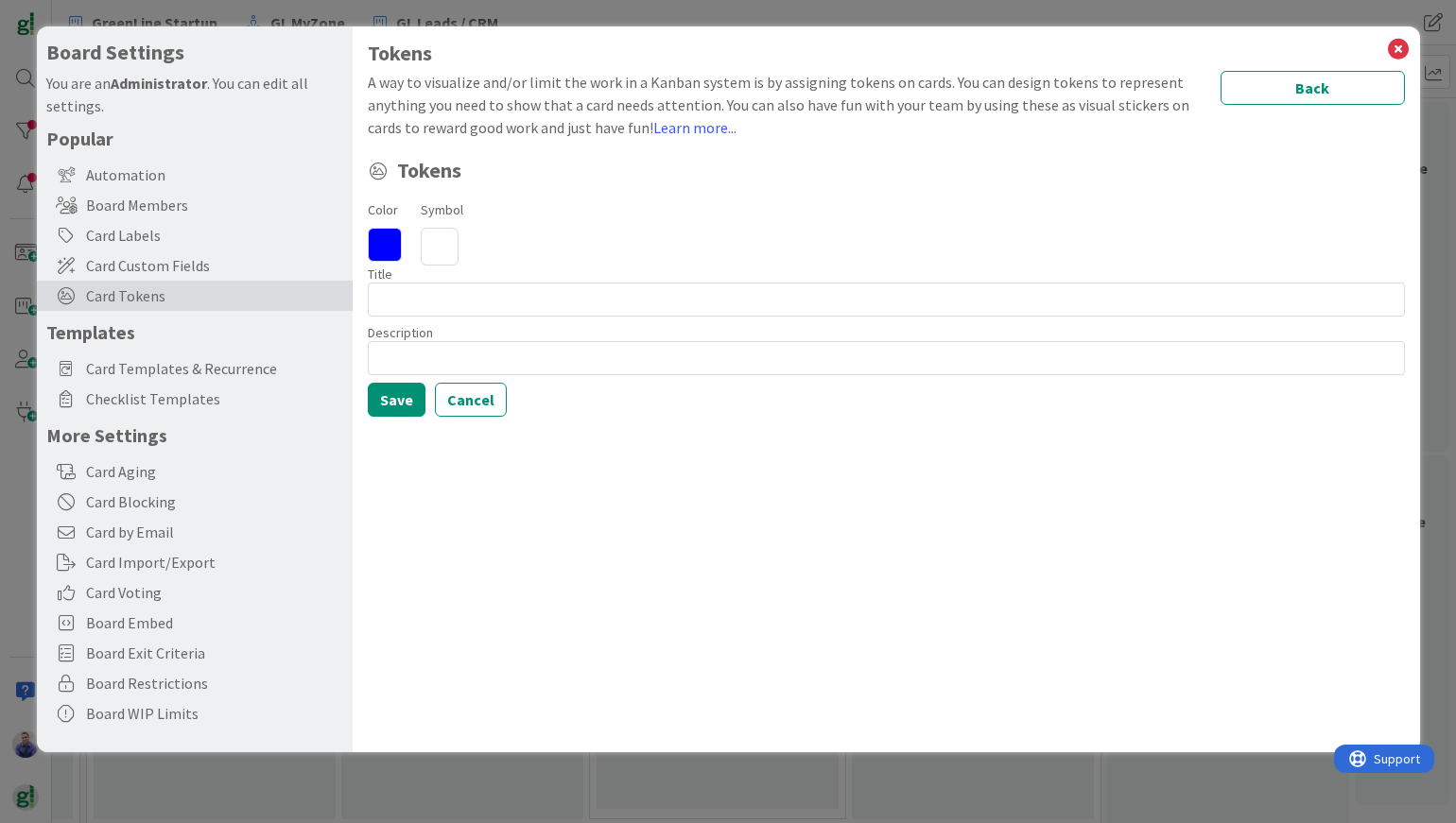 click at bounding box center [385, 245] 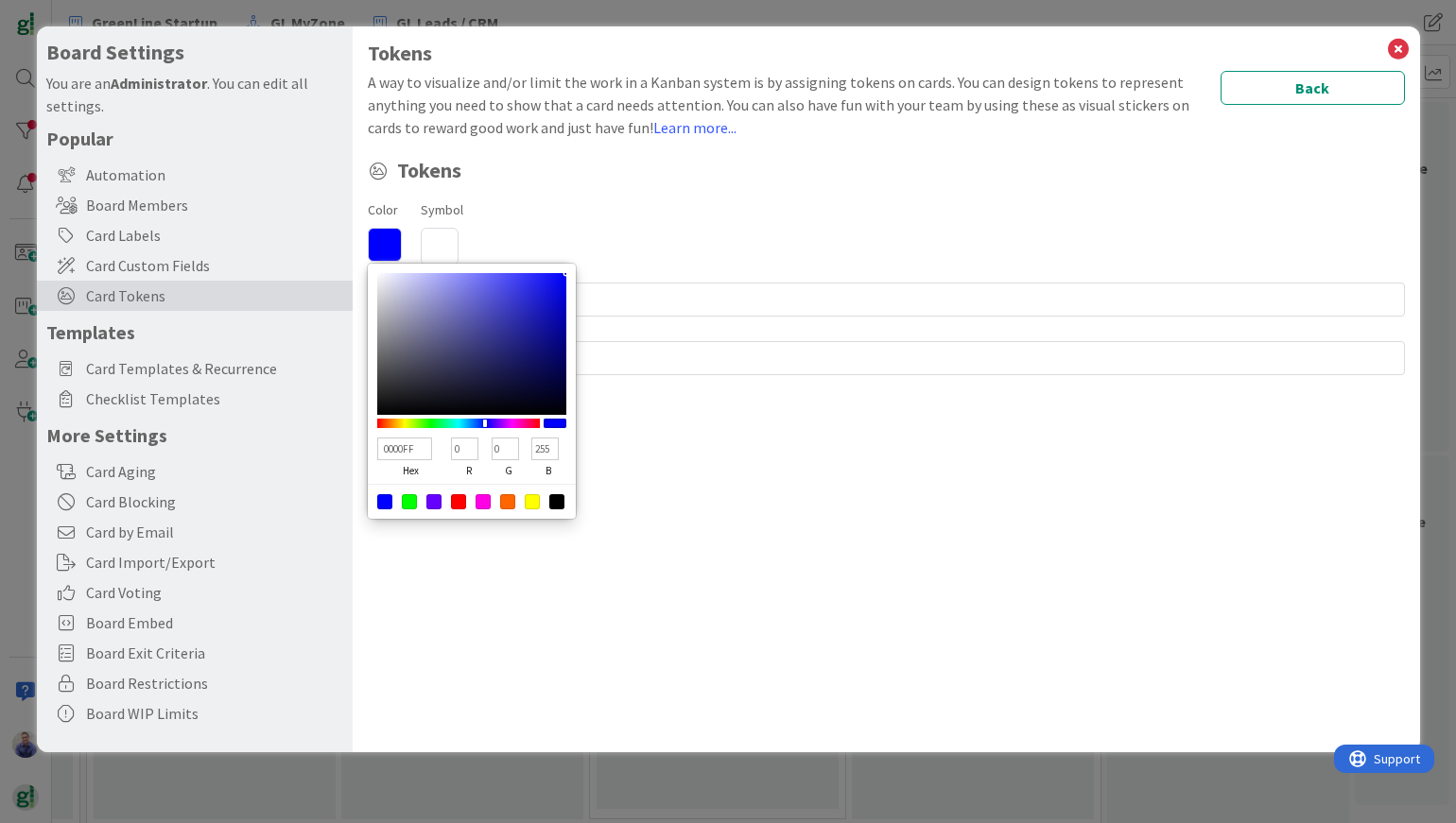 type on "00FF40" 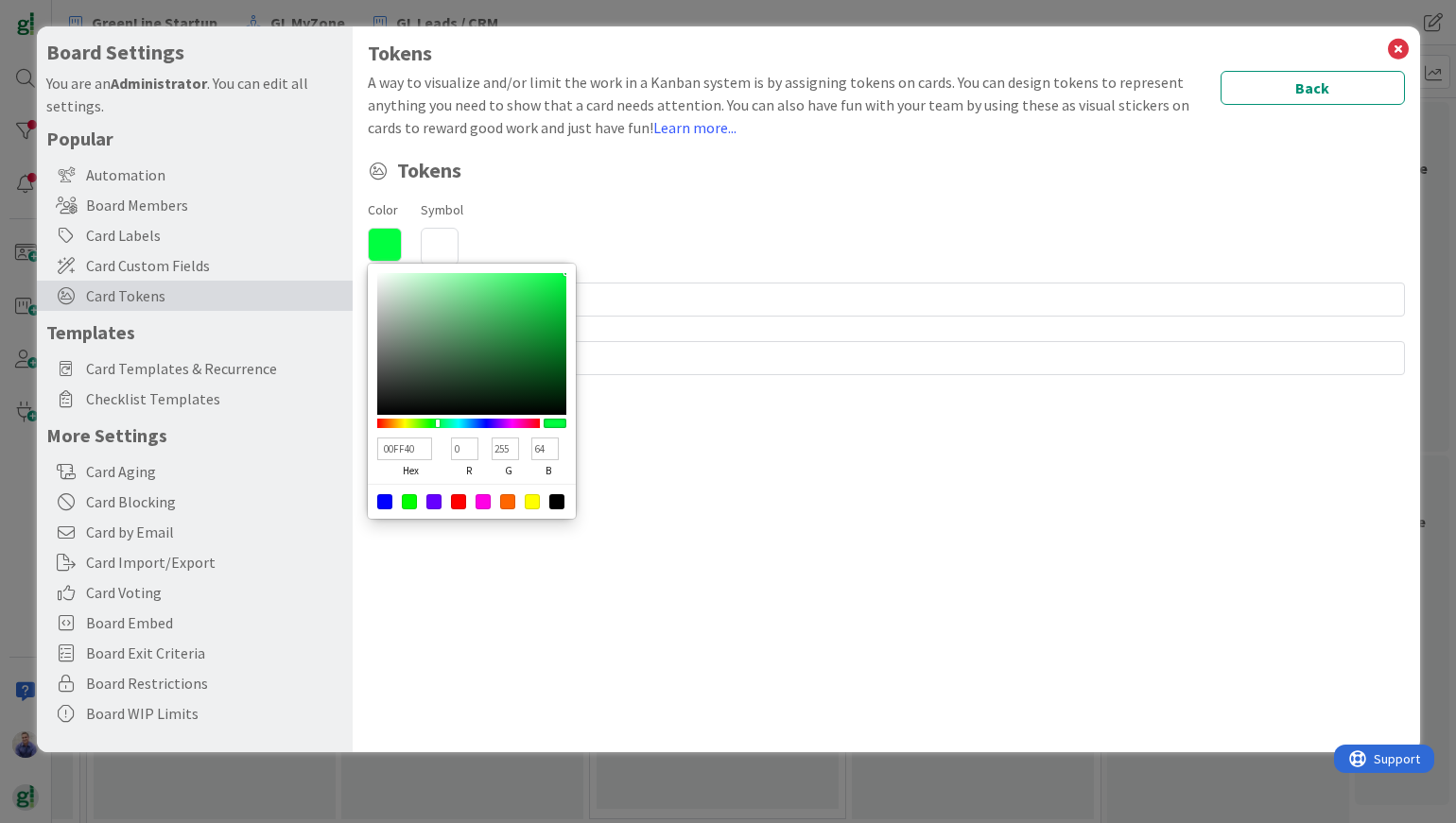 click at bounding box center (459, 423) 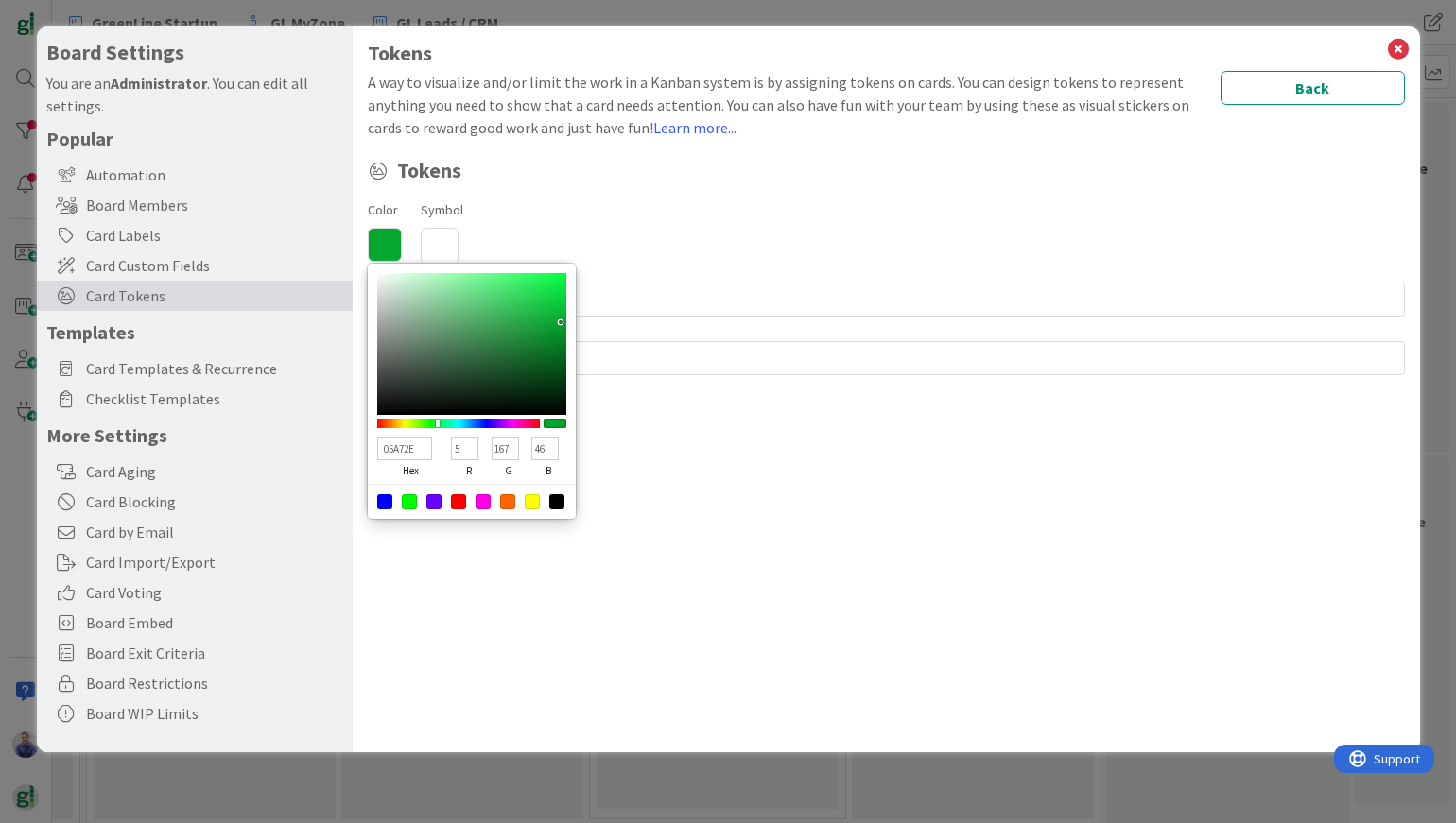 click at bounding box center [472, 344] 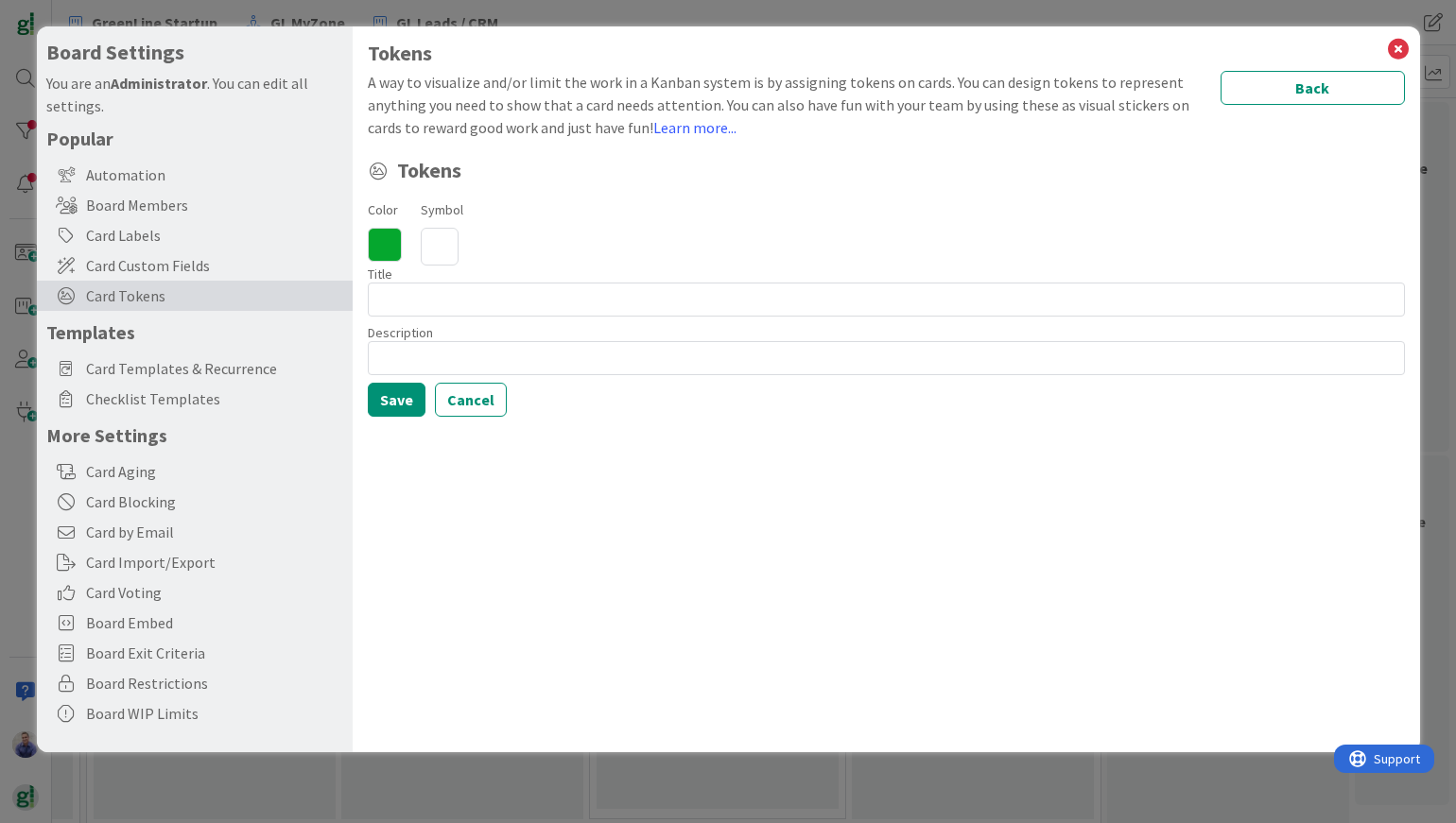 click at bounding box center (440, 247) 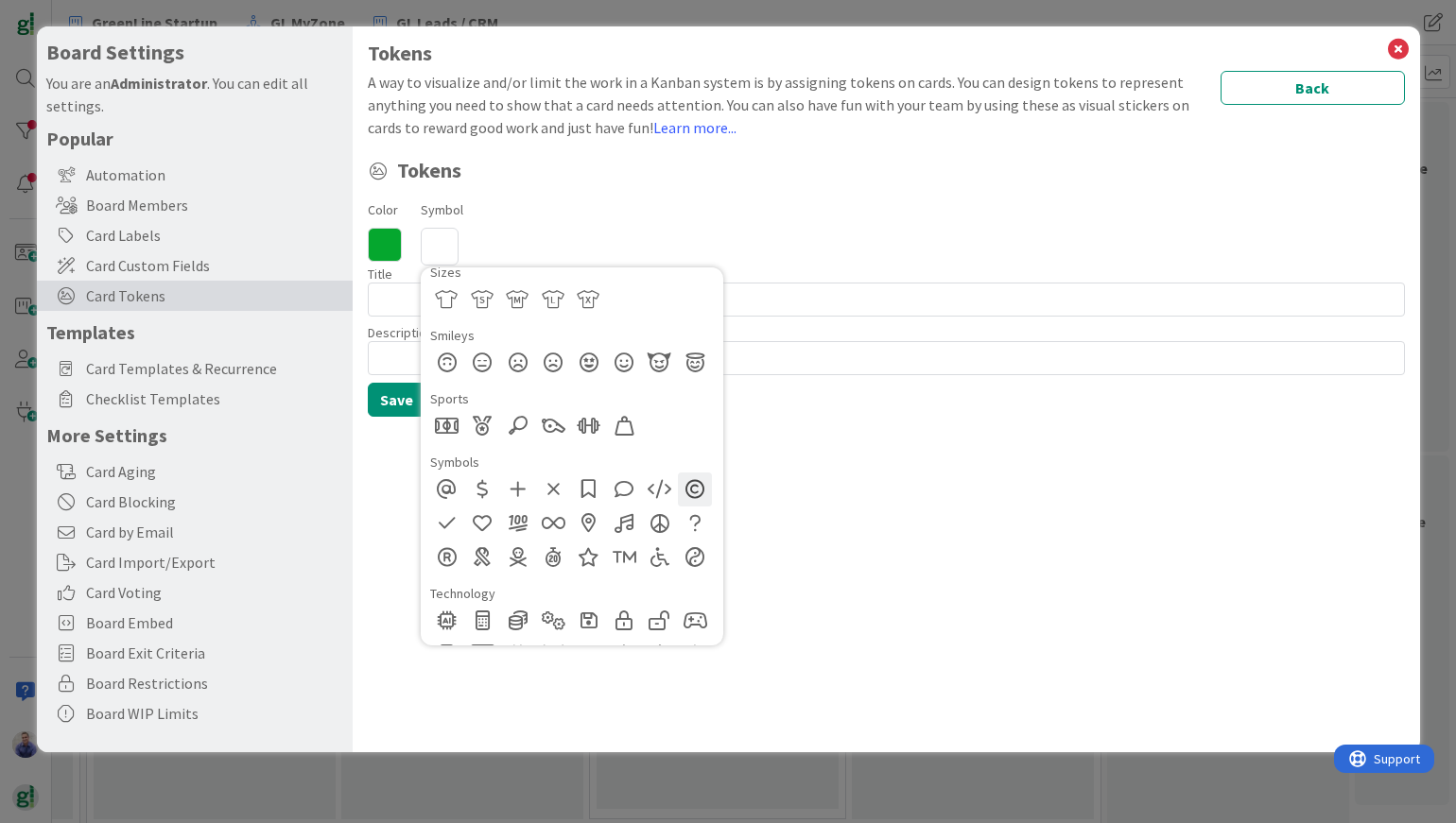scroll, scrollTop: 1230, scrollLeft: 0, axis: vertical 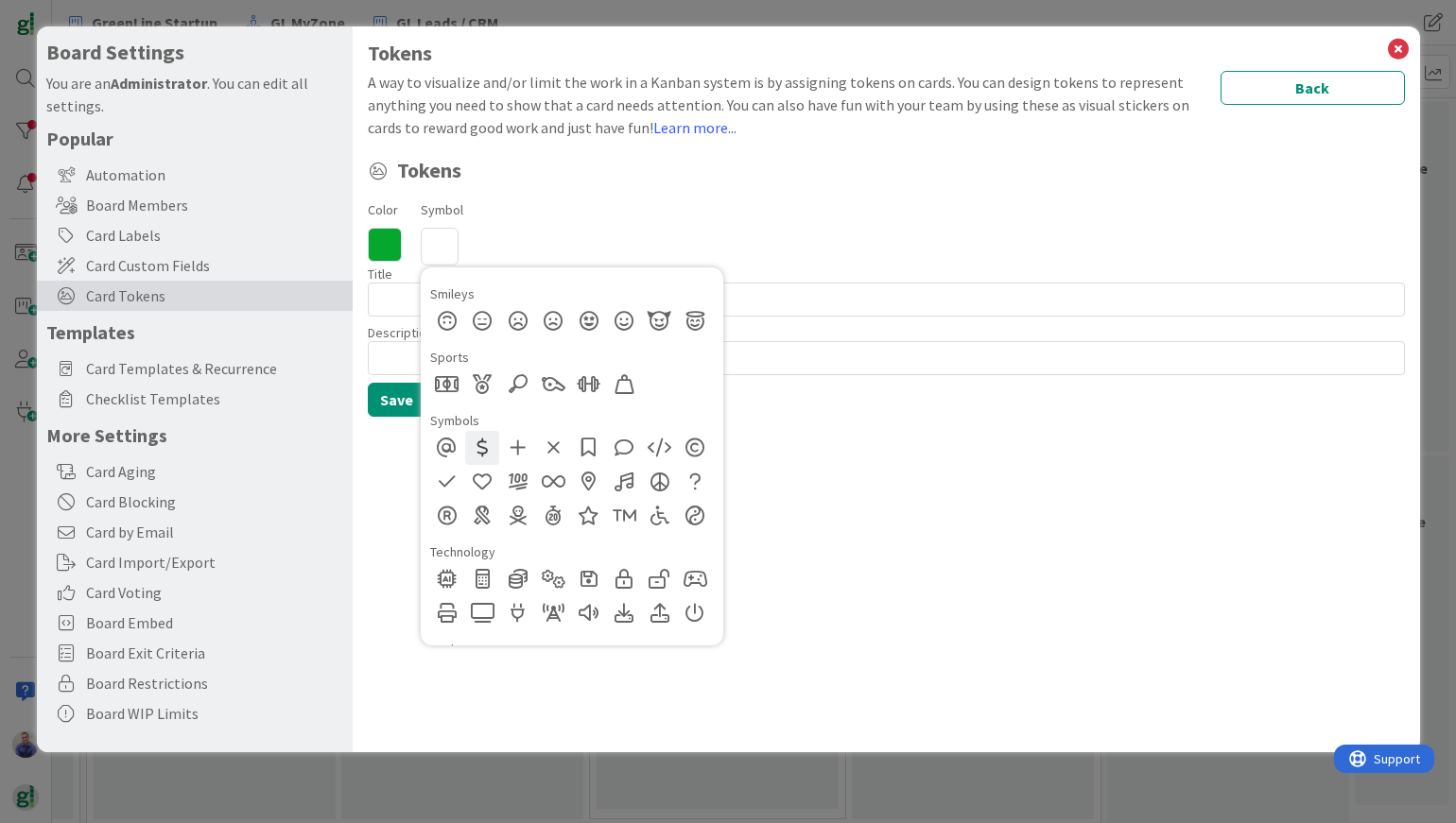 click at bounding box center (482, 448) 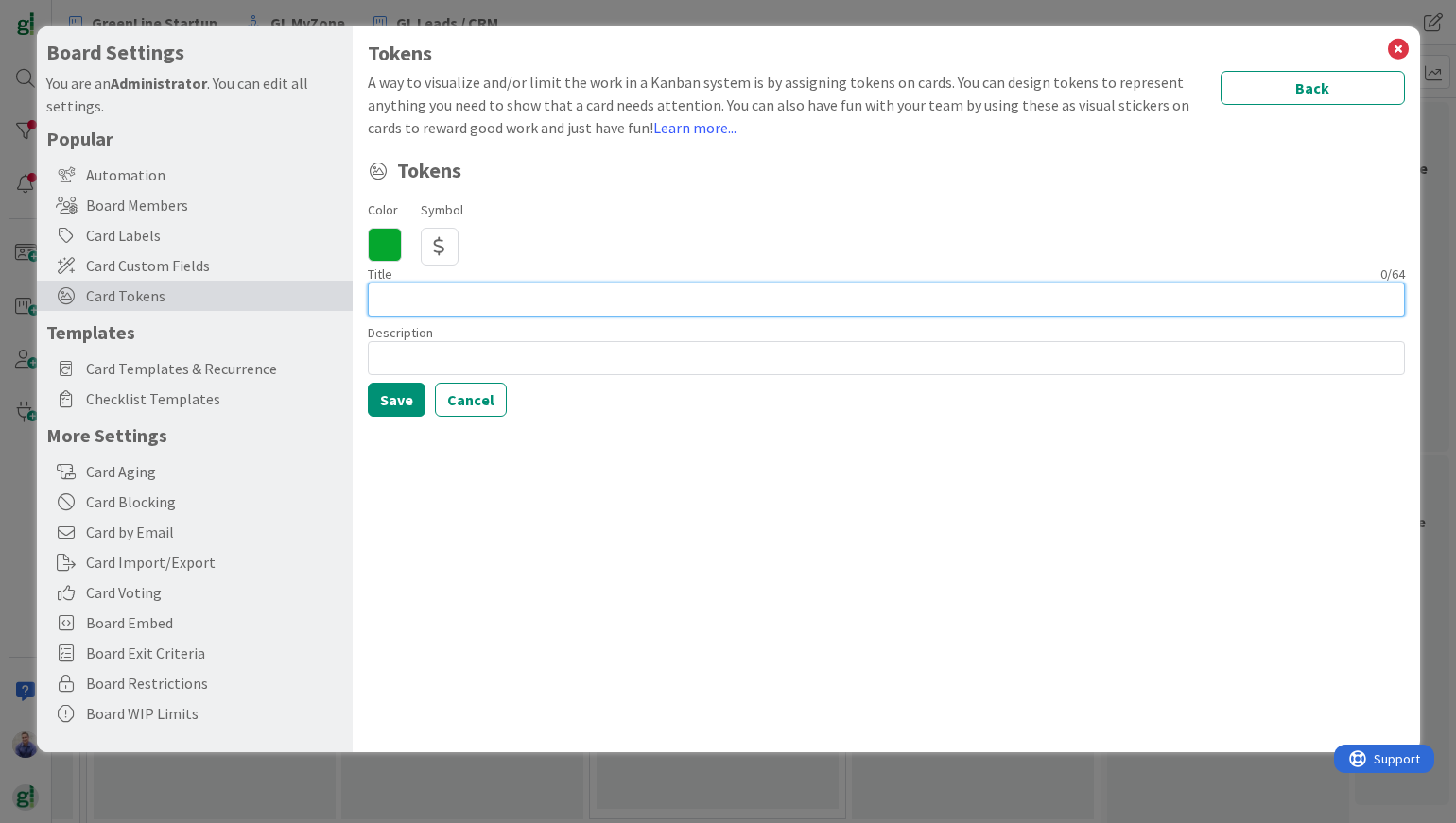 click at bounding box center [886, 300] 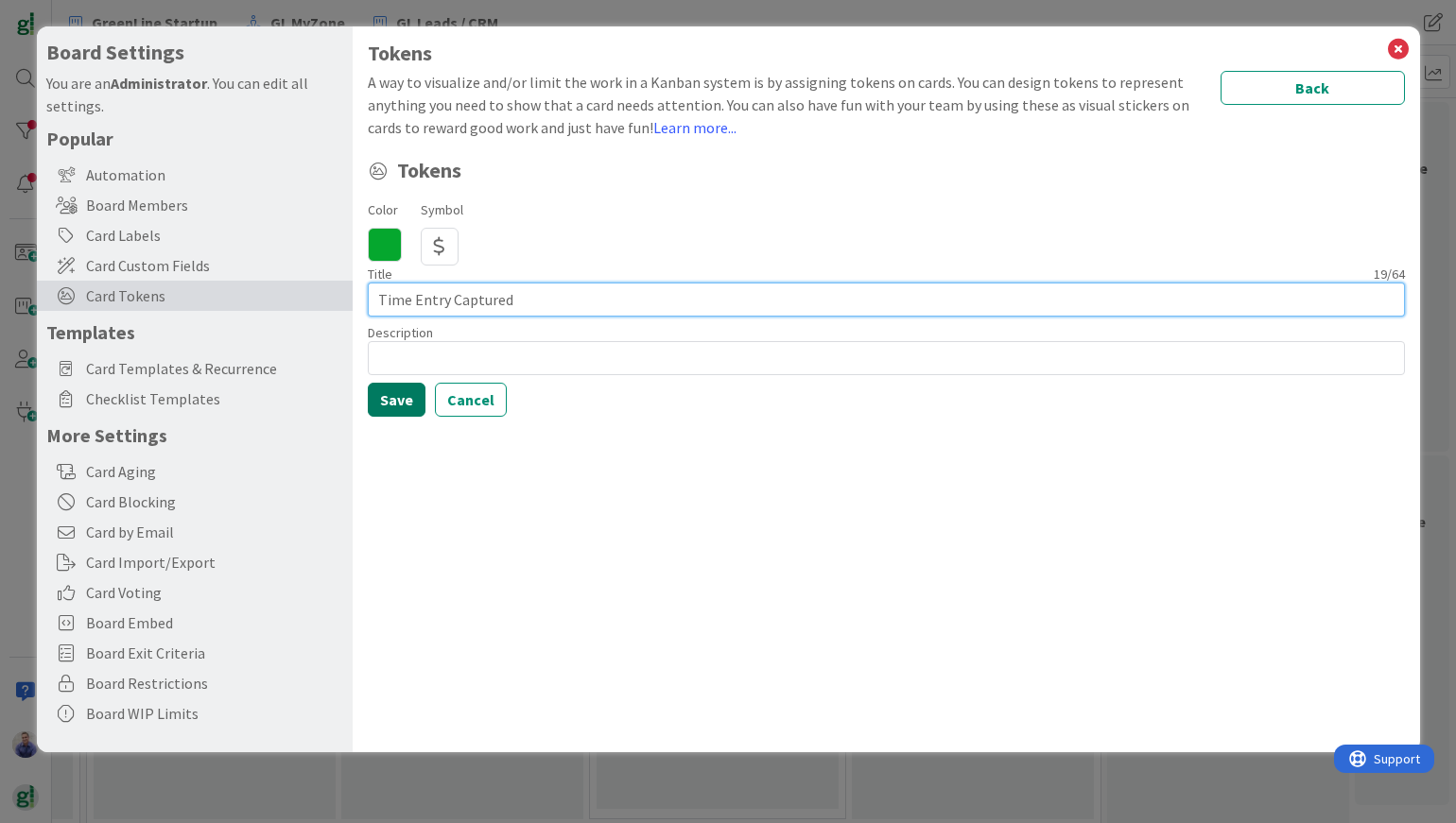 type on "Time Entry Captured" 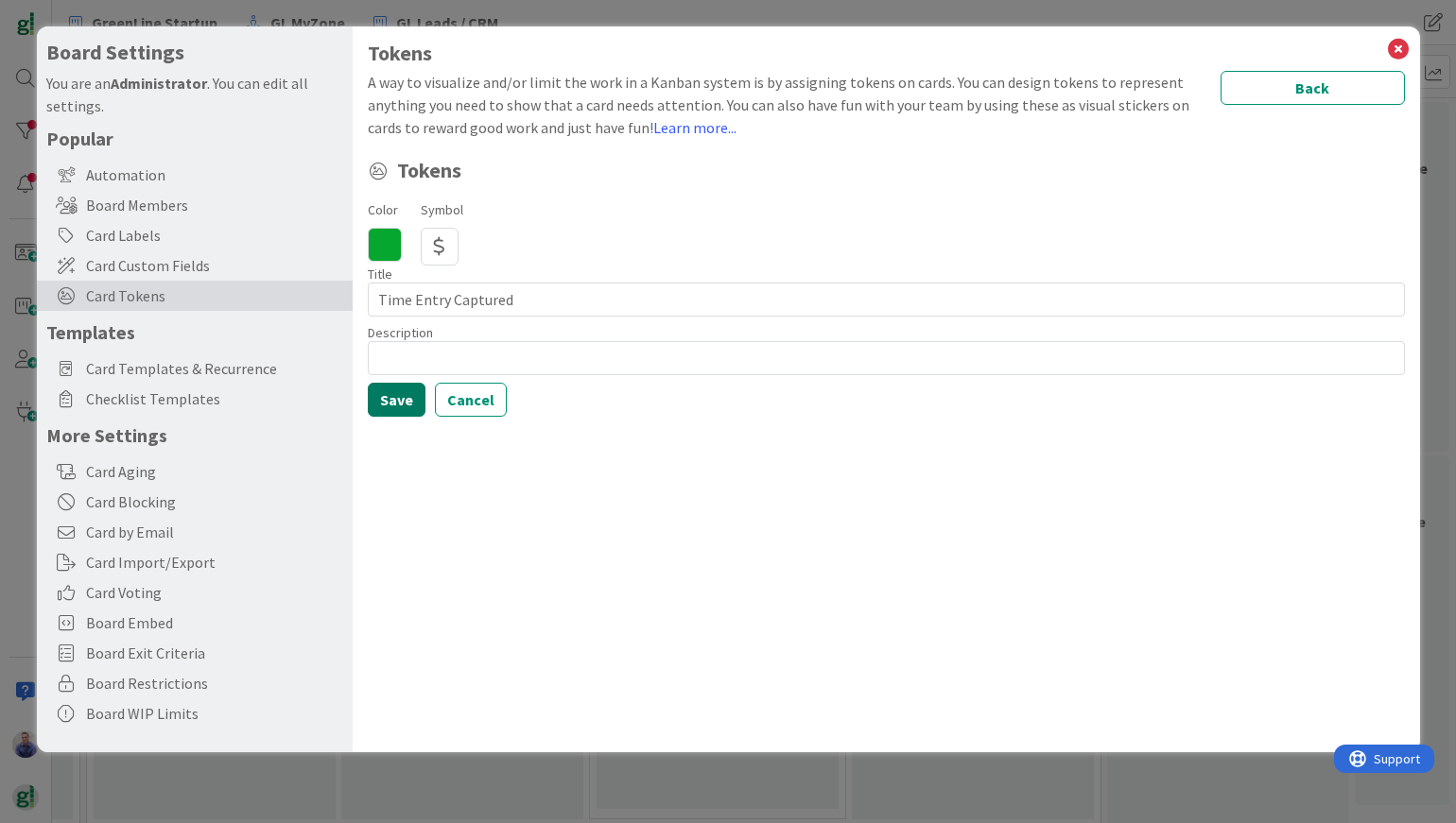 click on "Save" at bounding box center [396, 400] 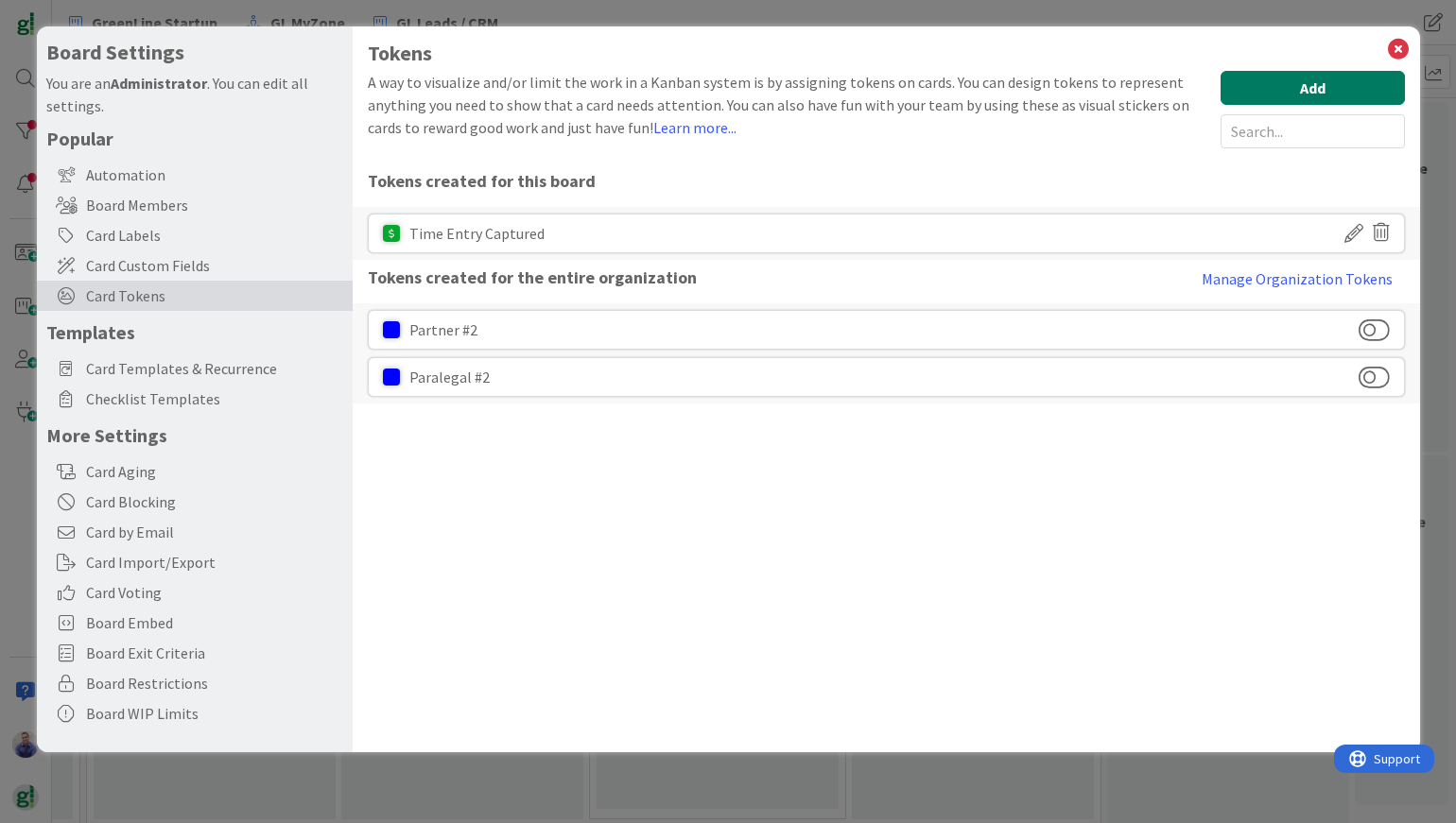 click on "Add" at bounding box center [1312, 88] 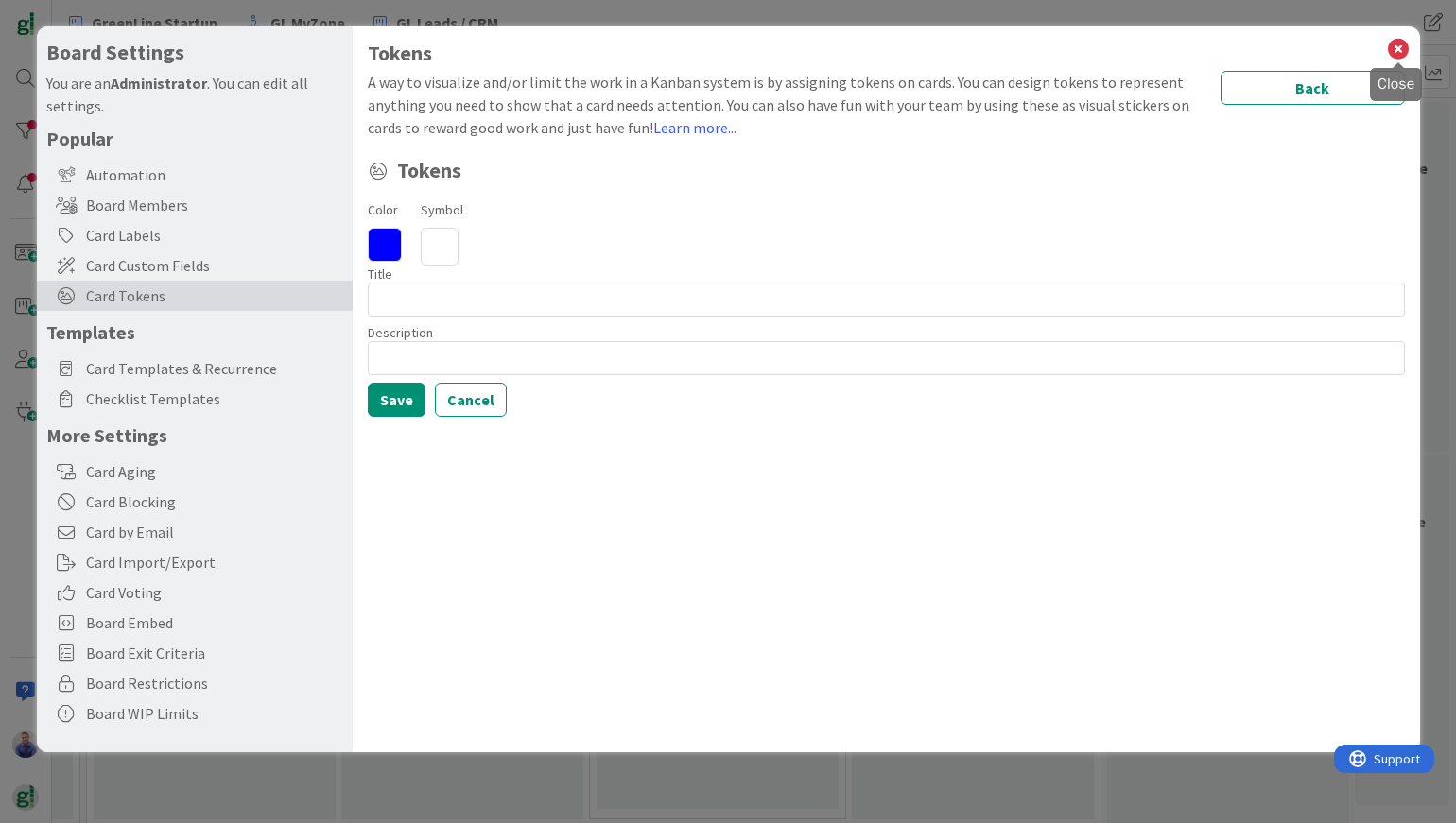click at bounding box center (1398, 49) 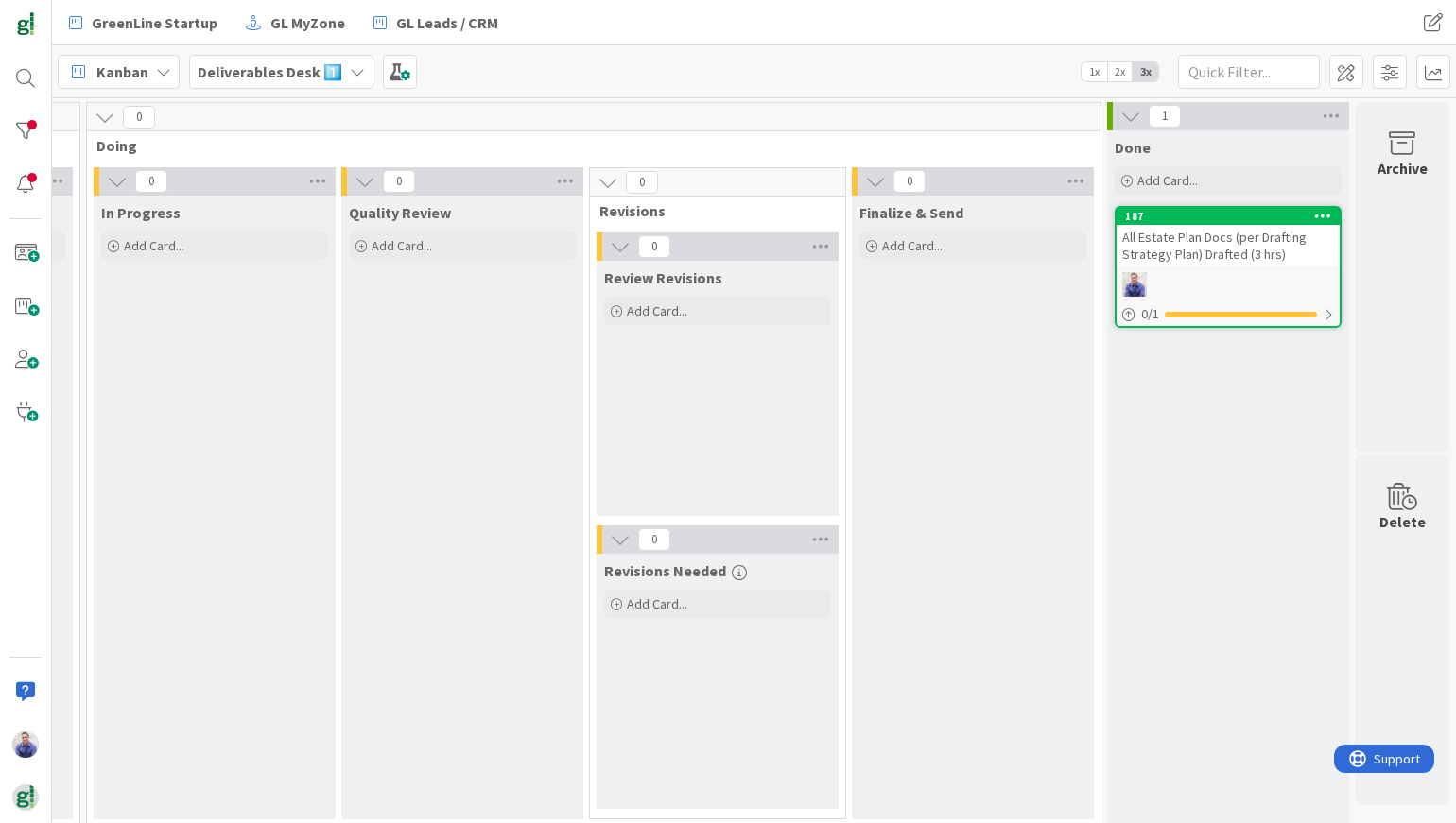 click at bounding box center [1323, 215] 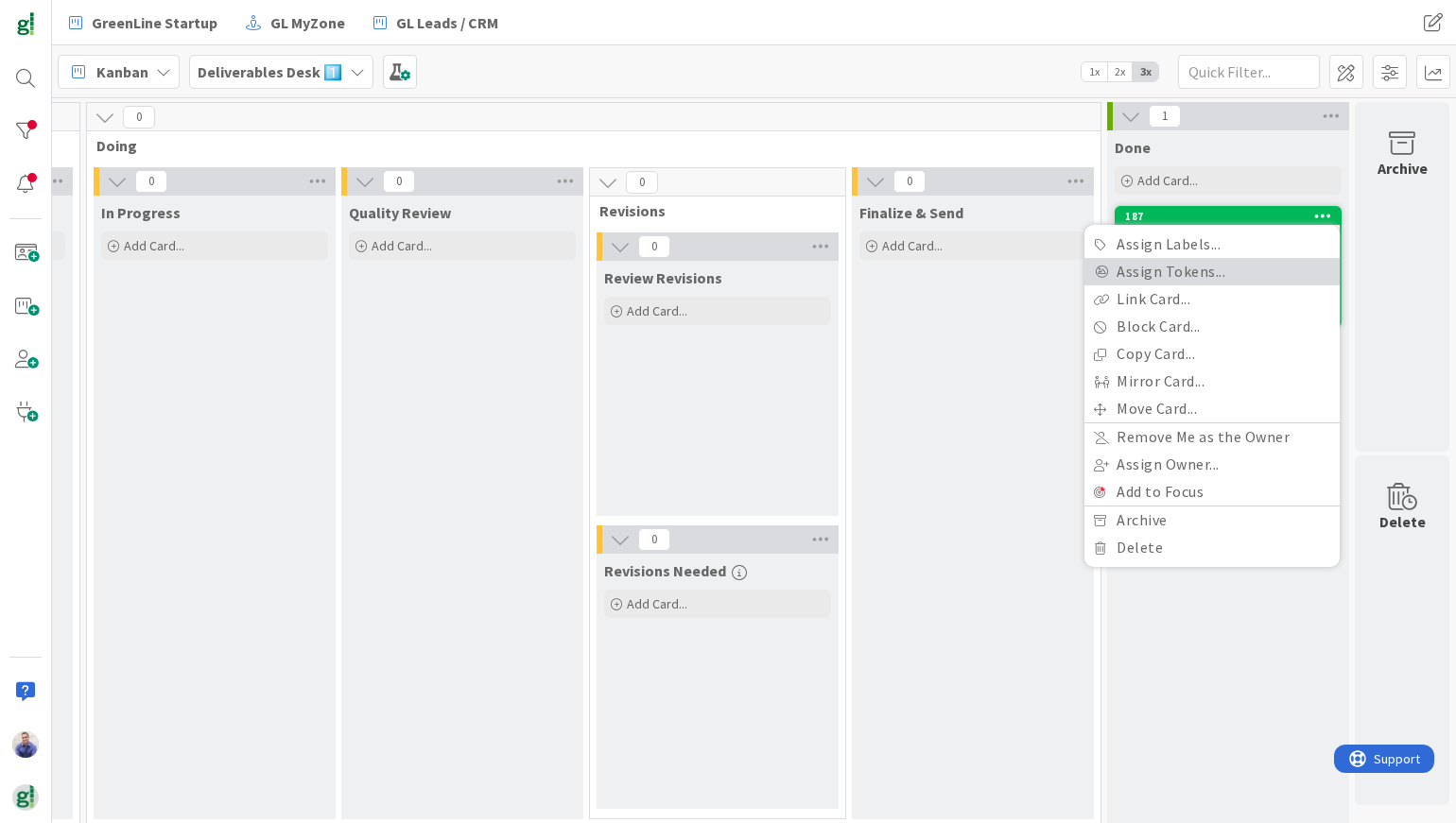 click on "Assign Tokens..." at bounding box center [1212, 271] 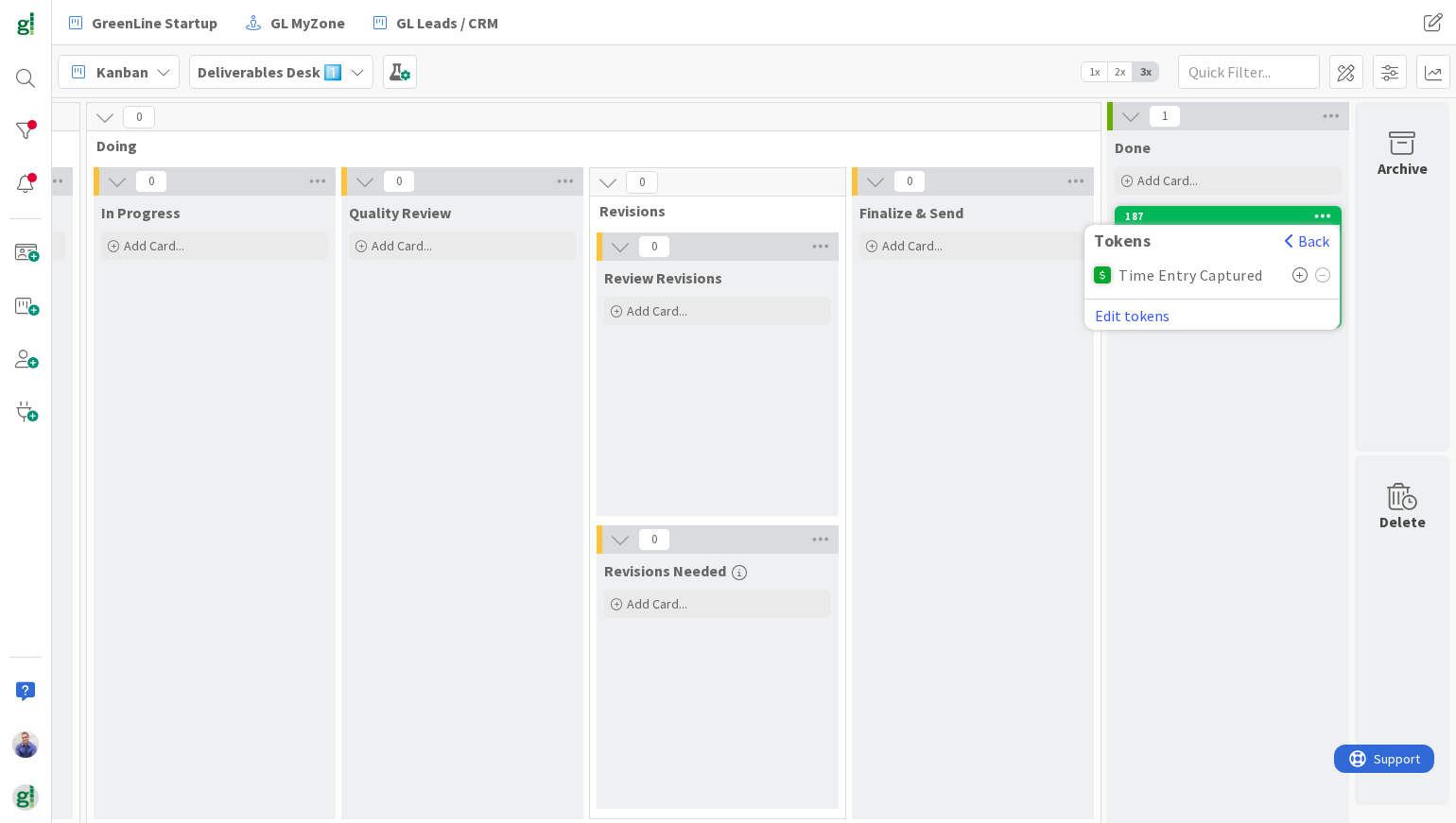click at bounding box center (1300, 275) 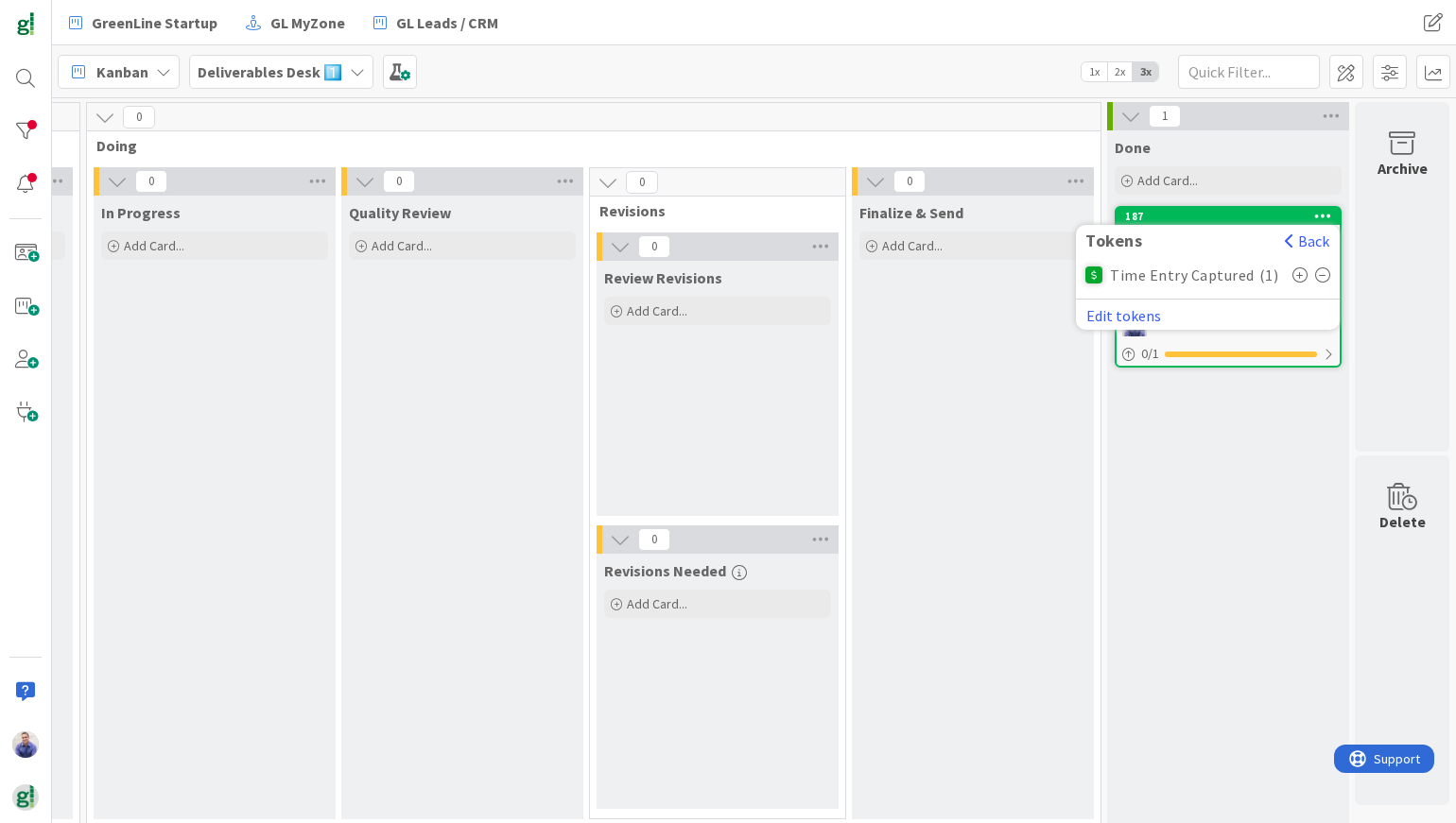 click on "Done Add Card... 187 Tokens Back Time Entry Captured ( 1 ) Edit tokens All Estate Plan Docs (per Drafting Strategy Plan) Drafted (3 hrs) 0 / 1" at bounding box center [1228, 480] 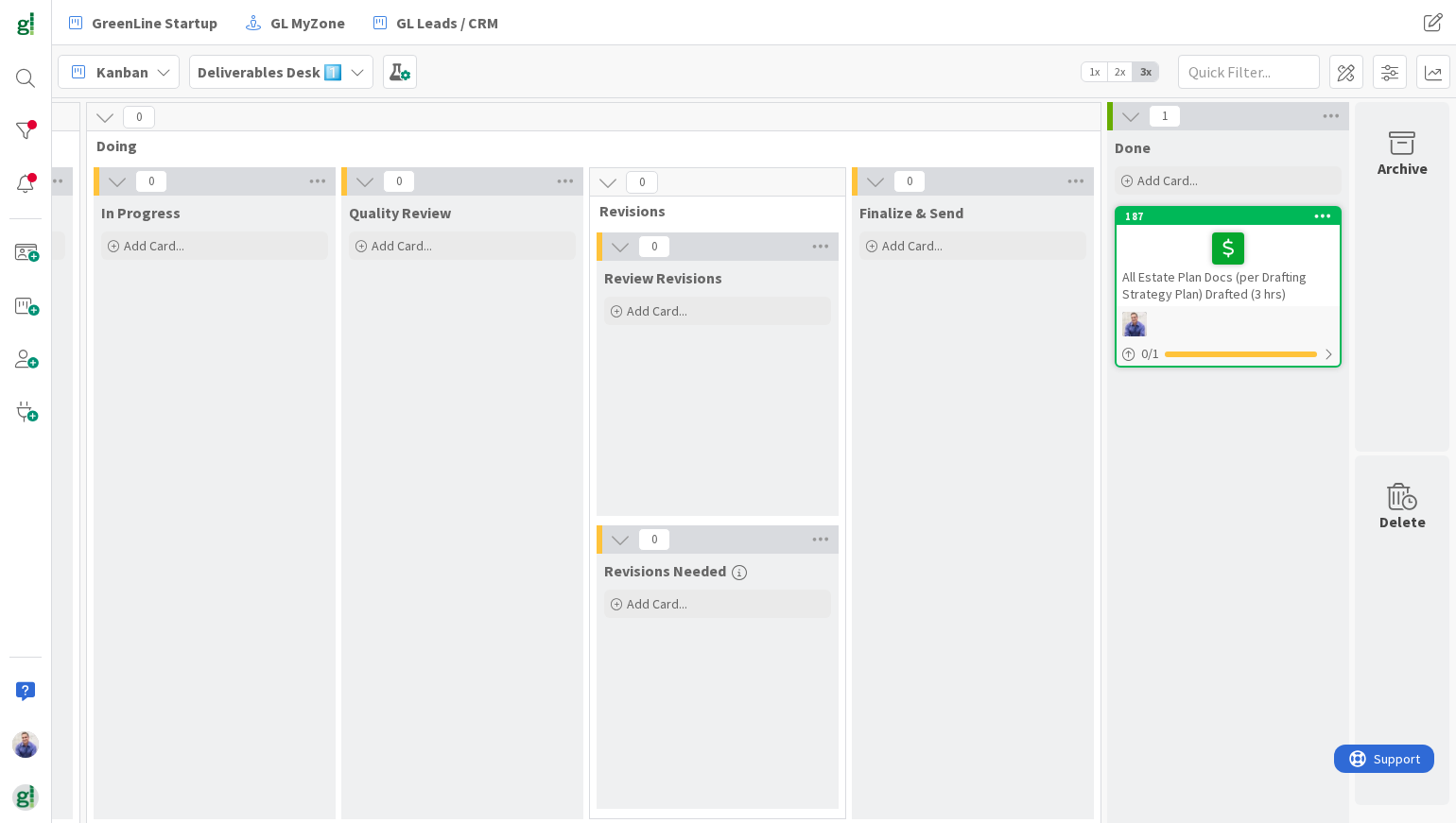 click on "Deliverables Desk 1️⃣" at bounding box center [269, 72] 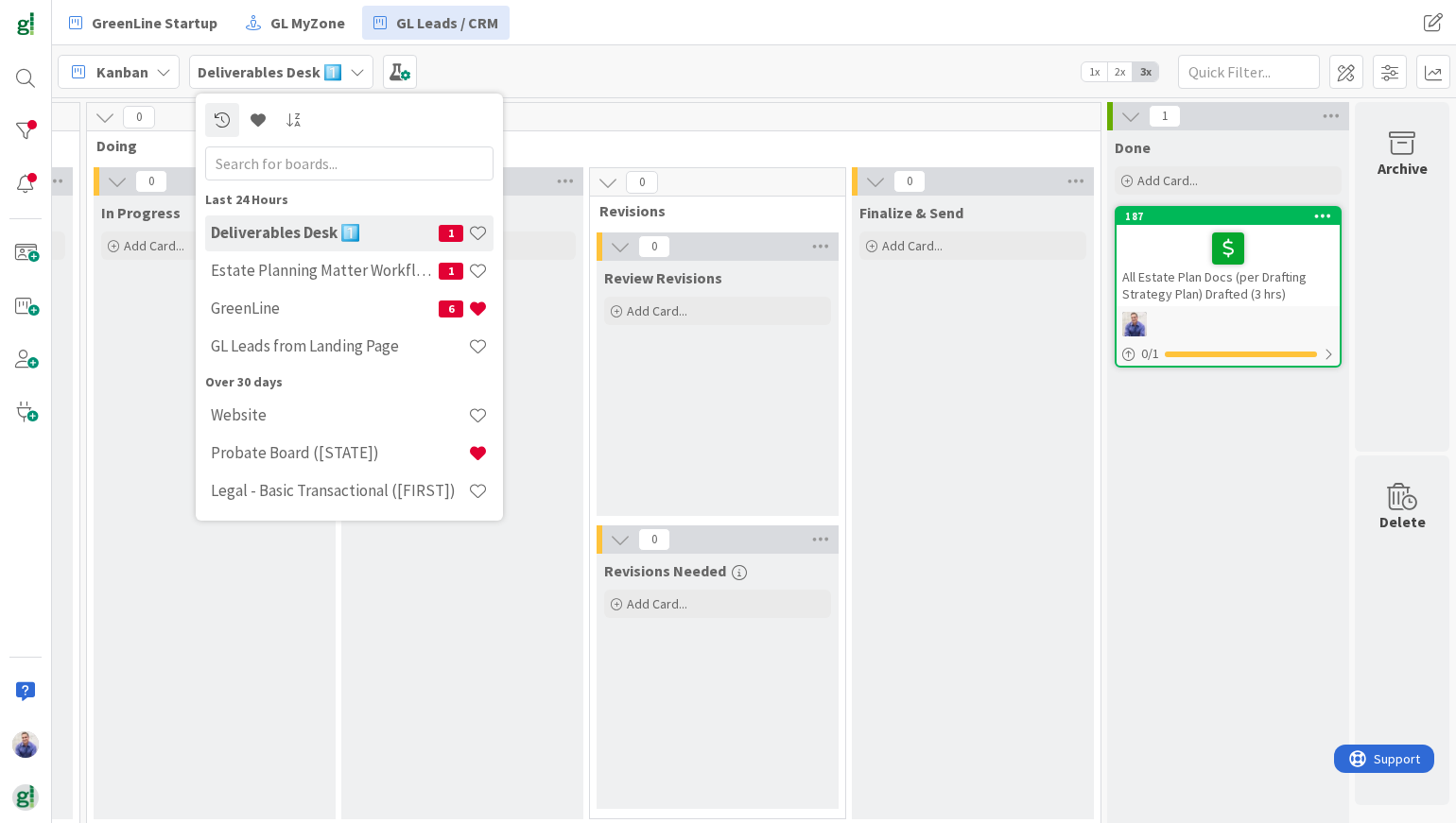 drag, startPoint x: 578, startPoint y: 67, endPoint x: 477, endPoint y: 18, distance: 112.25863 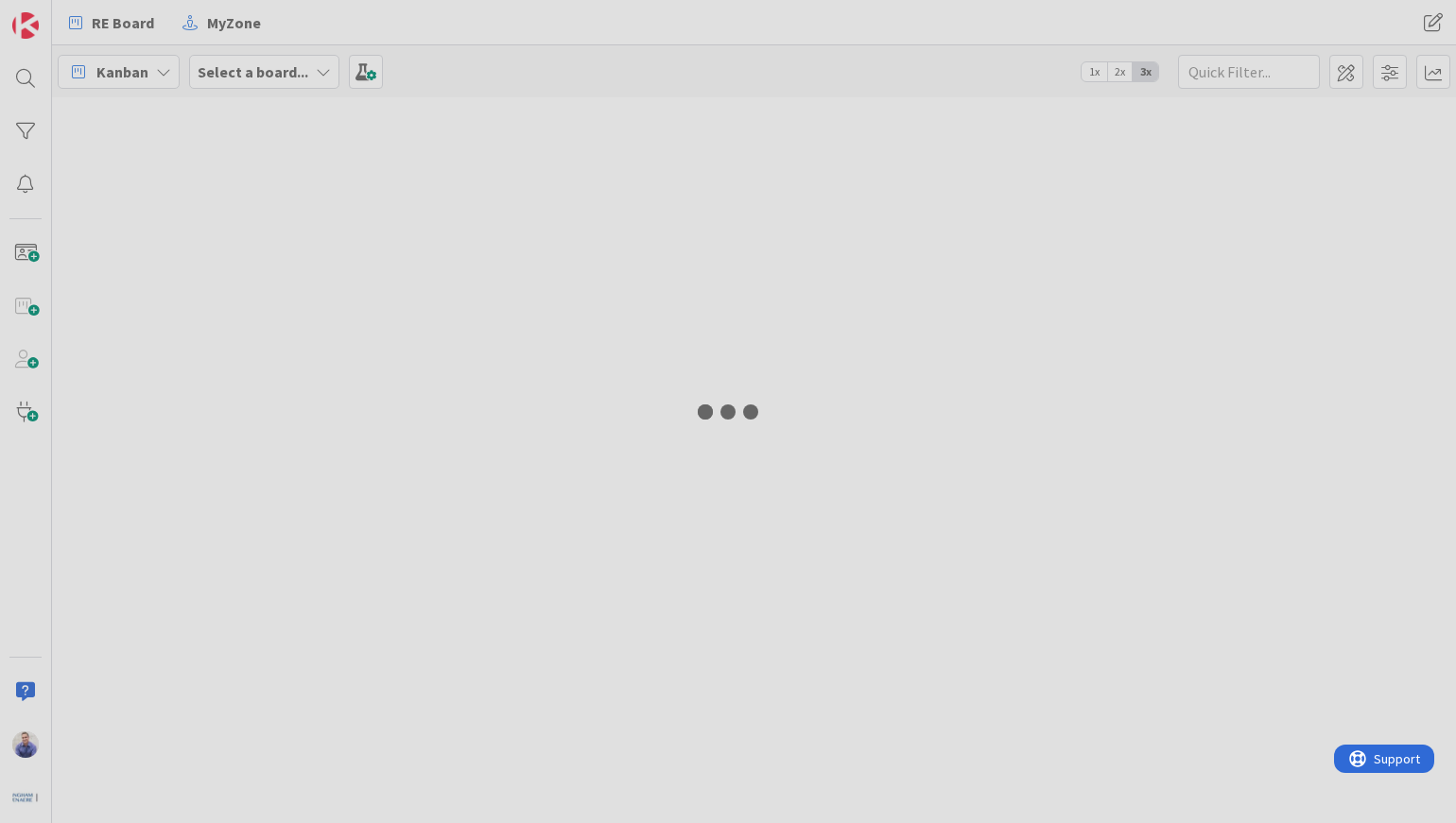 scroll, scrollTop: 0, scrollLeft: 0, axis: both 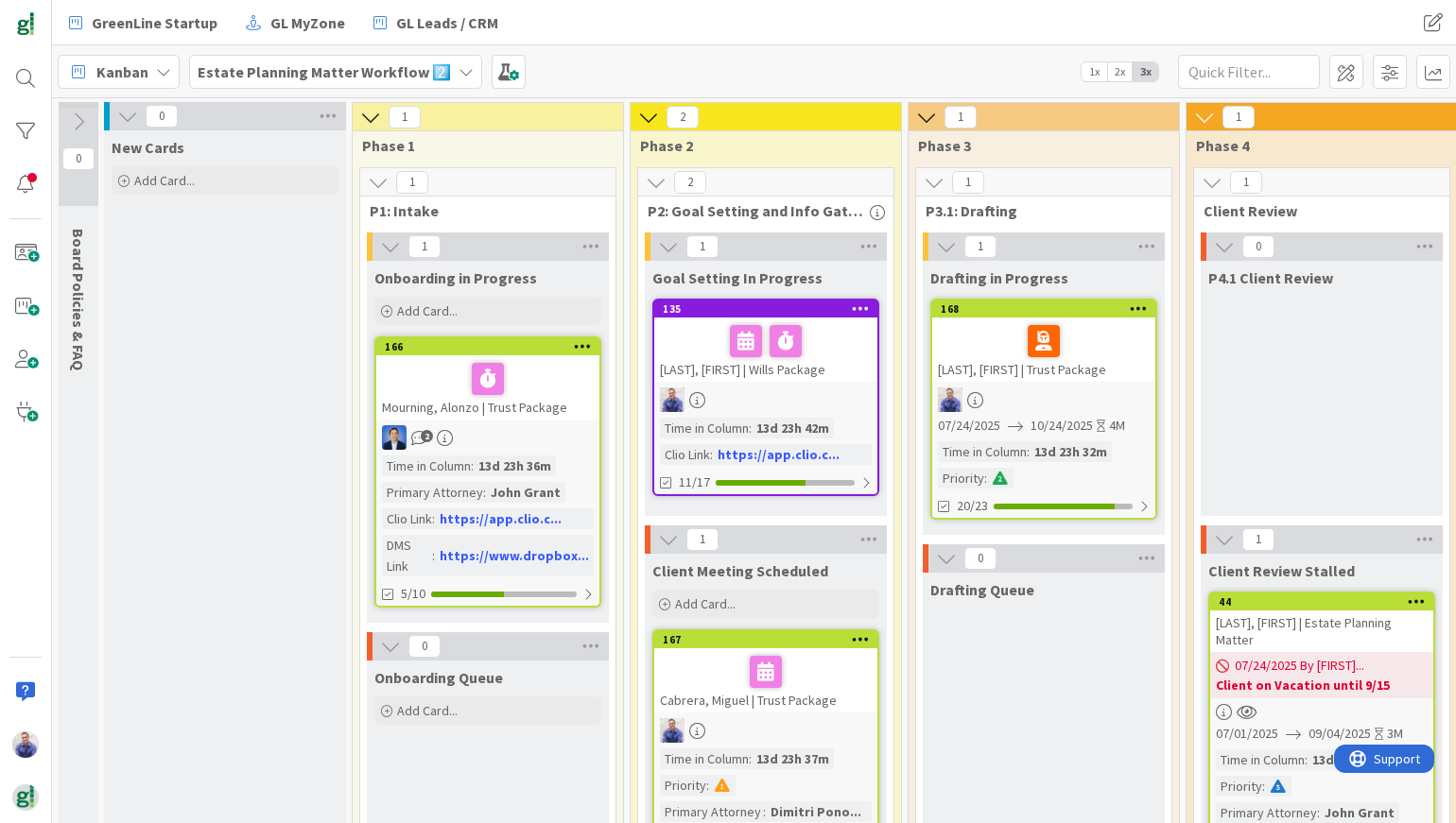 click on "Kanban Estate Planning Matter Workflow 2️⃣ 1x 2x 3x" at bounding box center (754, 71) 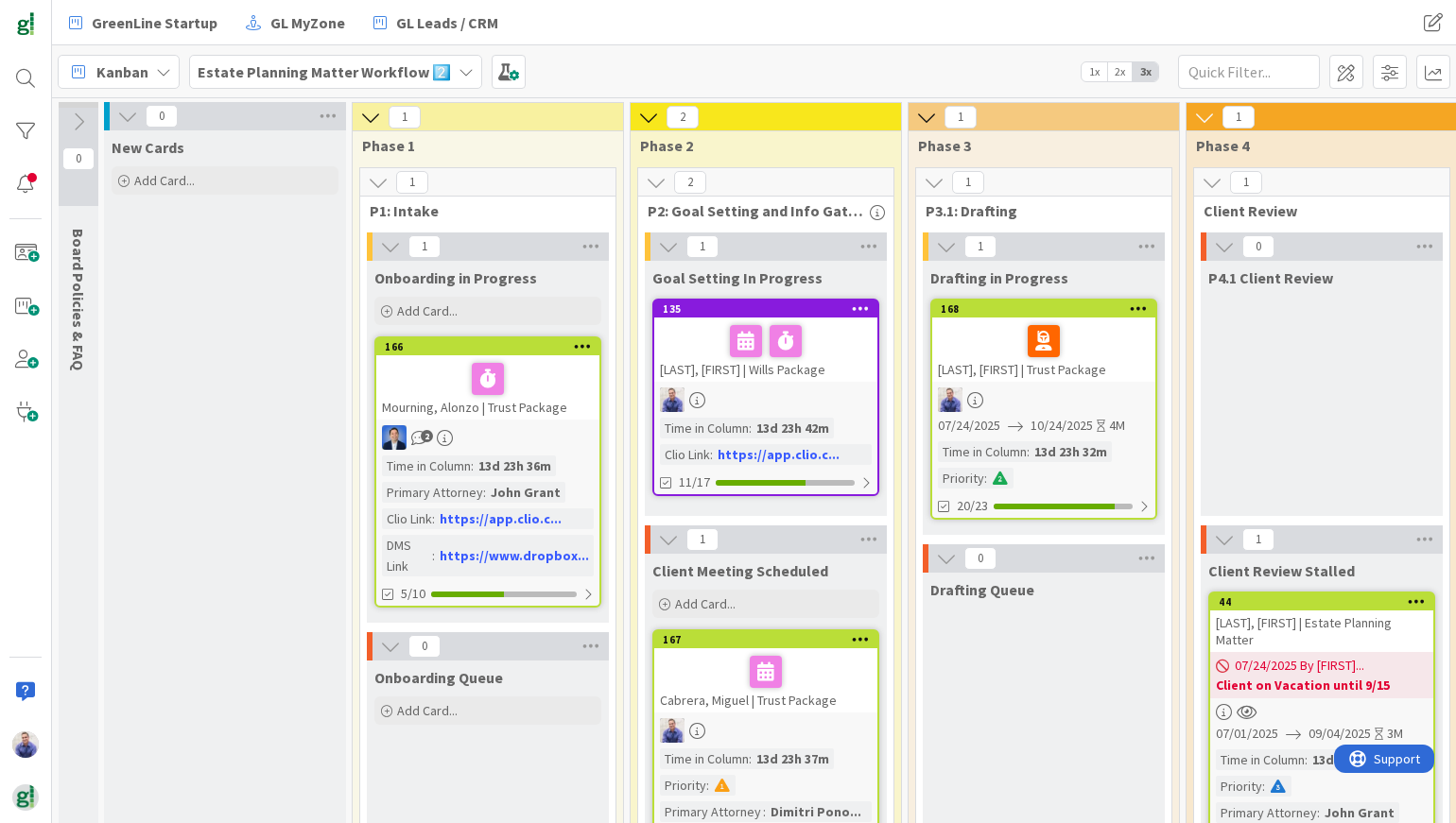 click on "2x" at bounding box center (1119, 72) 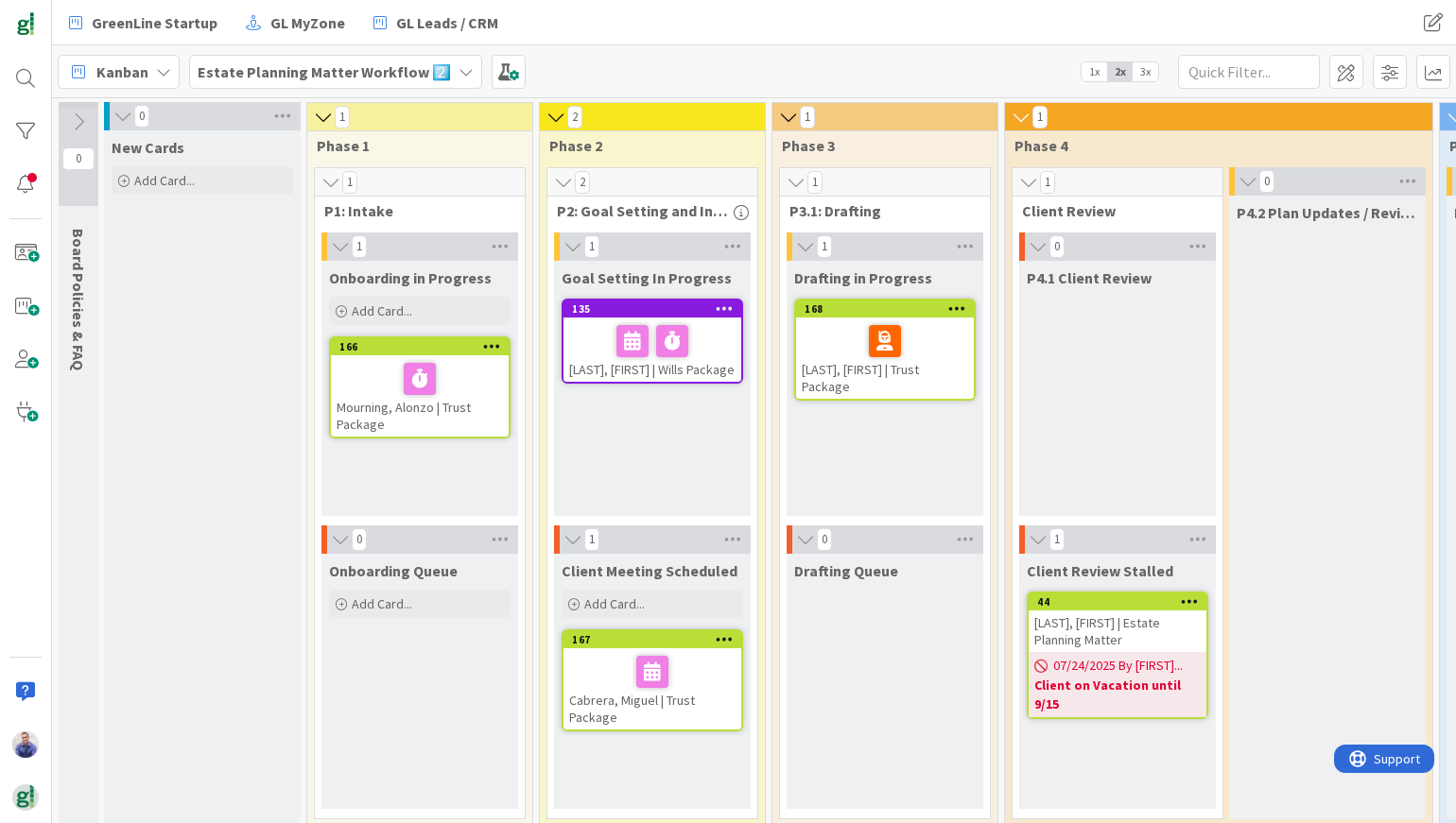 click on "1x" at bounding box center (1094, 72) 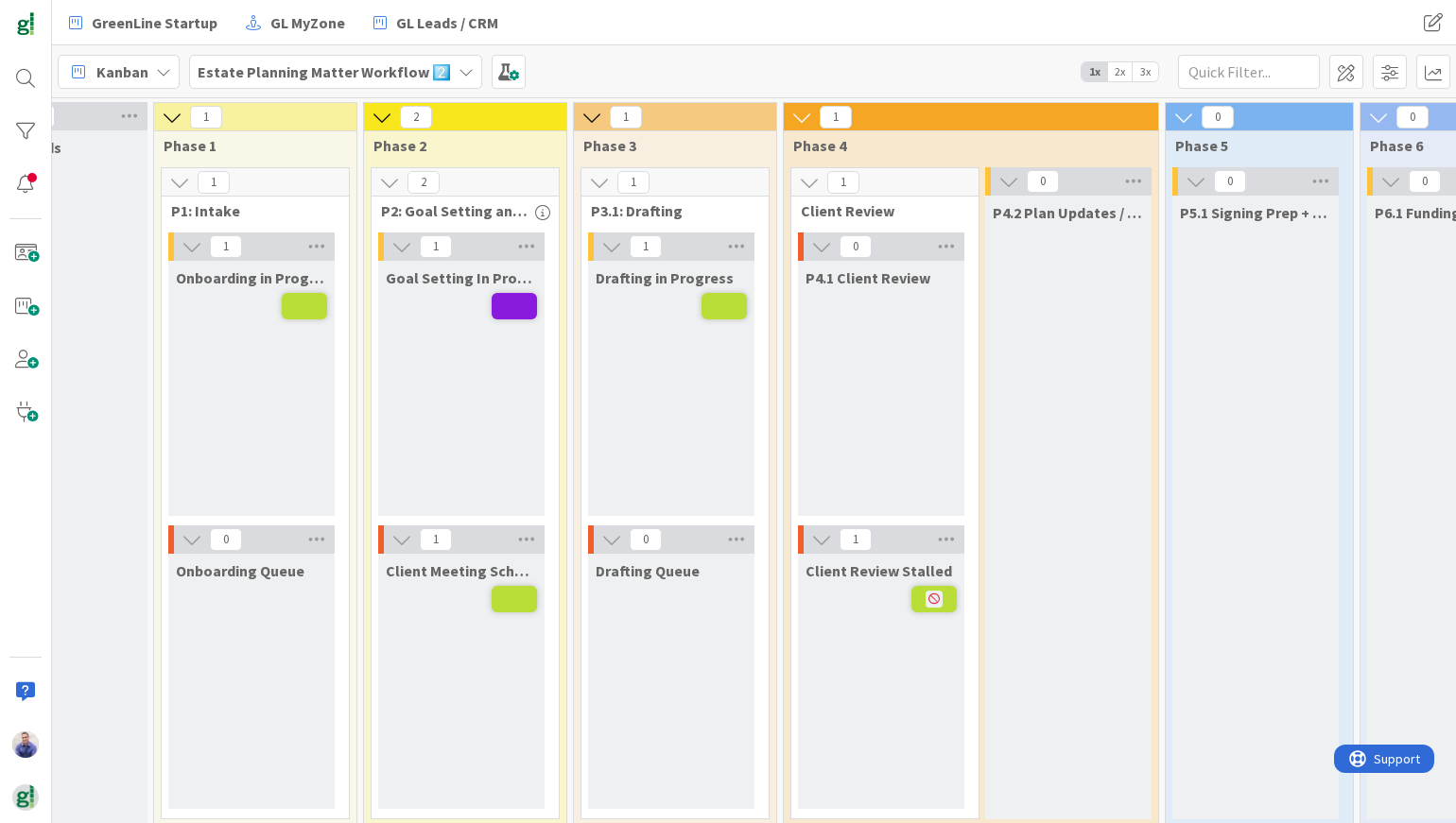 scroll, scrollTop: 0, scrollLeft: 123, axis: horizontal 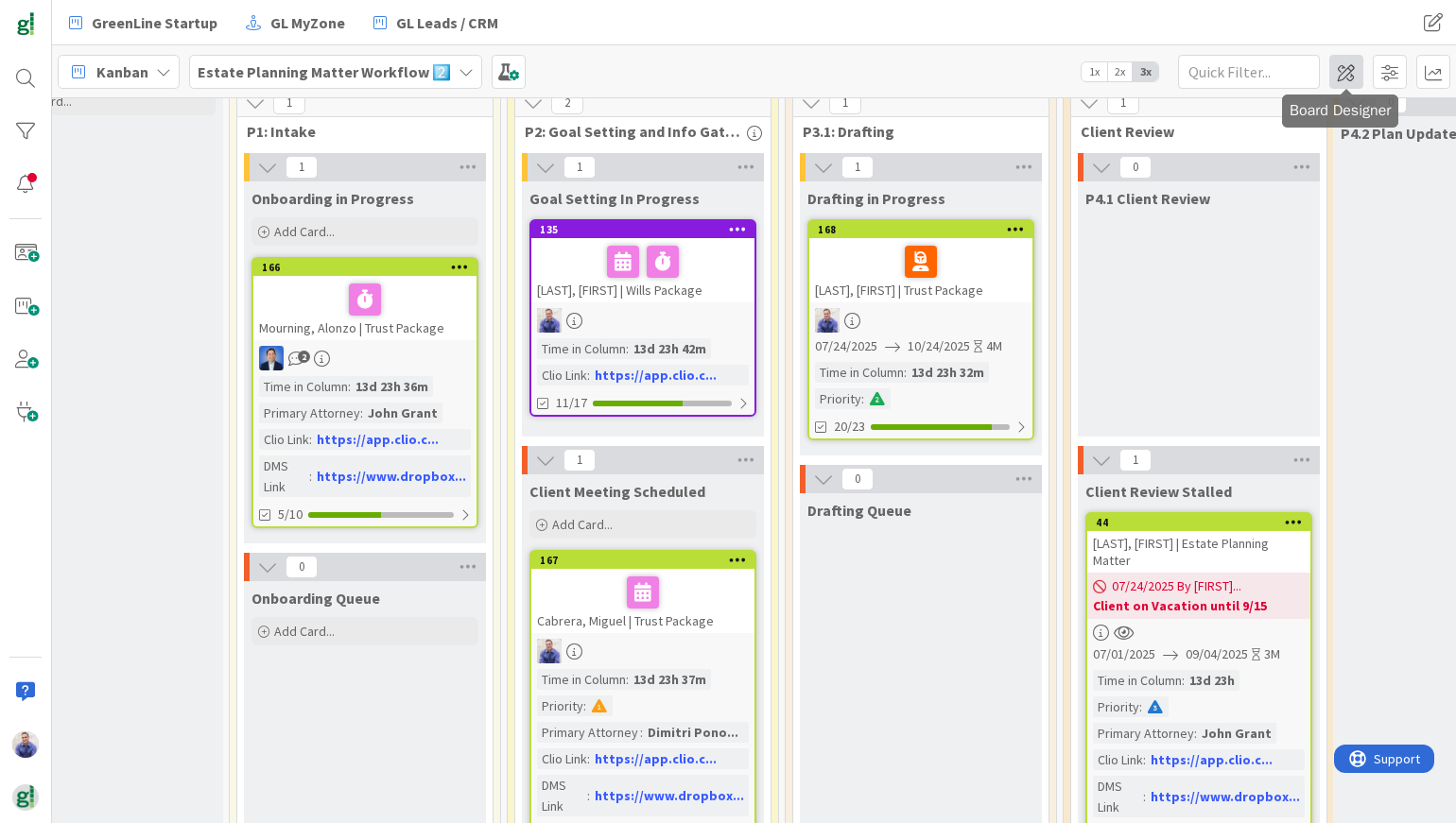 click at bounding box center [1346, 72] 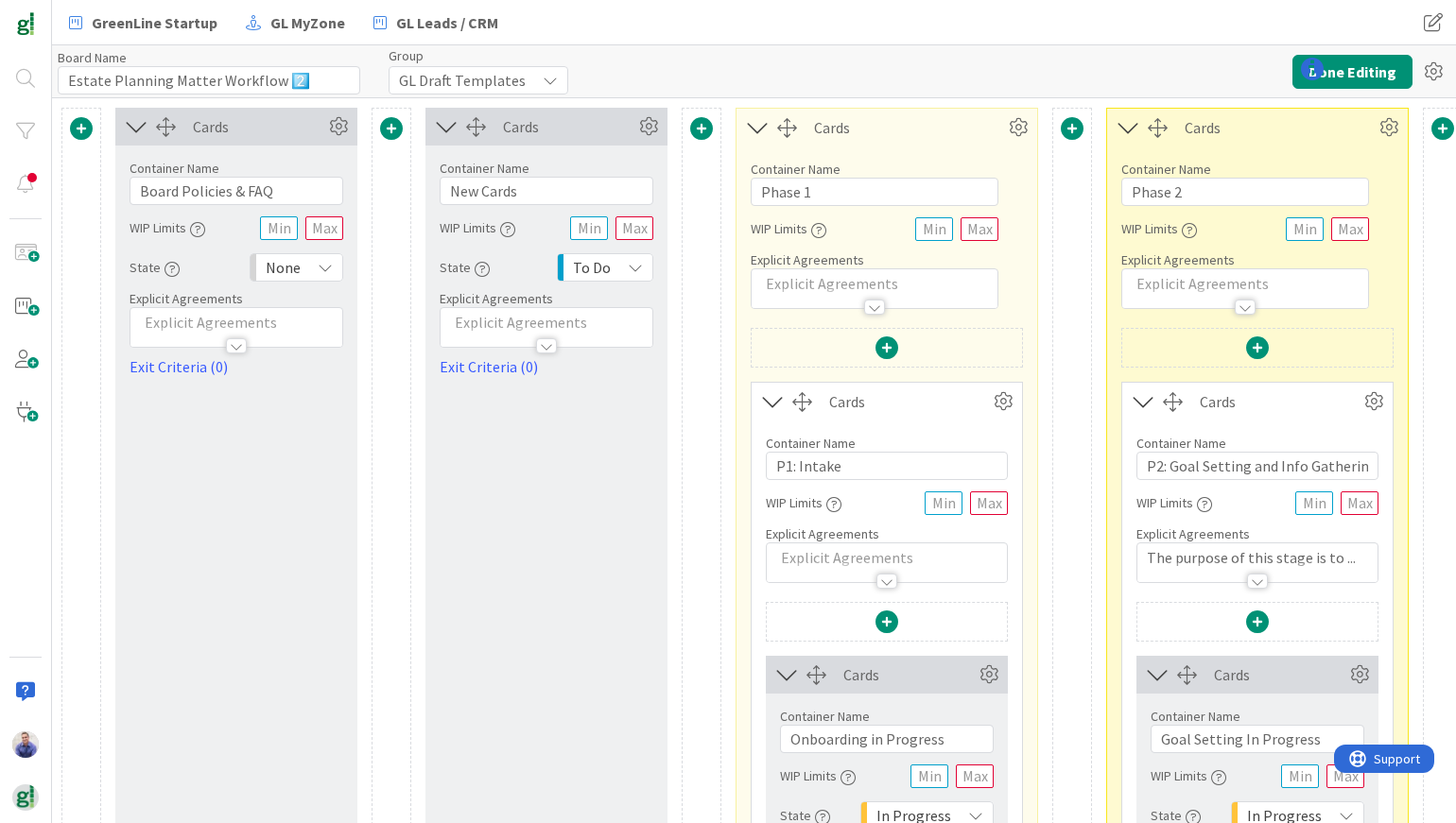 type on "Estate Planning Matter Workflow 2️⃣" 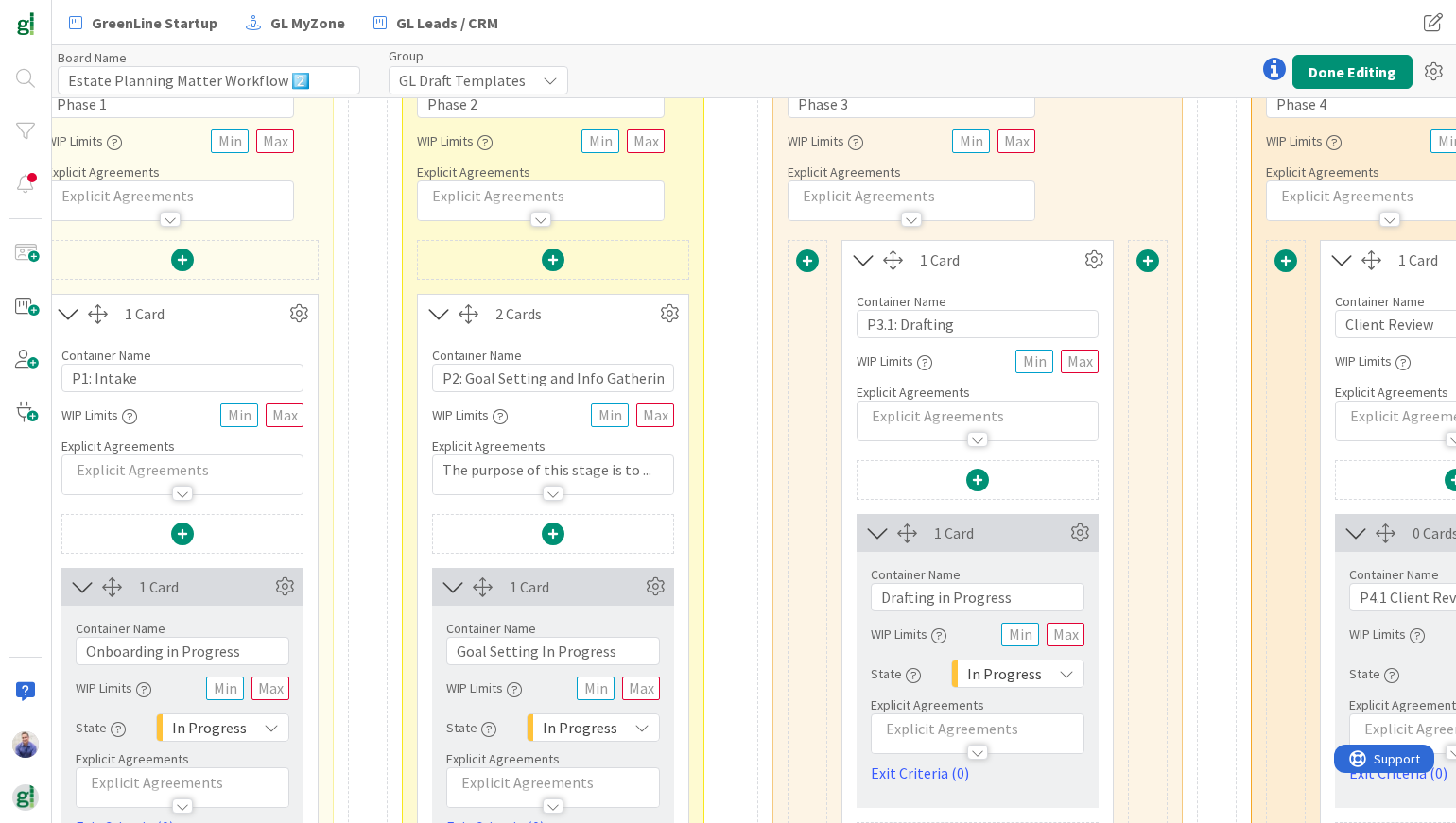 scroll, scrollTop: 119, scrollLeft: 704, axis: both 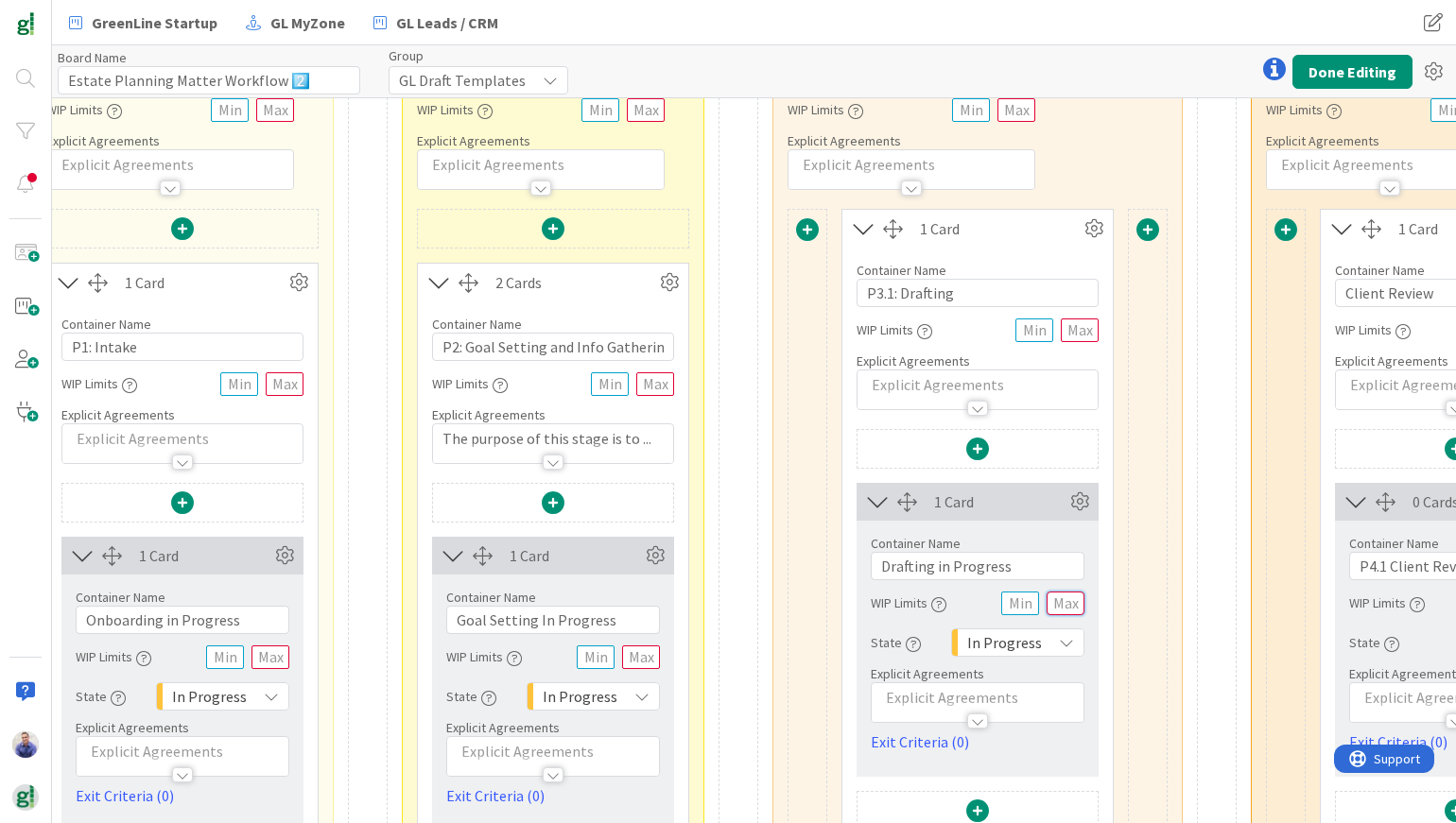 drag, startPoint x: 1065, startPoint y: 603, endPoint x: 1101, endPoint y: 609, distance: 36.496575 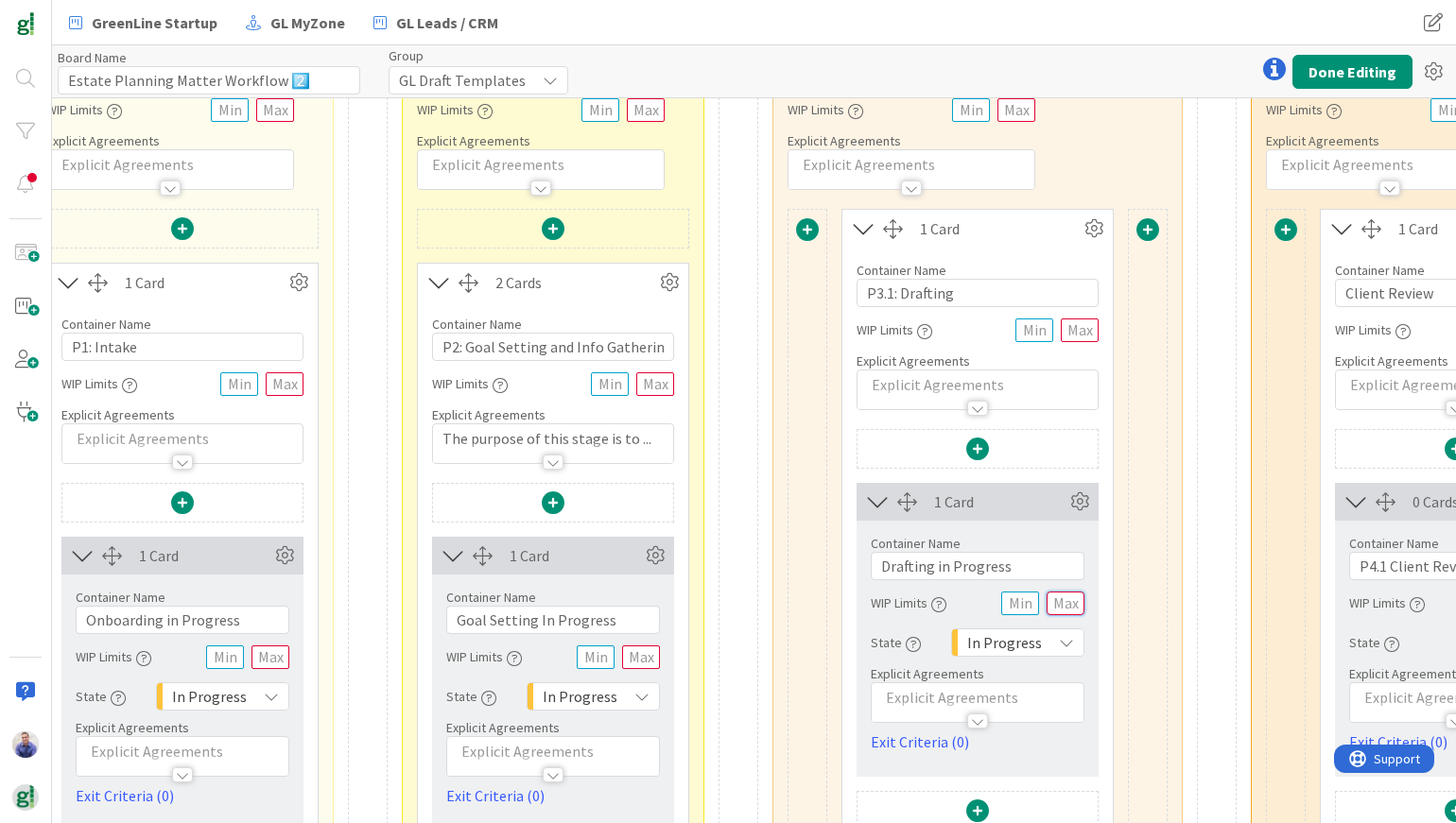 click at bounding box center [1066, 603] 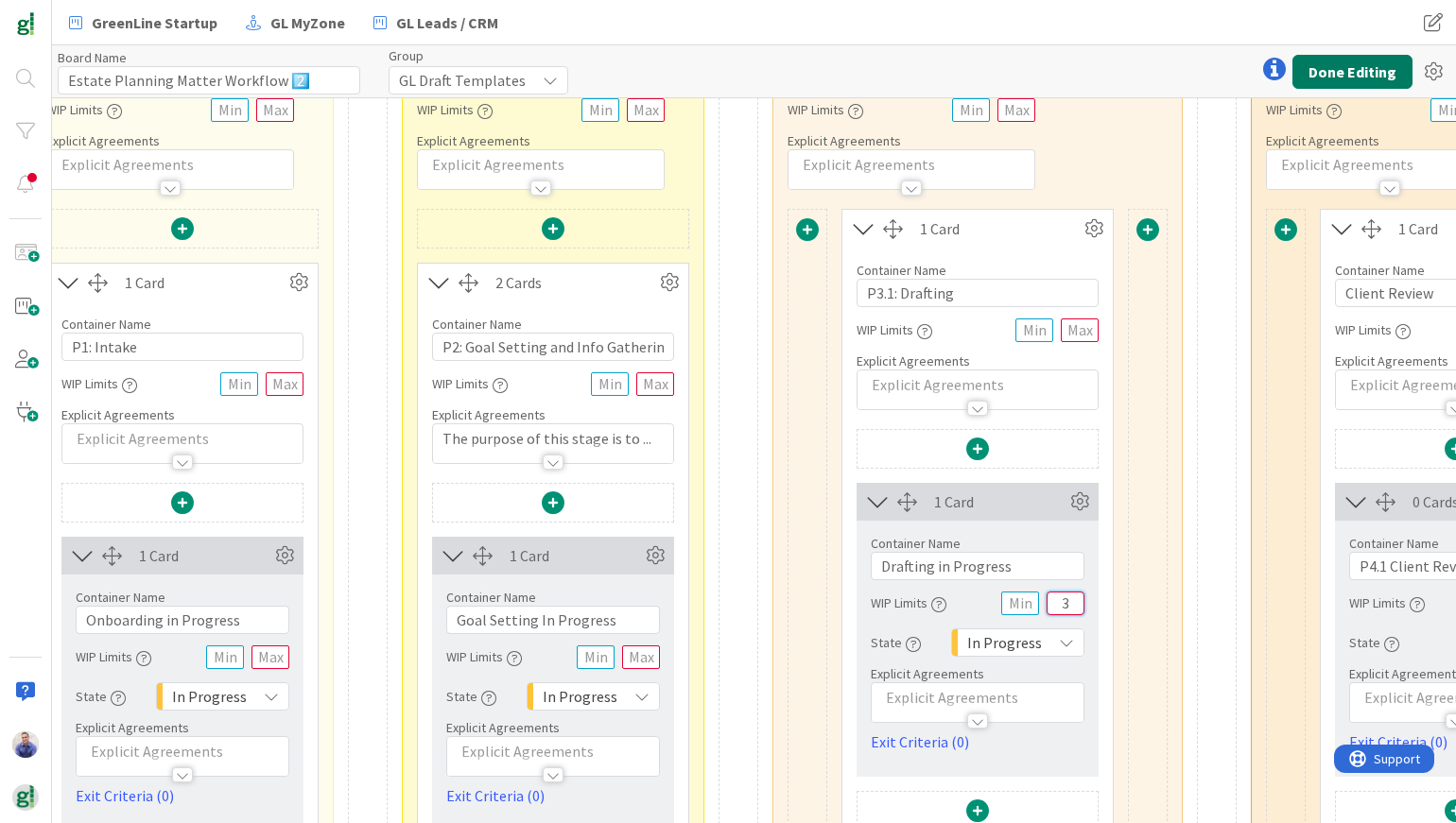 type on "3" 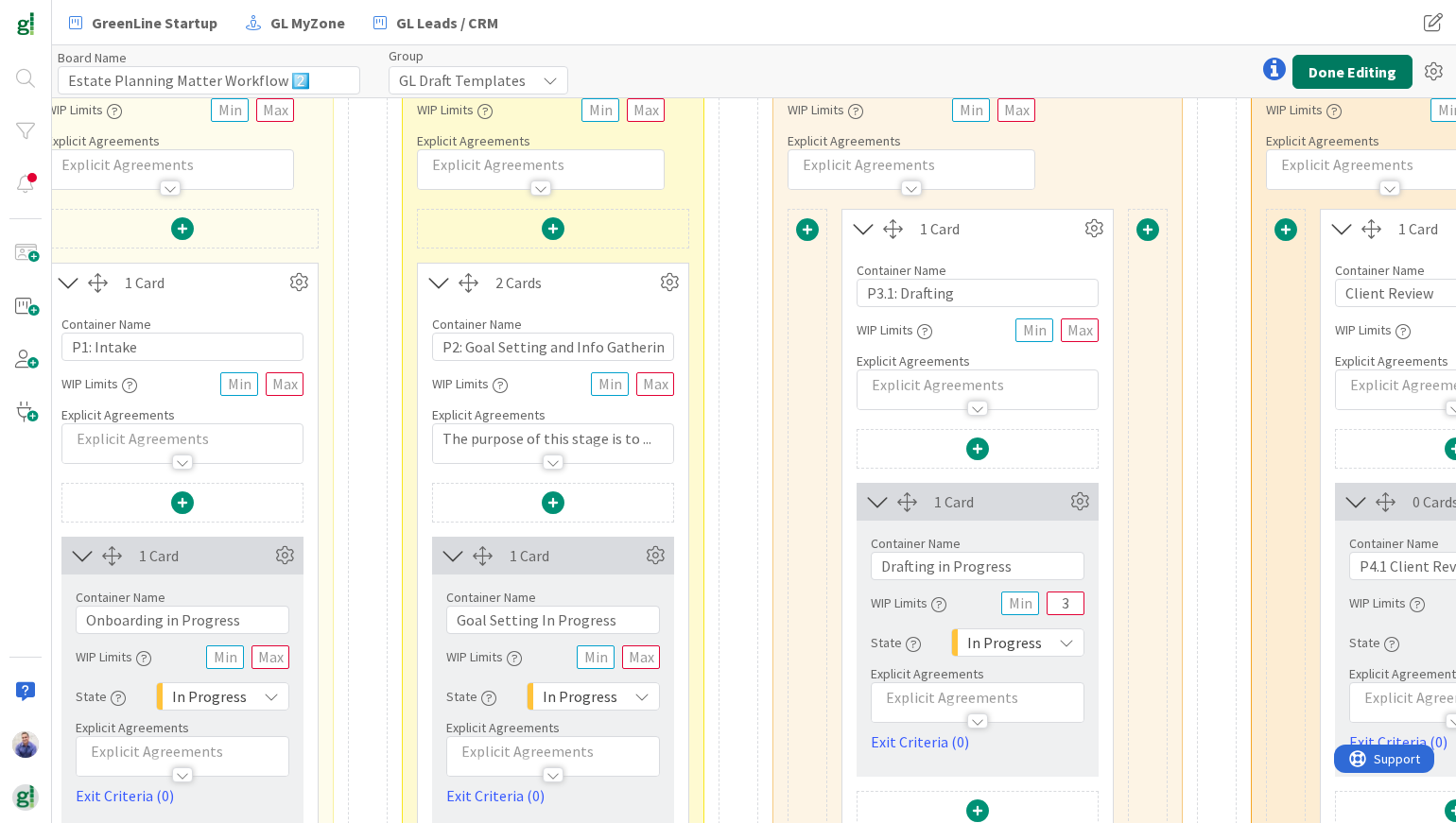click on "Done Editing" at bounding box center (1352, 72) 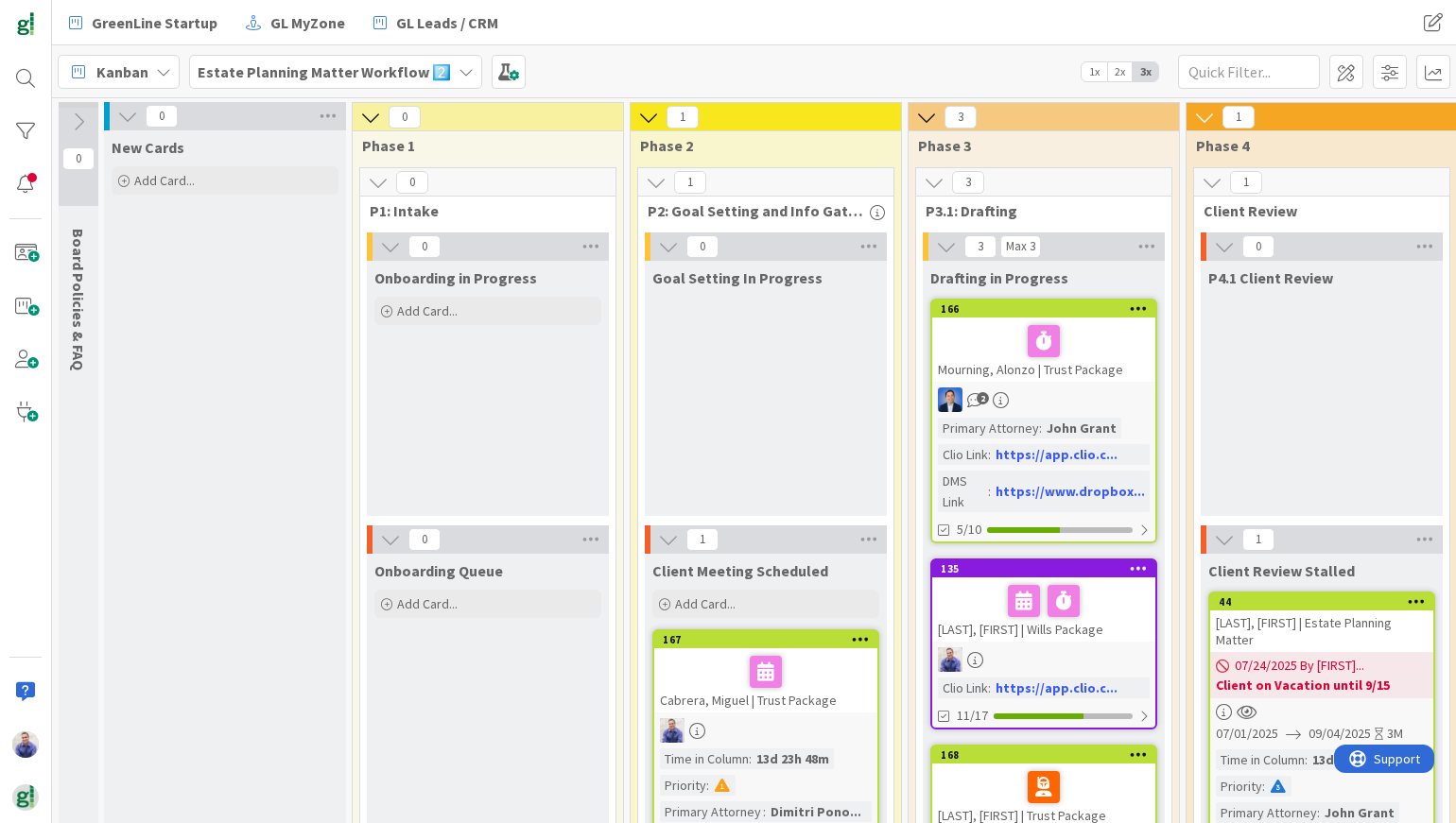 scroll, scrollTop: 30, scrollLeft: 0, axis: vertical 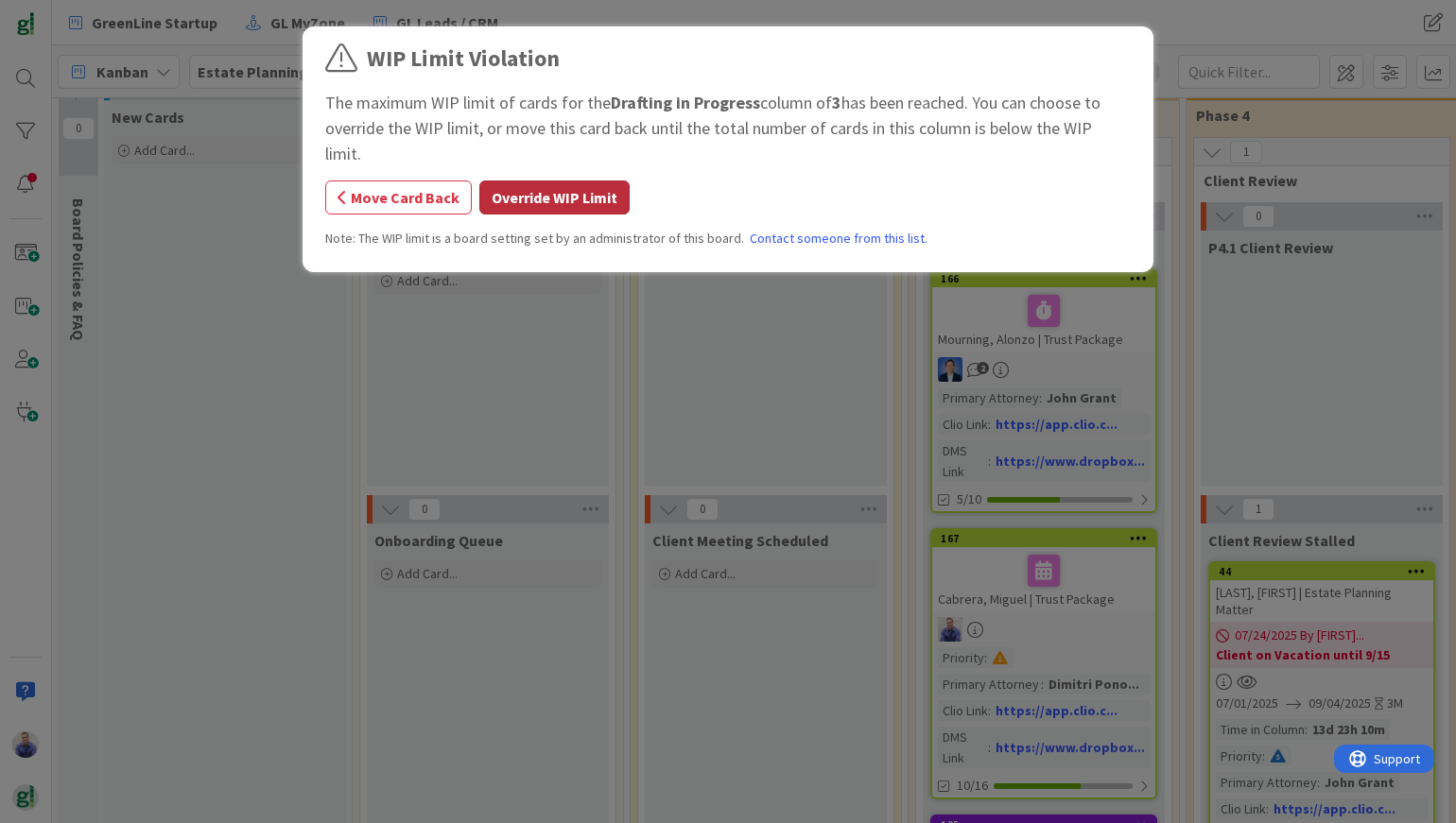 click on "Override WIP Limit" at bounding box center [554, 197] 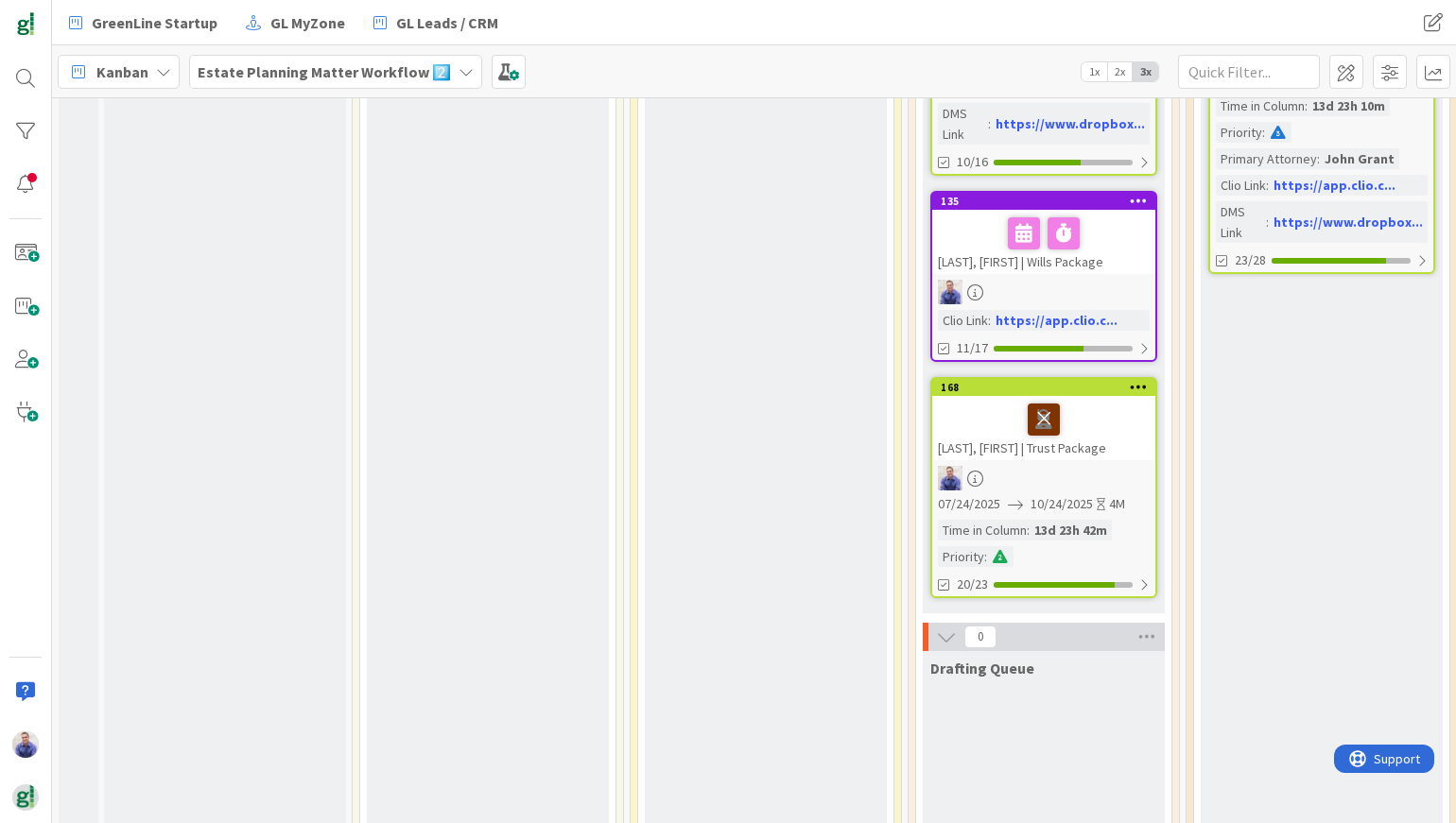 scroll, scrollTop: 621, scrollLeft: 0, axis: vertical 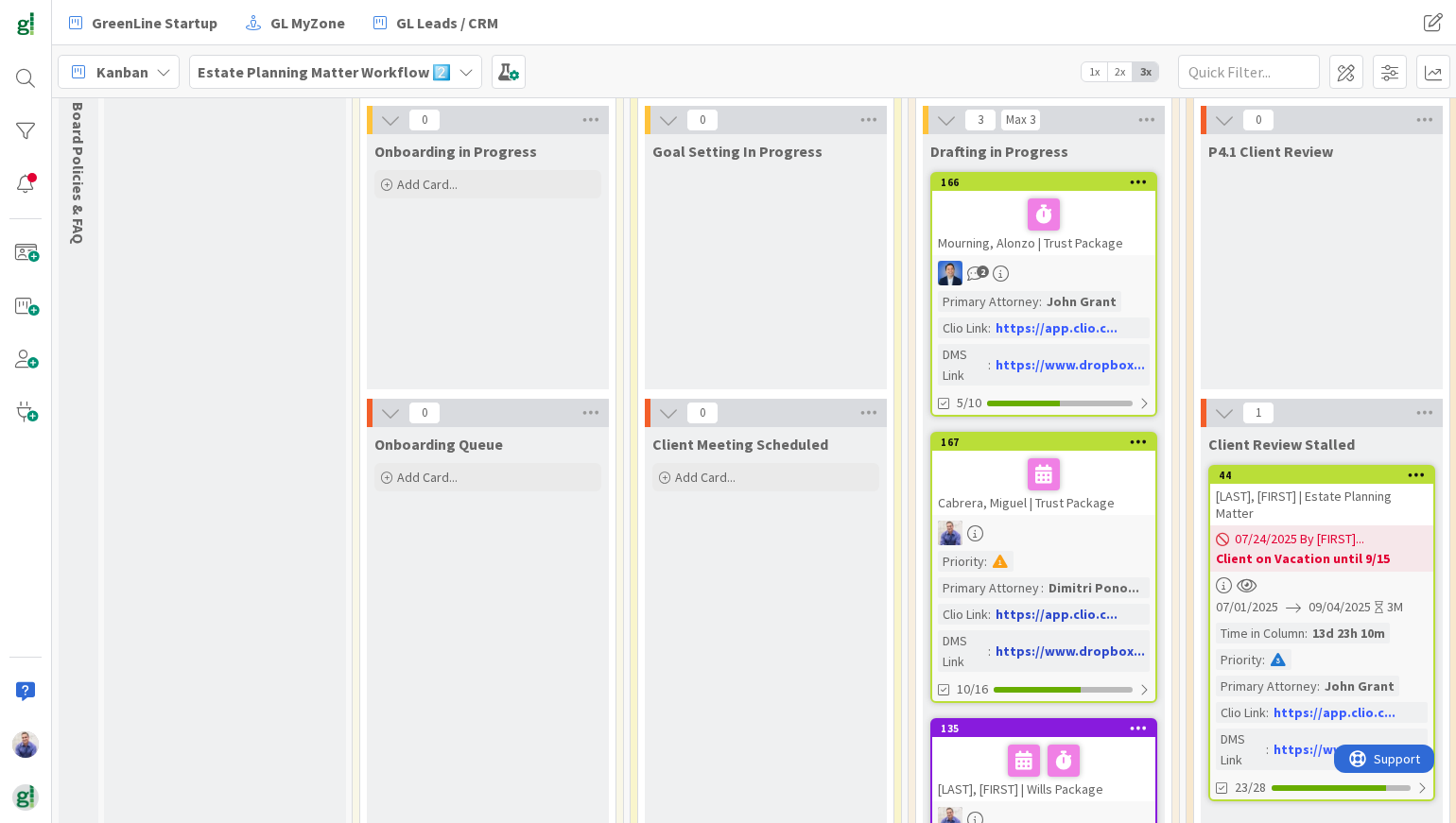 click on "Cabrera, Miguel | Trust Package" at bounding box center [1044, 483] 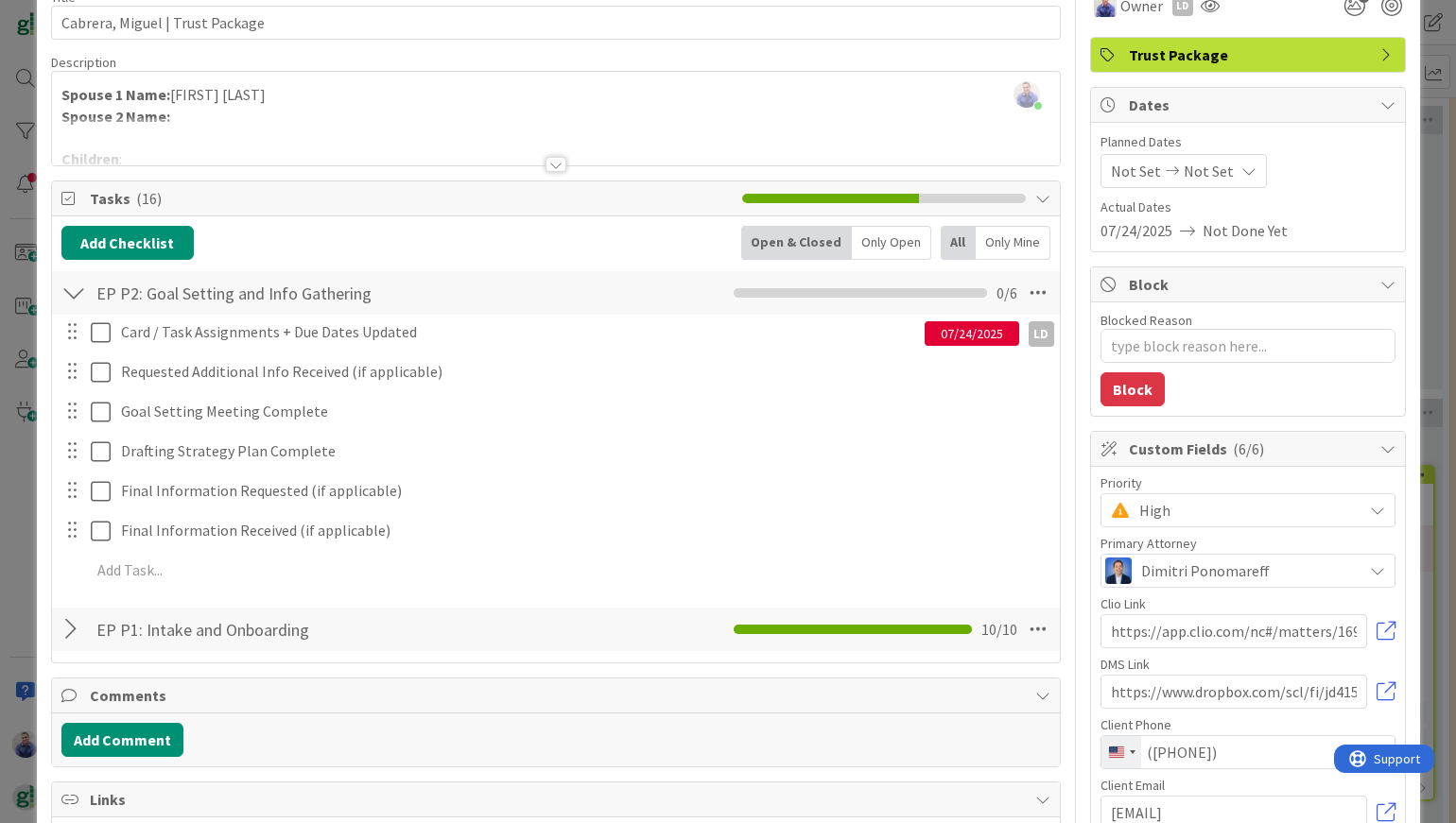 scroll, scrollTop: 0, scrollLeft: 0, axis: both 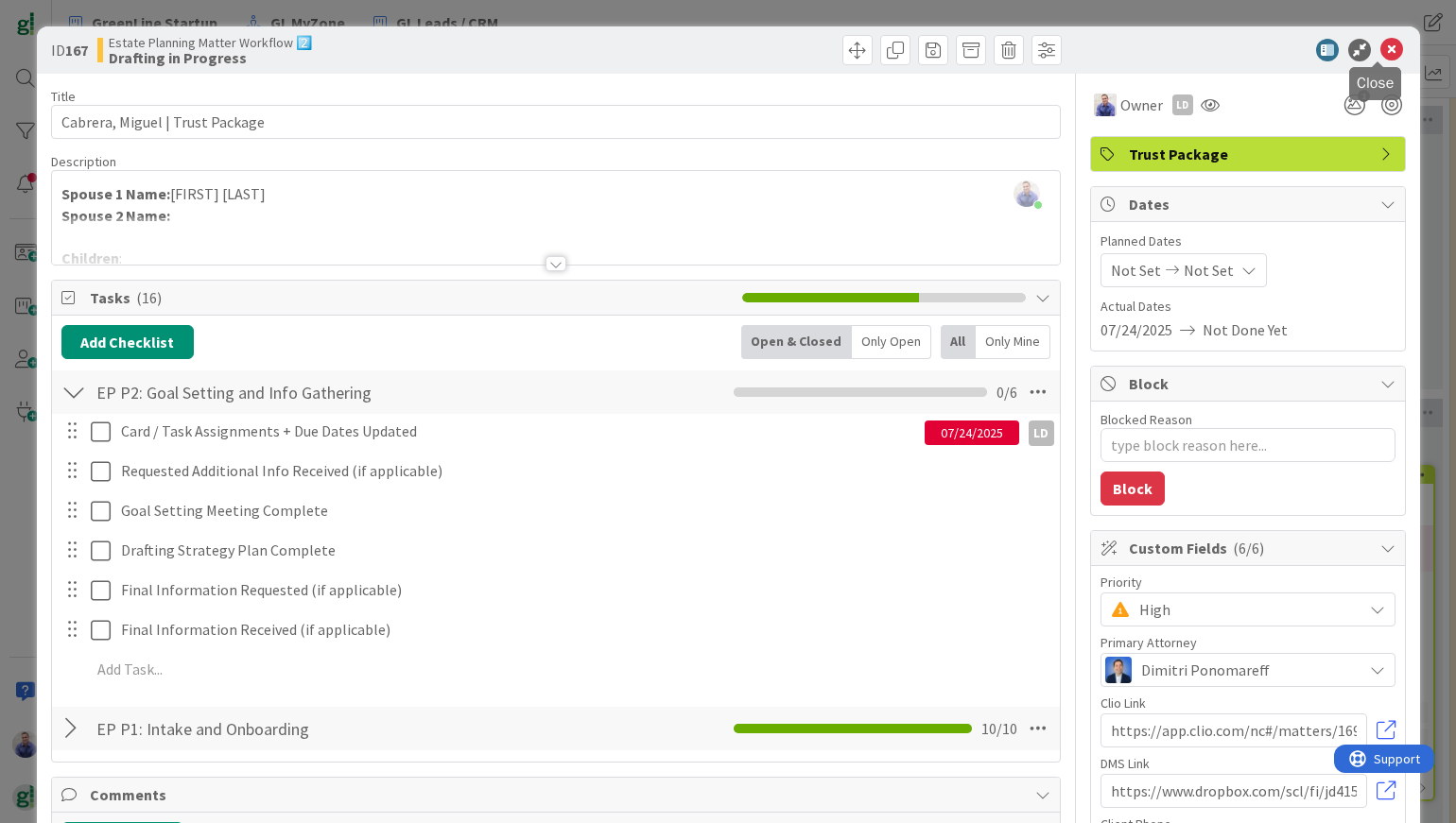 click at bounding box center [1392, 50] 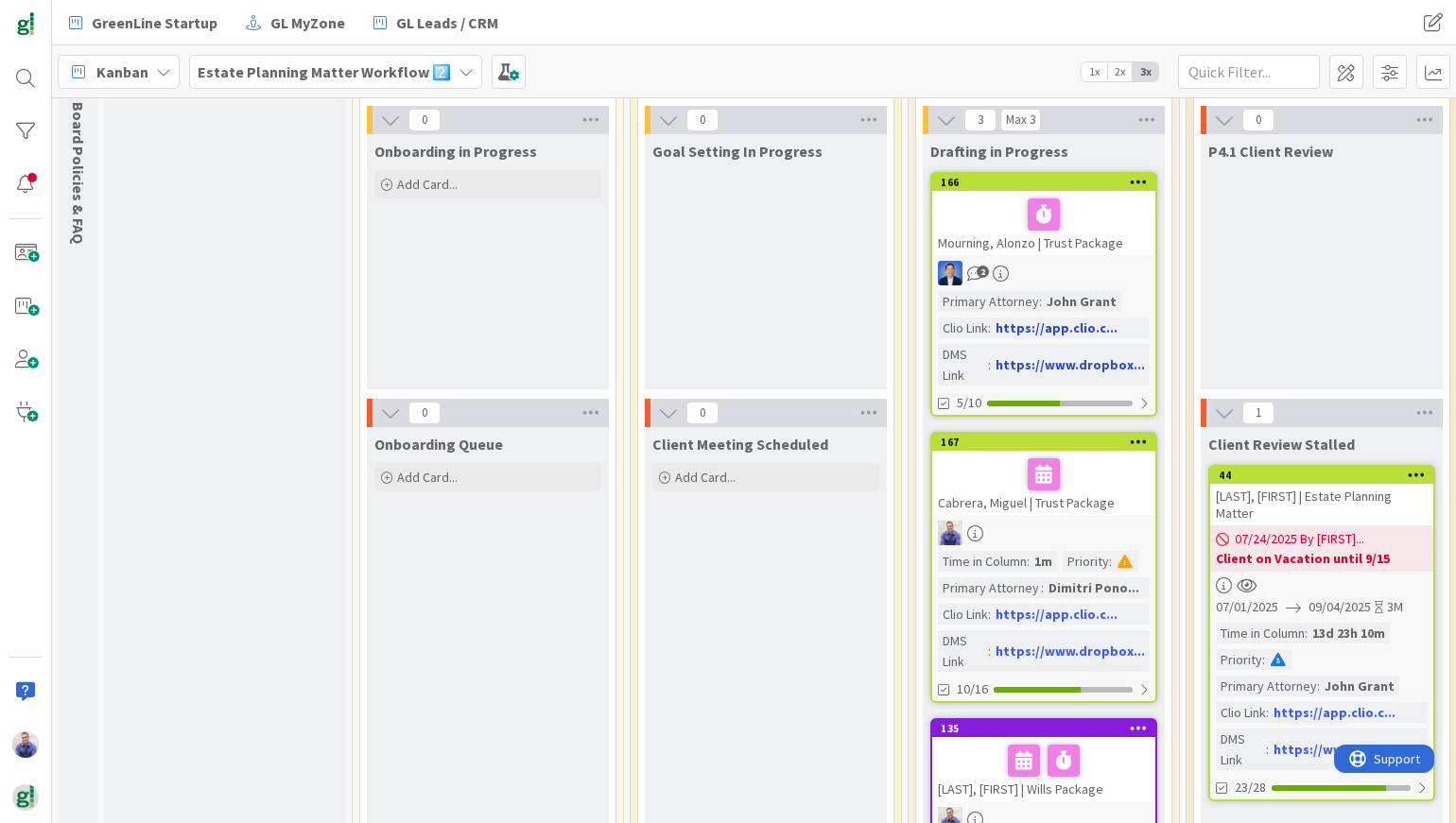 click on "https://app.clio.c..." at bounding box center [1056, 328] 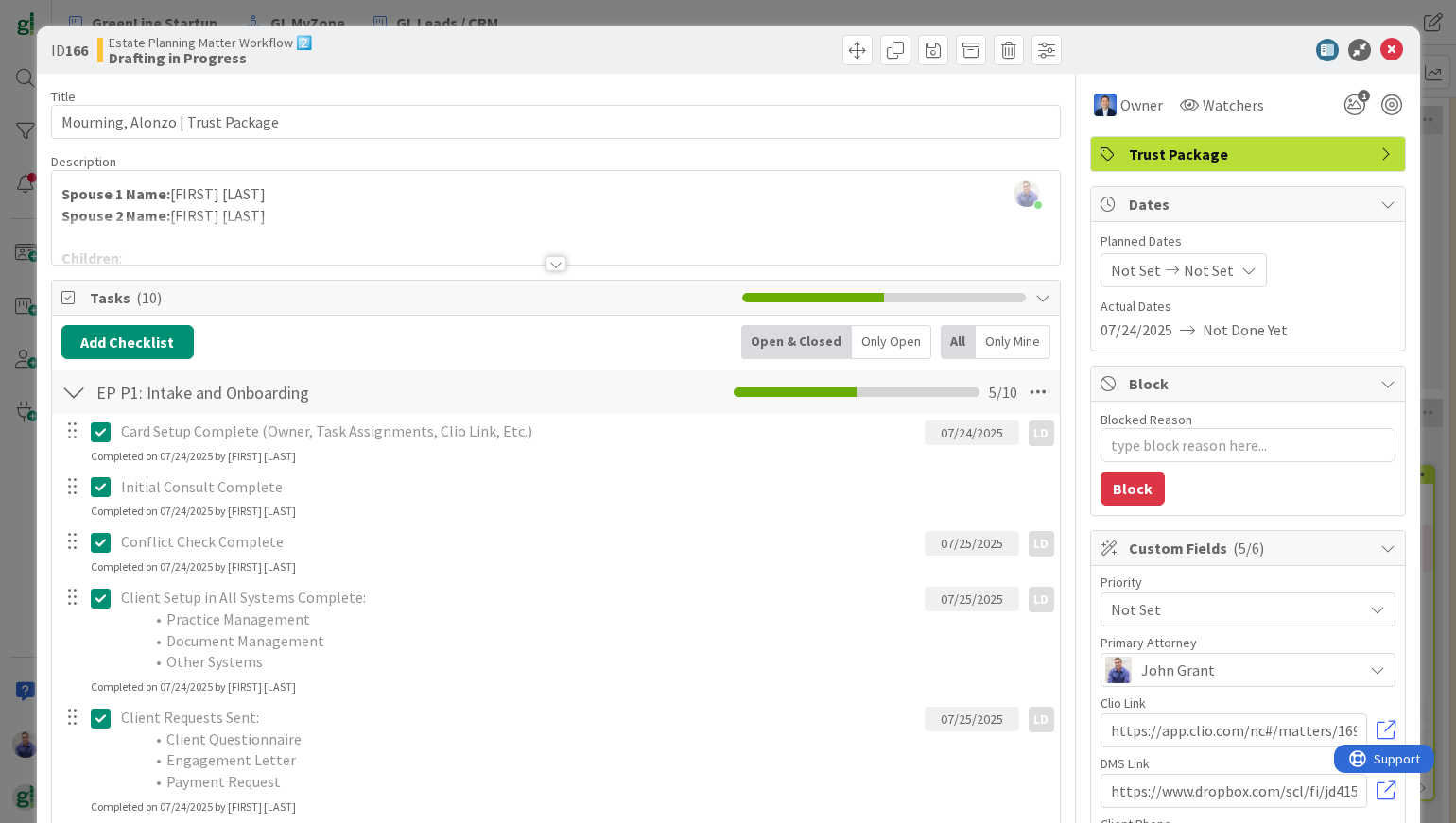 click at bounding box center [556, 264] 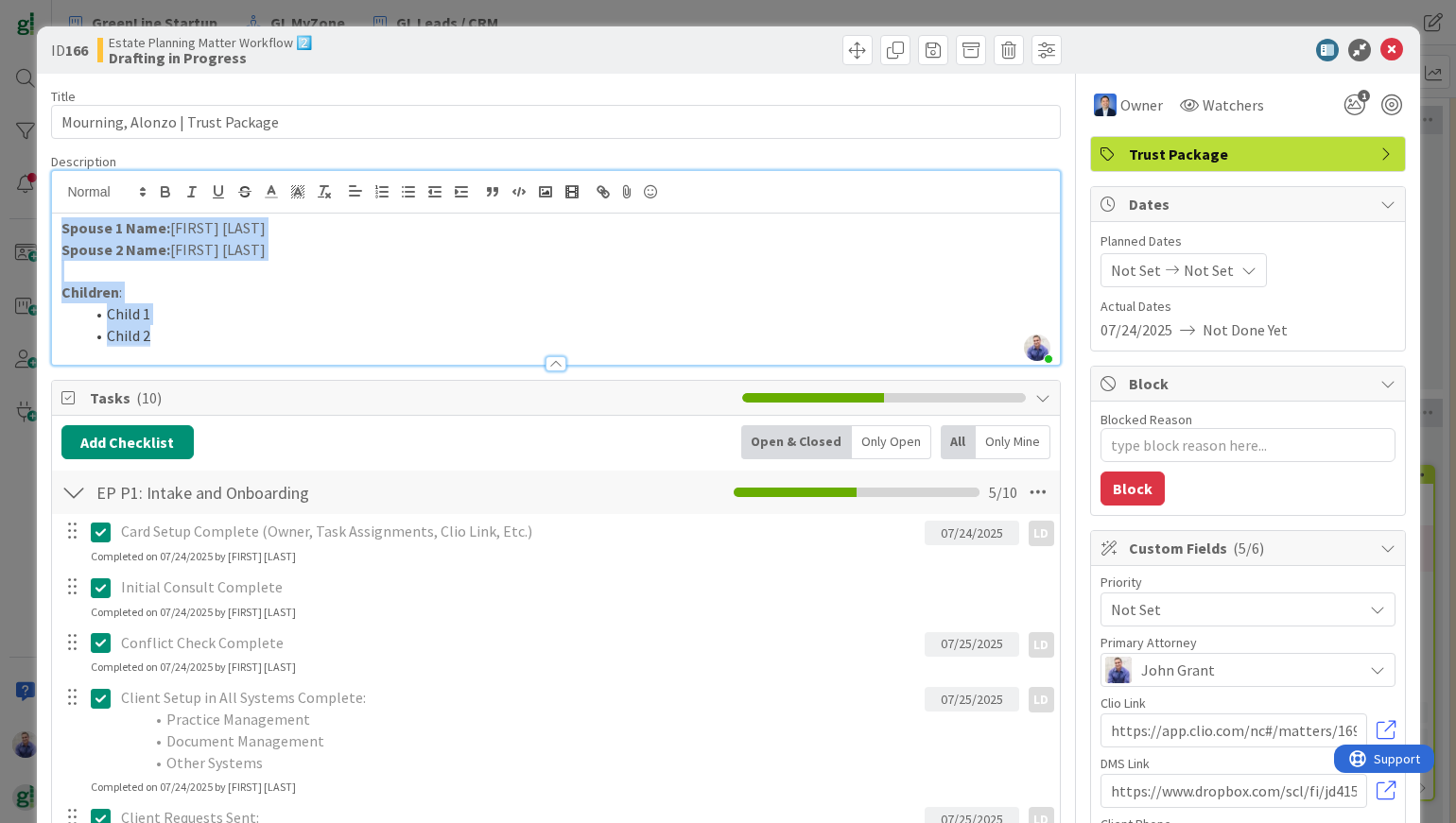 drag, startPoint x: 59, startPoint y: 230, endPoint x: 370, endPoint y: 337, distance: 328.89208 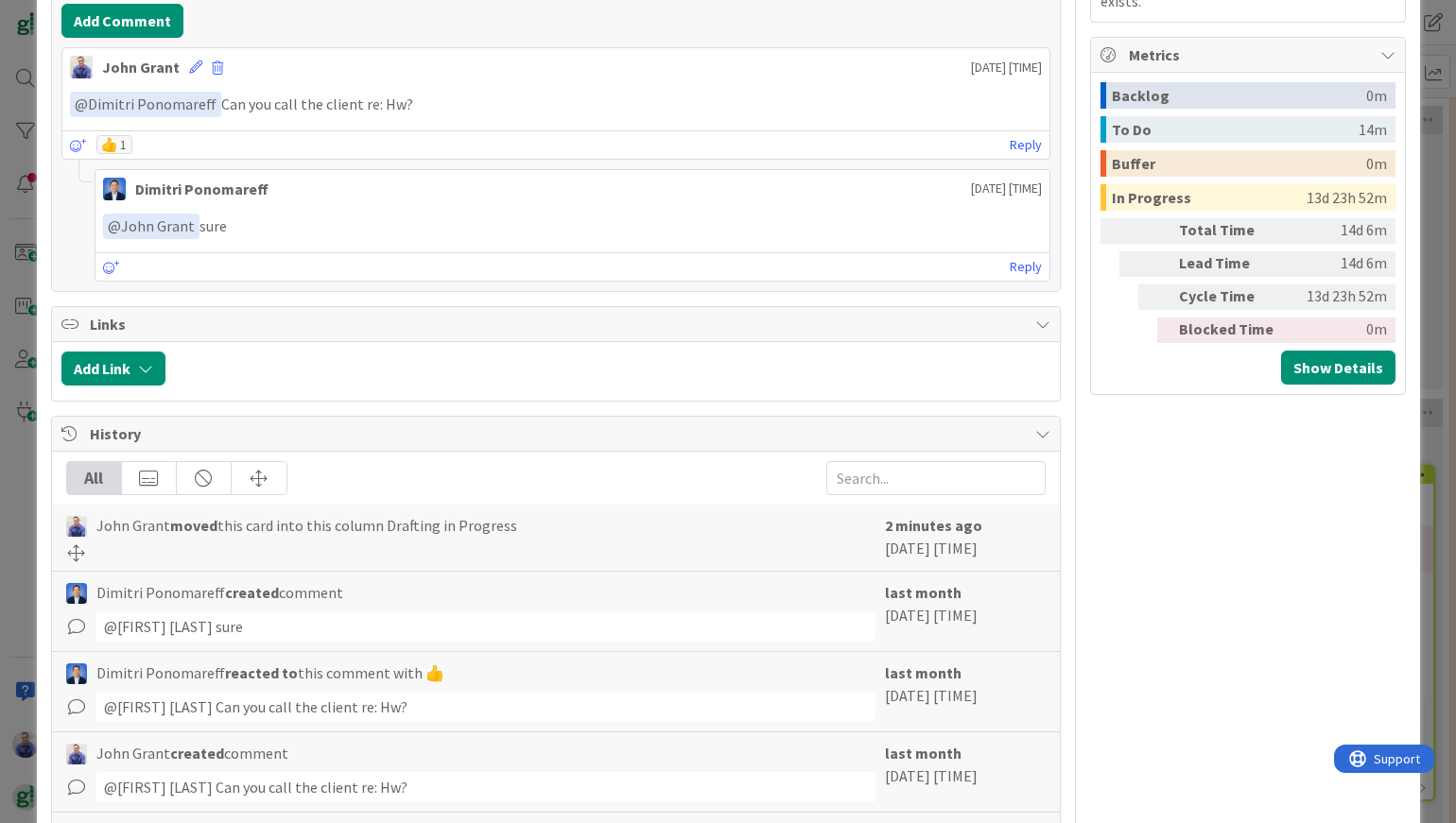 scroll, scrollTop: 1367, scrollLeft: 0, axis: vertical 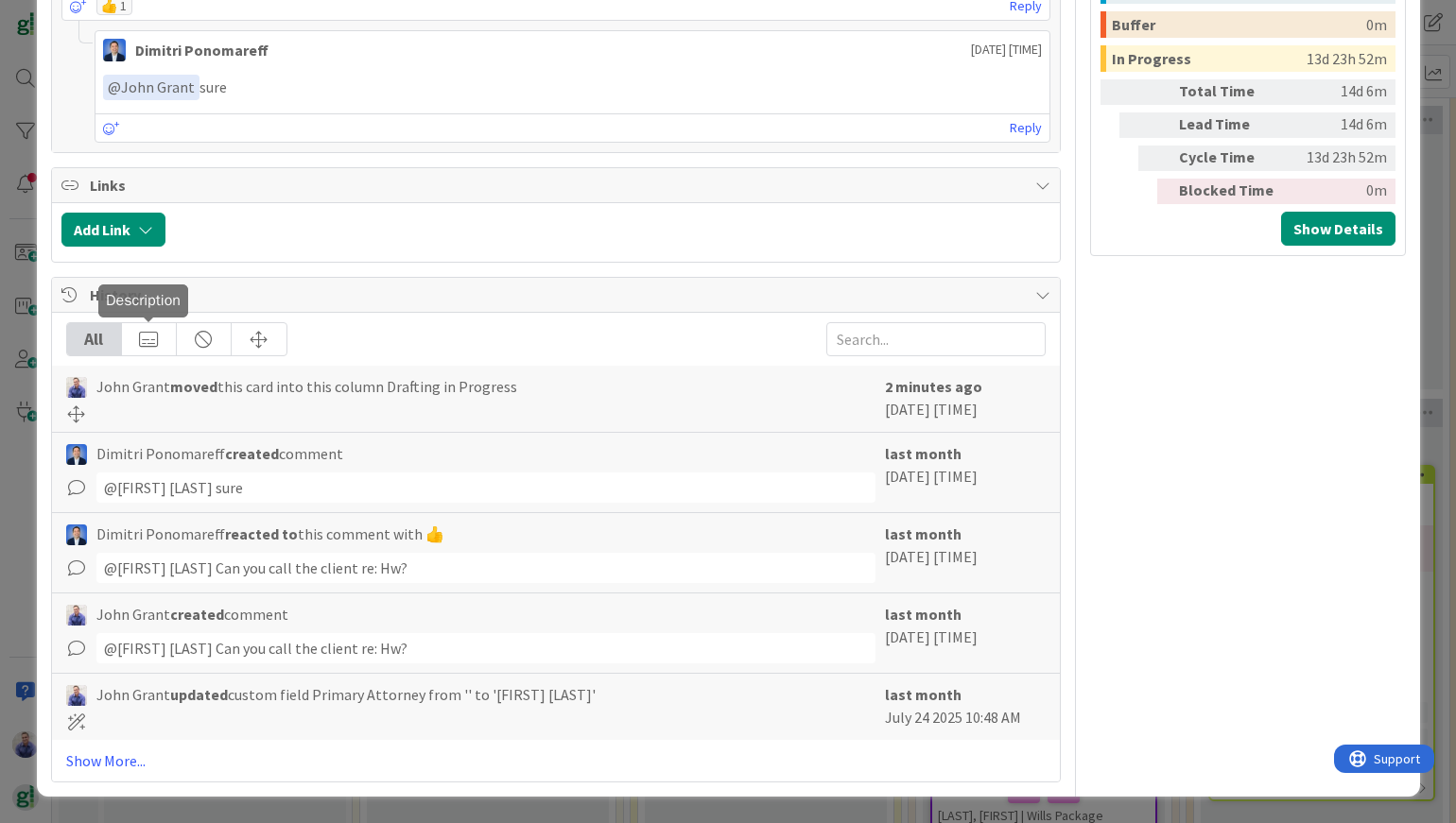 click at bounding box center (149, 339) 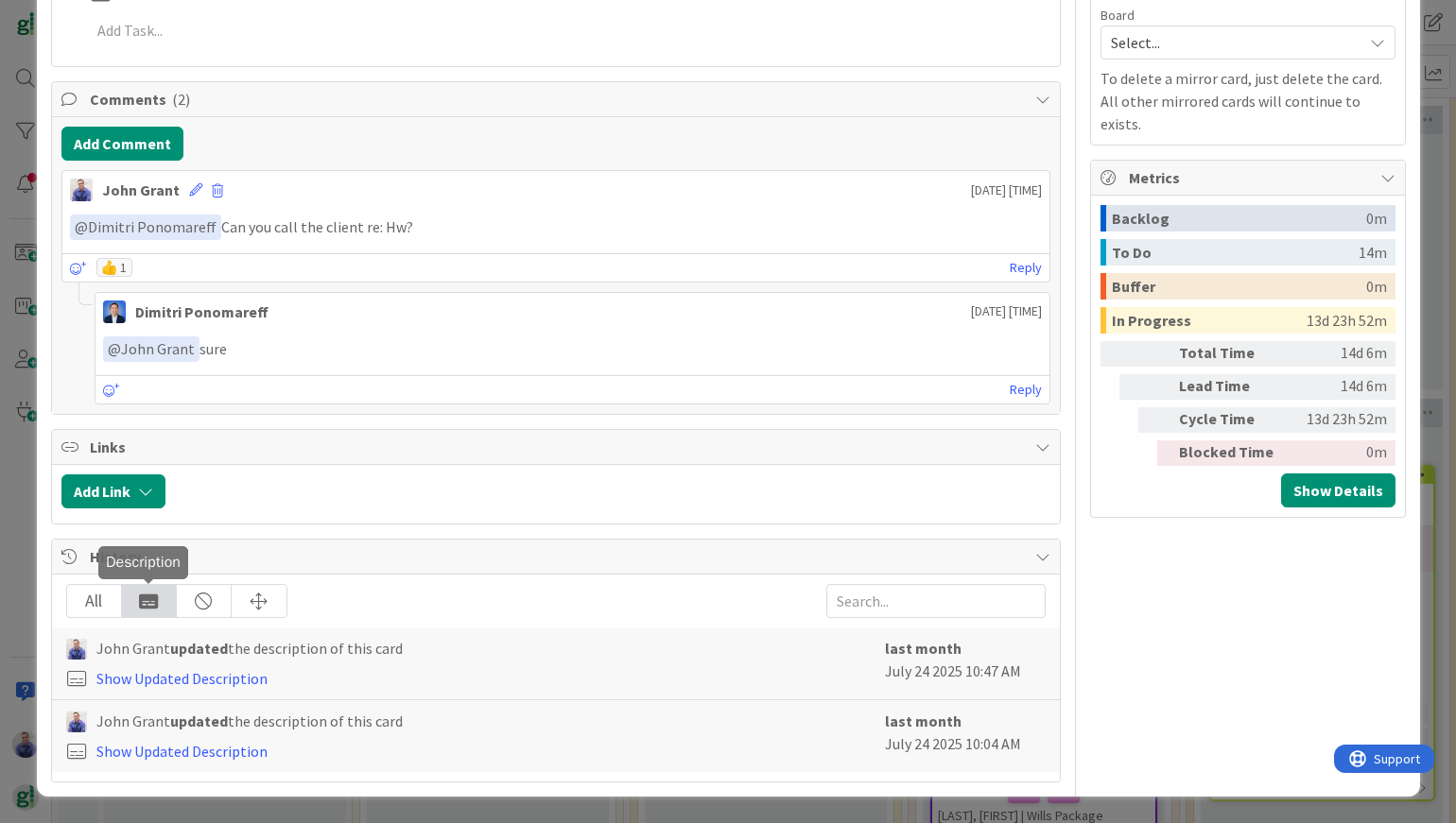 scroll, scrollTop: 1106, scrollLeft: 0, axis: vertical 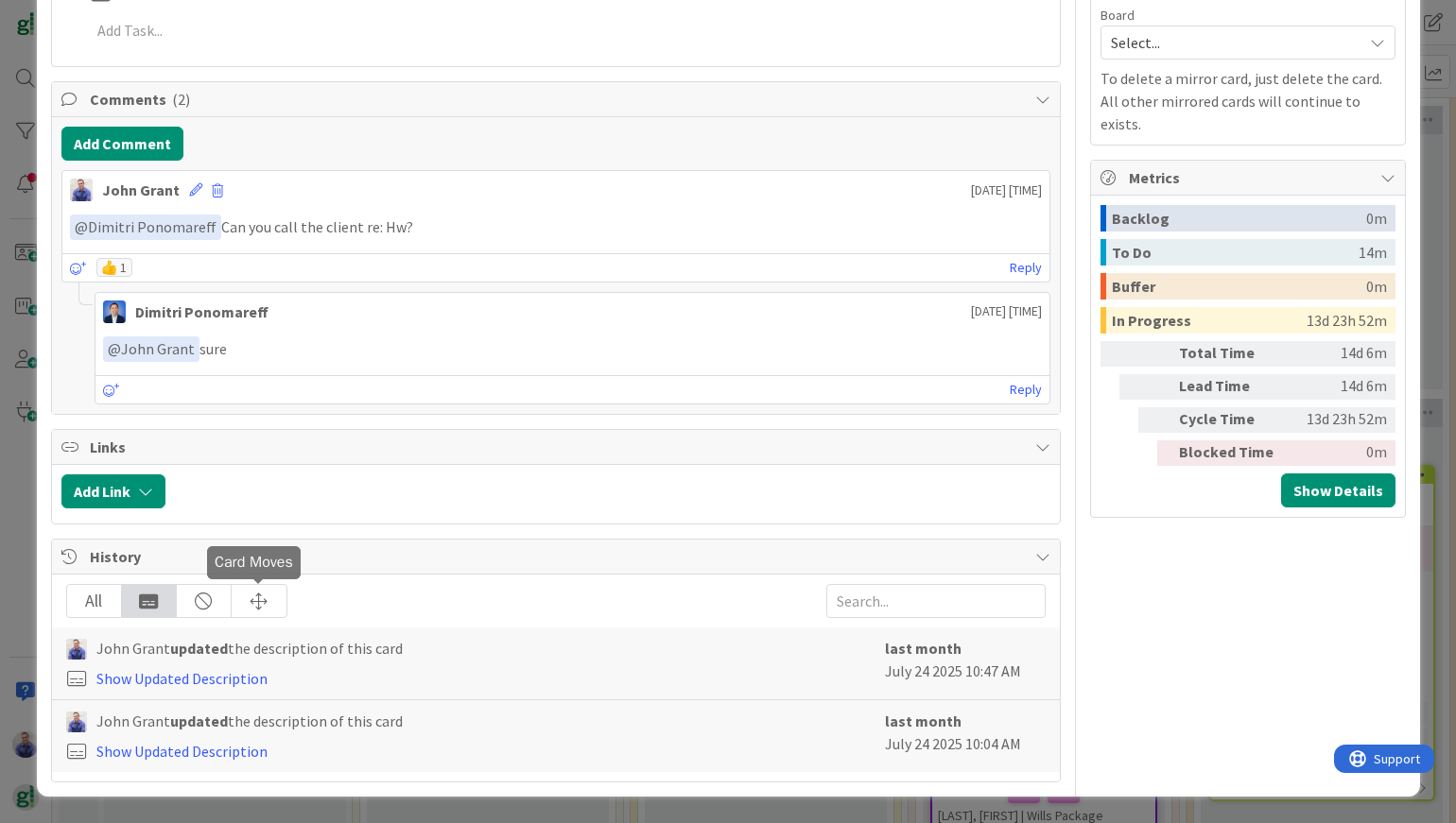 click at bounding box center [259, 601] 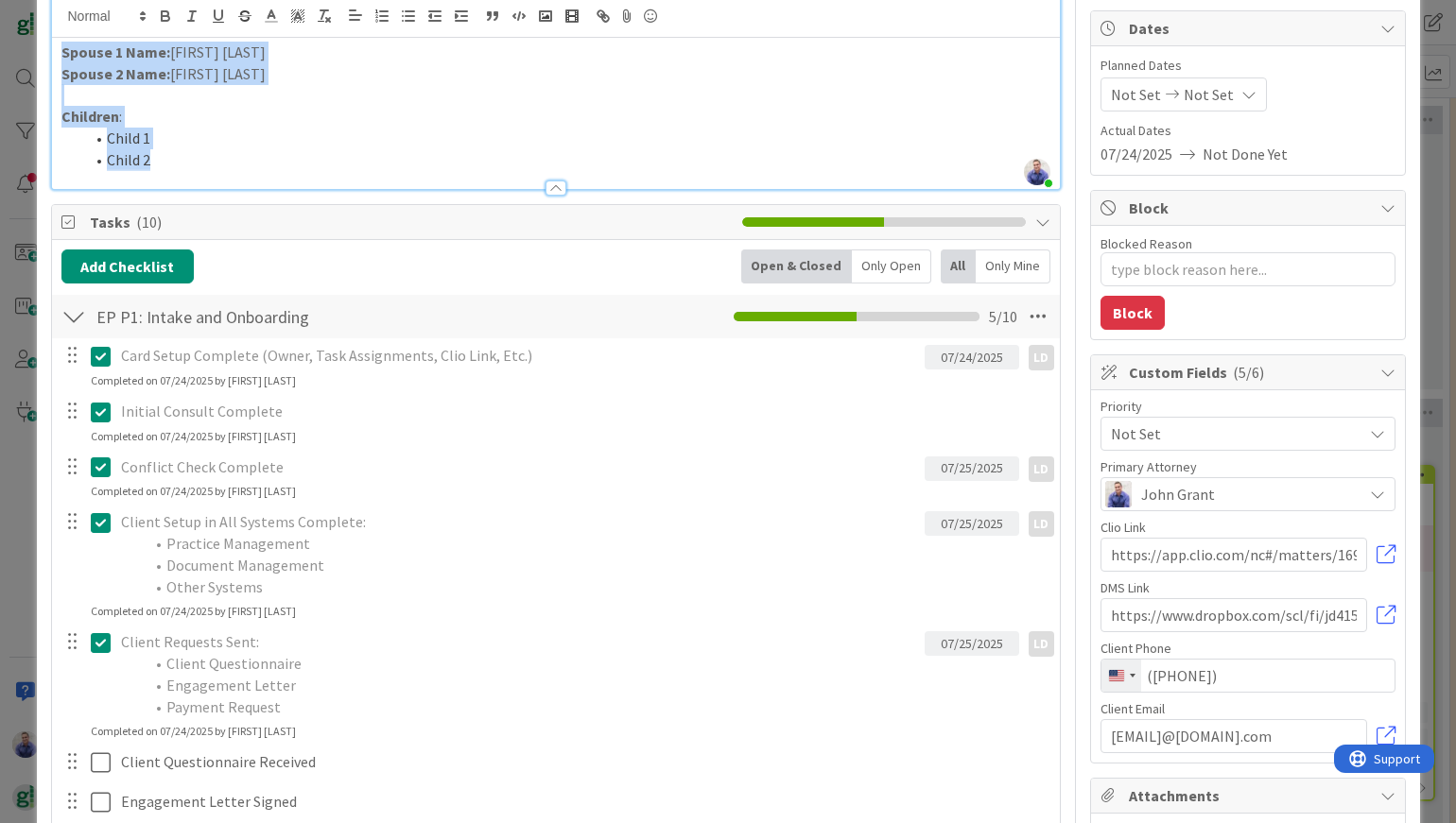 scroll, scrollTop: 0, scrollLeft: 0, axis: both 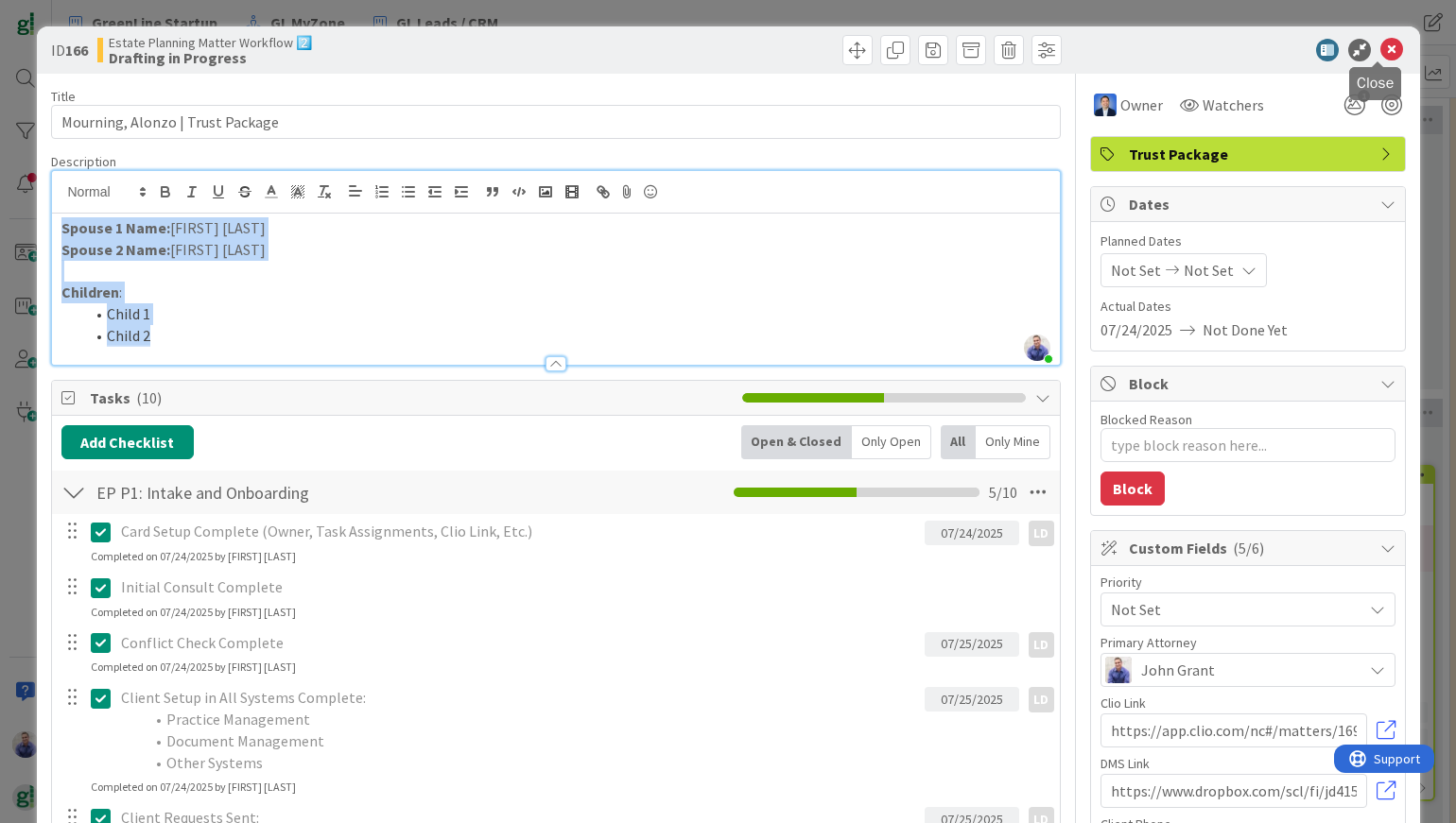 click at bounding box center [1392, 50] 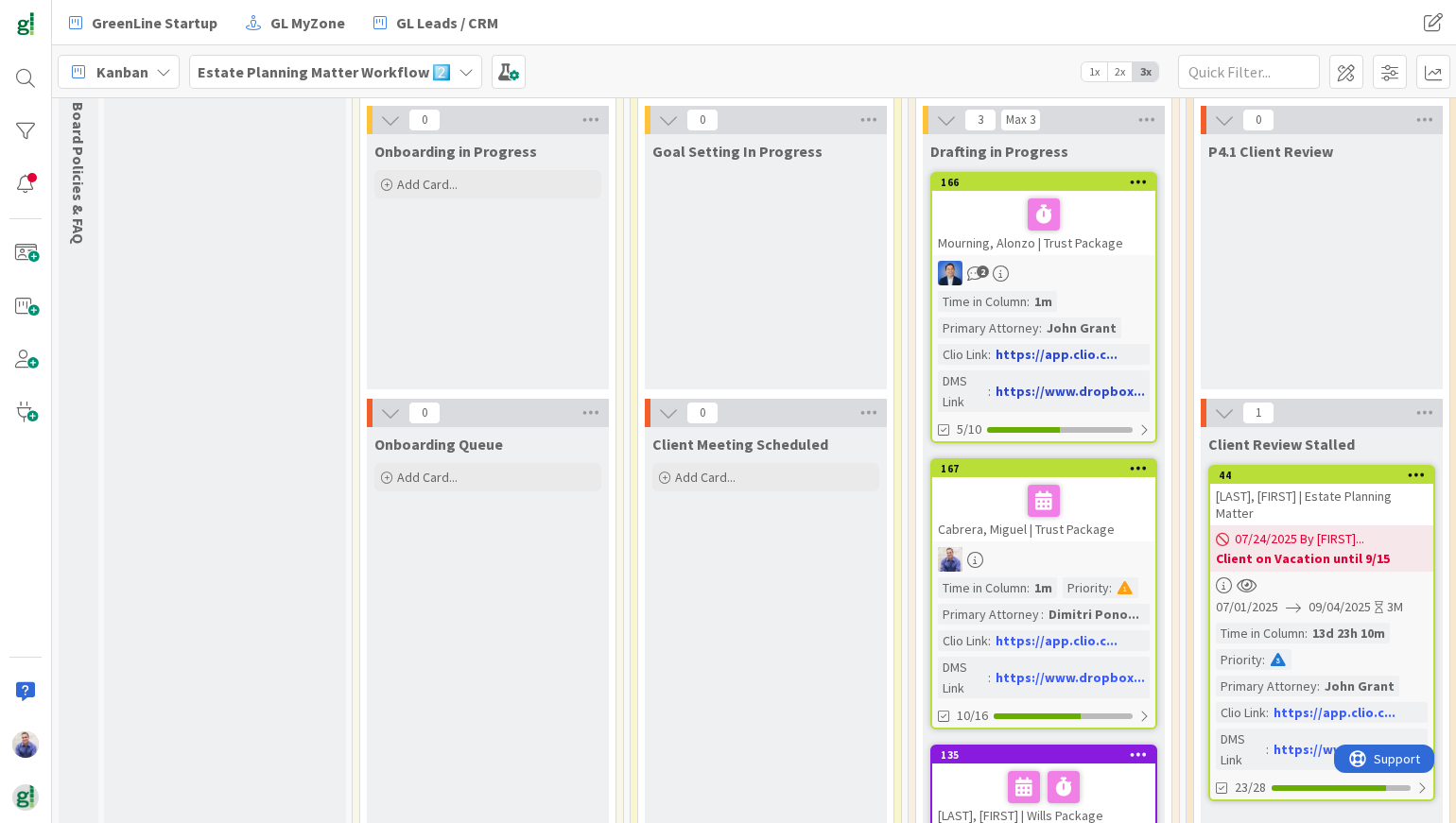 click on "Mourning, Alonzo | Trust Package" at bounding box center (1044, 223) 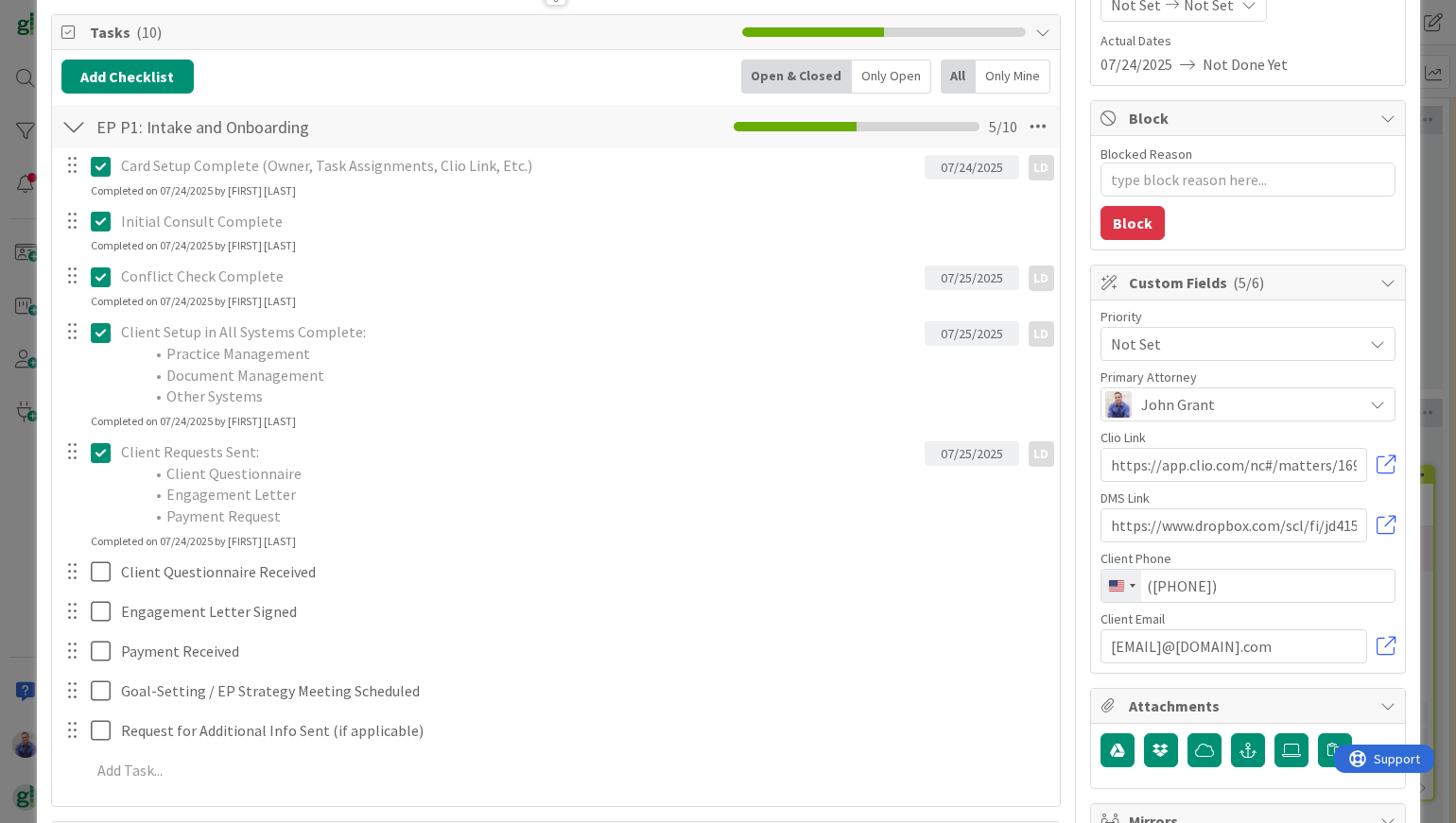 scroll, scrollTop: 278, scrollLeft: 0, axis: vertical 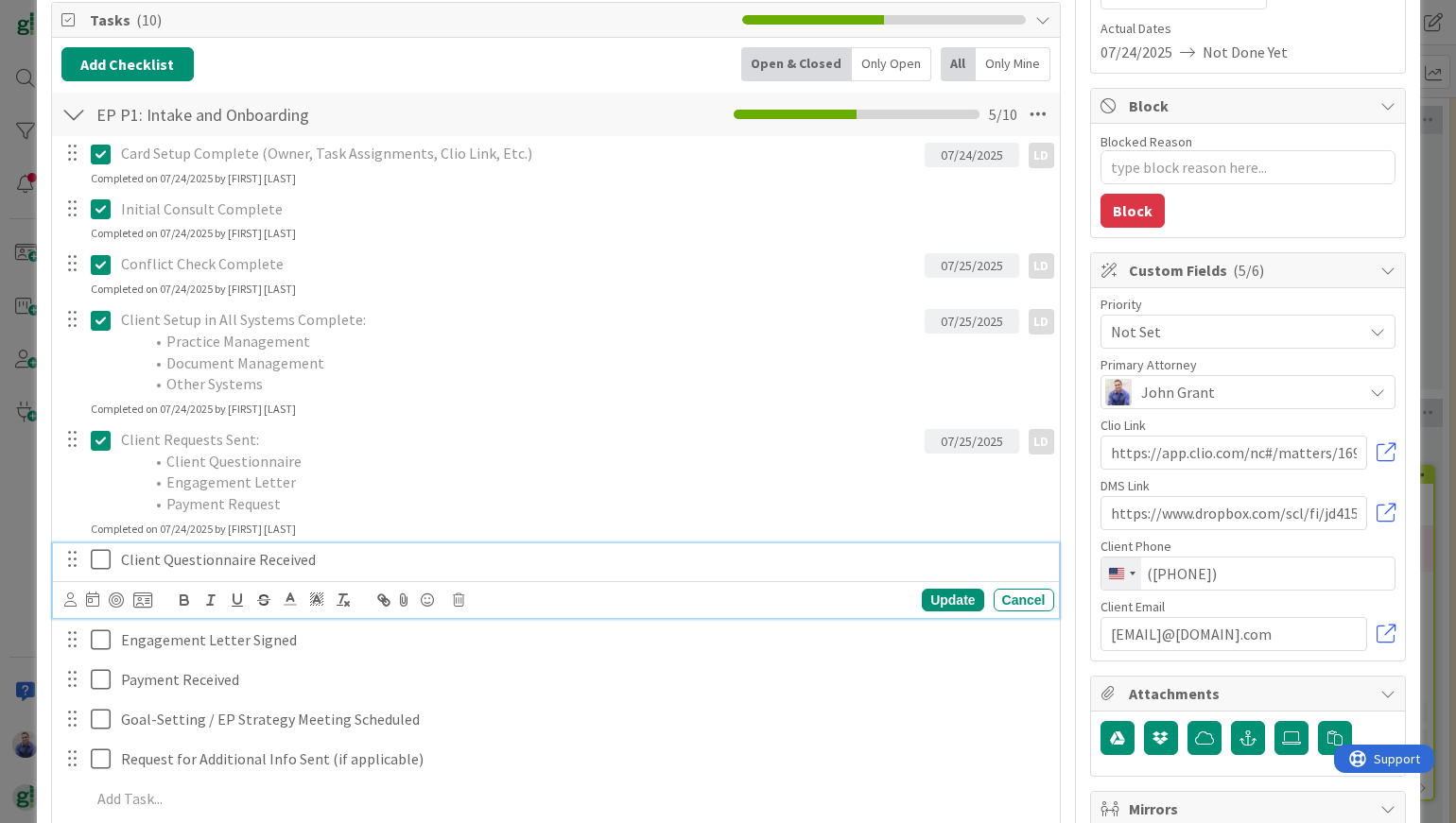 click on "Client Questionnaire Received" at bounding box center [583, 559] 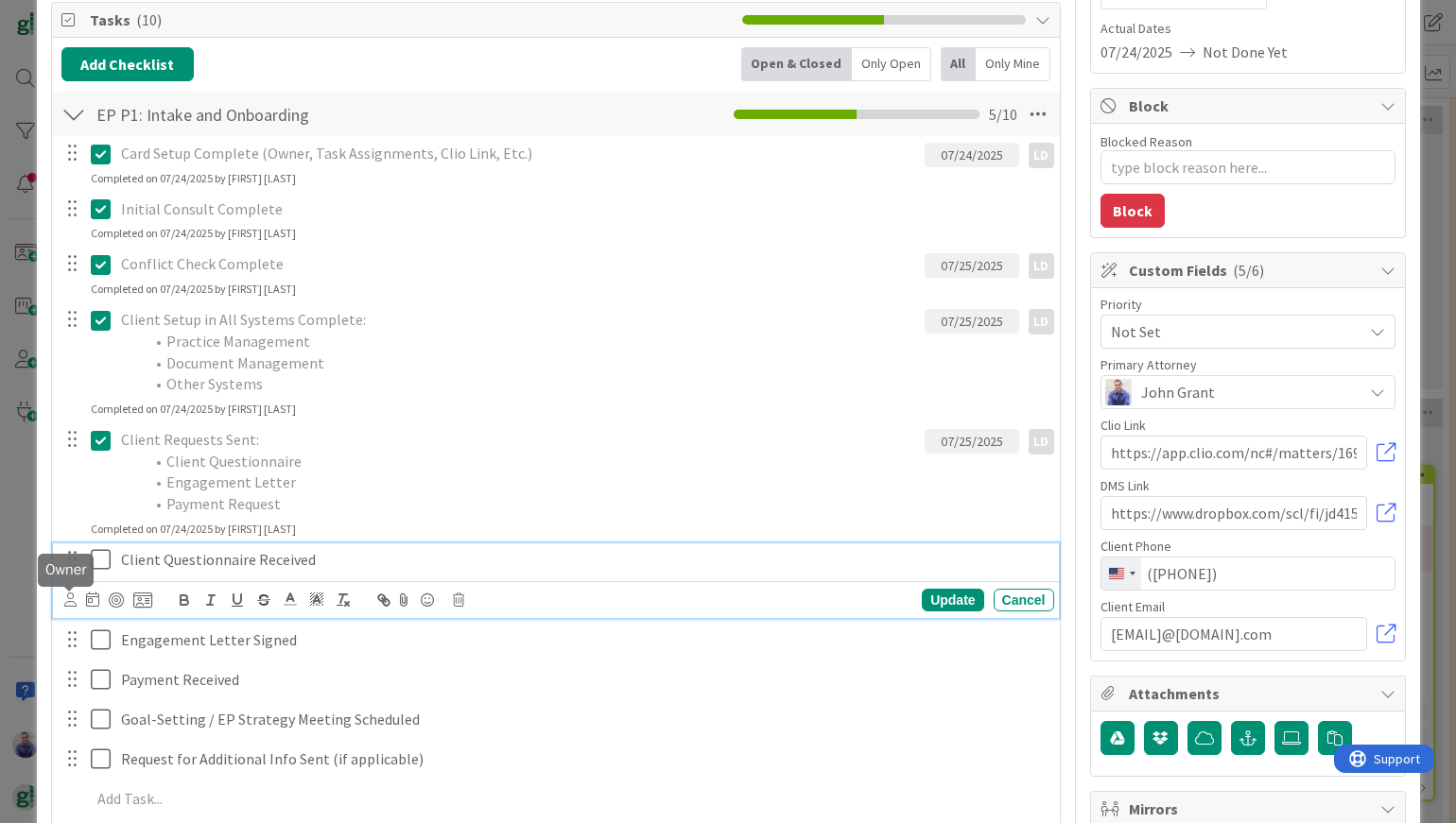 click at bounding box center [70, 599] 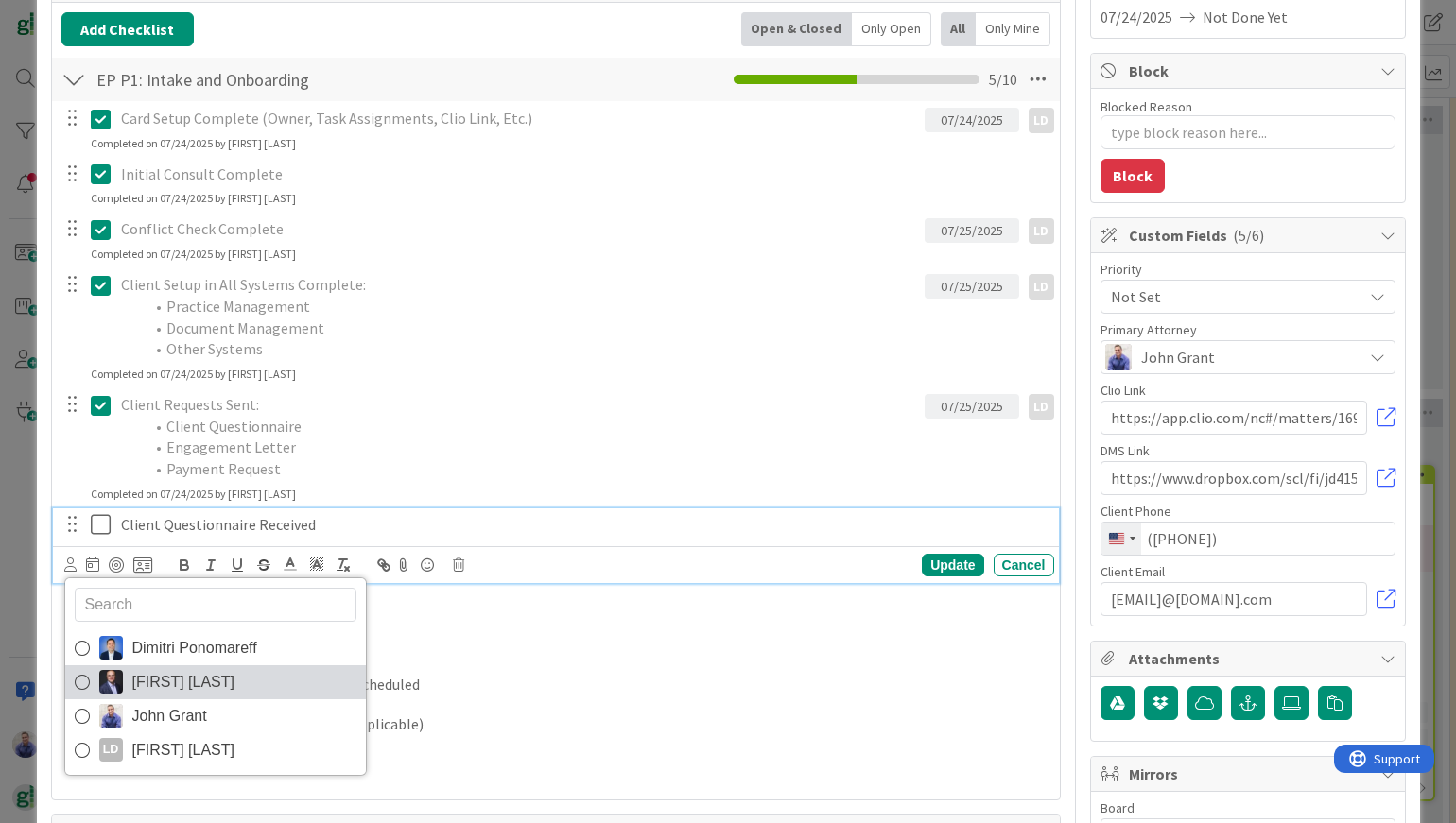 scroll, scrollTop: 317, scrollLeft: 0, axis: vertical 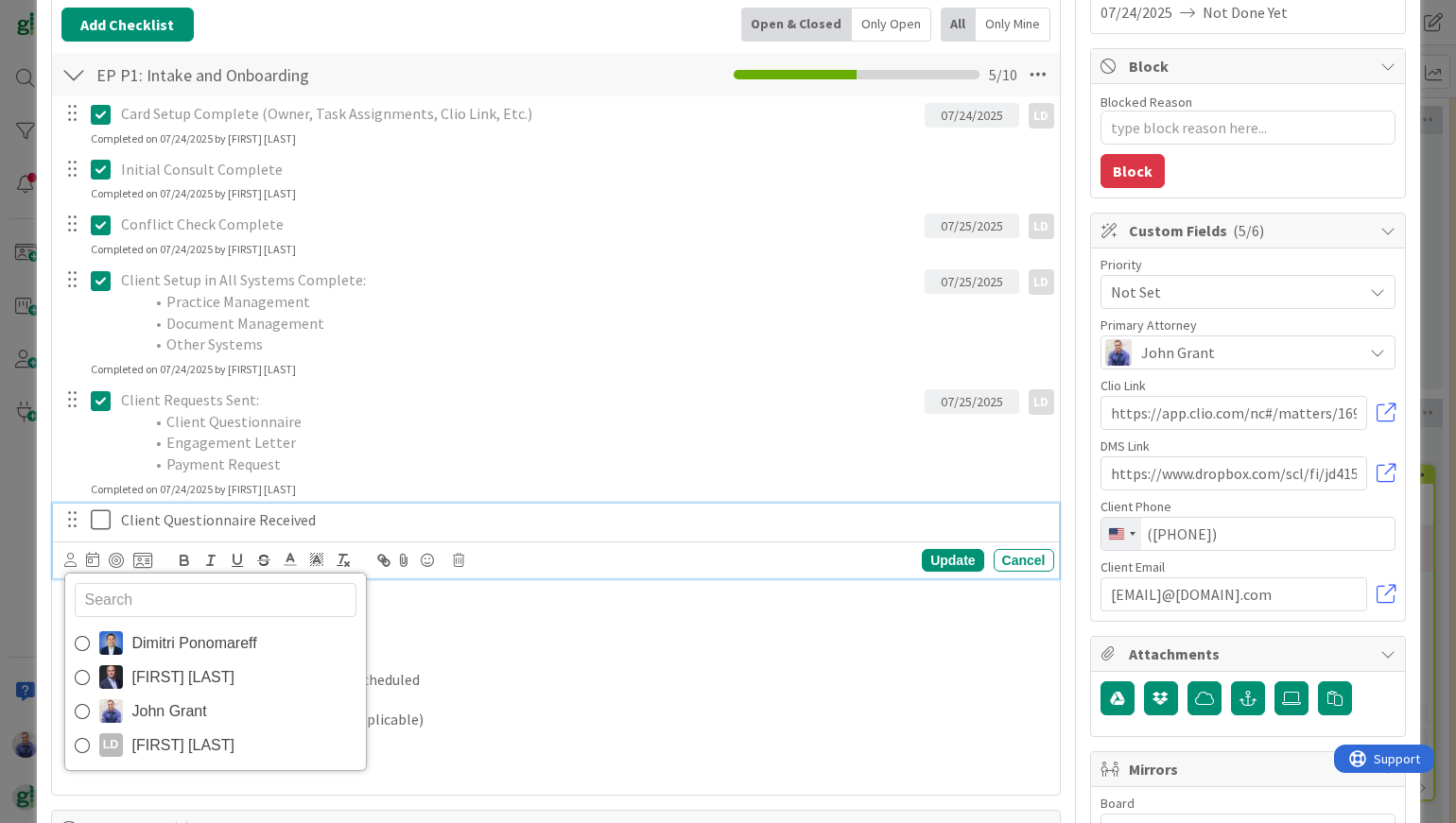 click at bounding box center (82, 643) 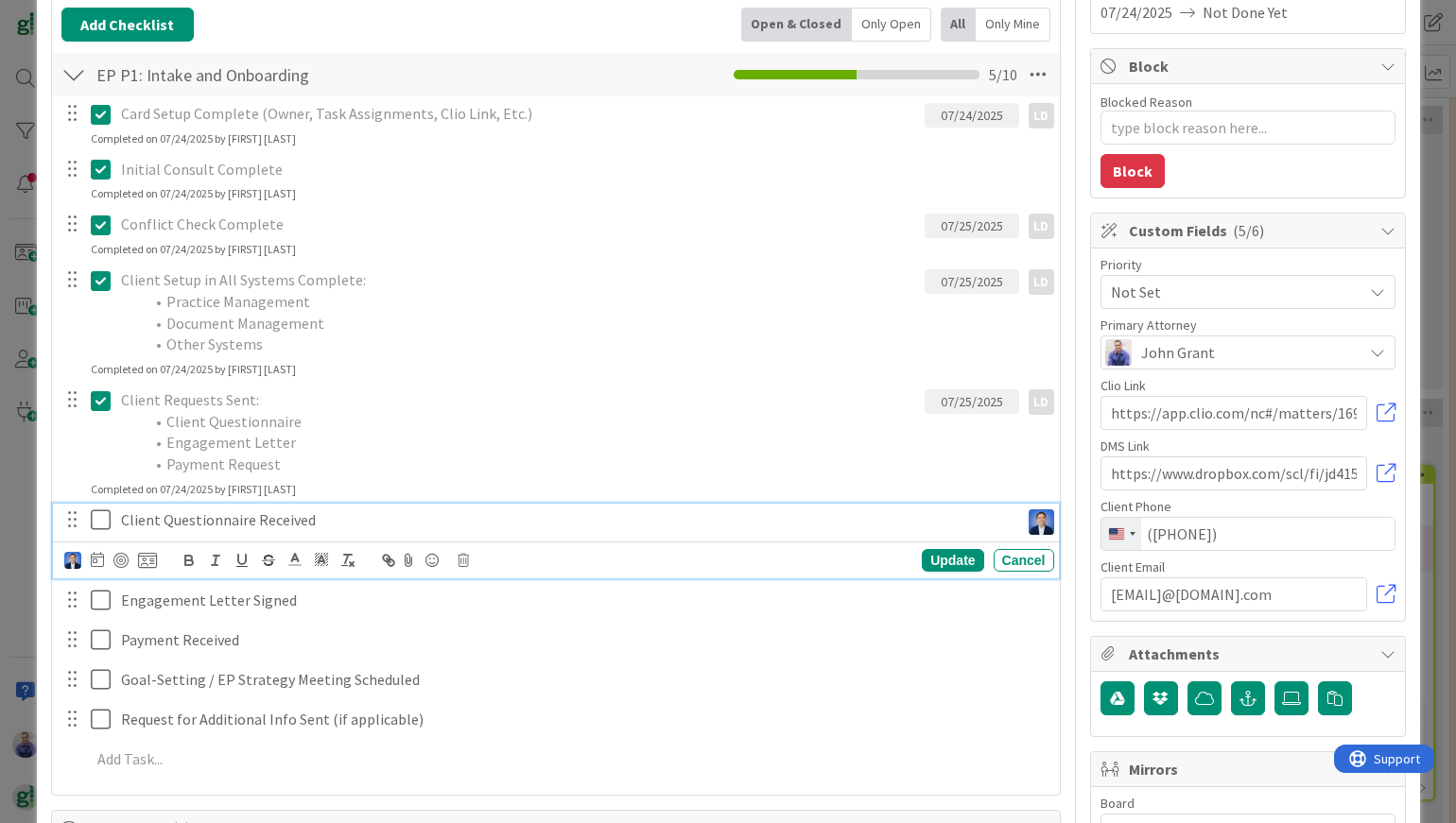 type on "x" 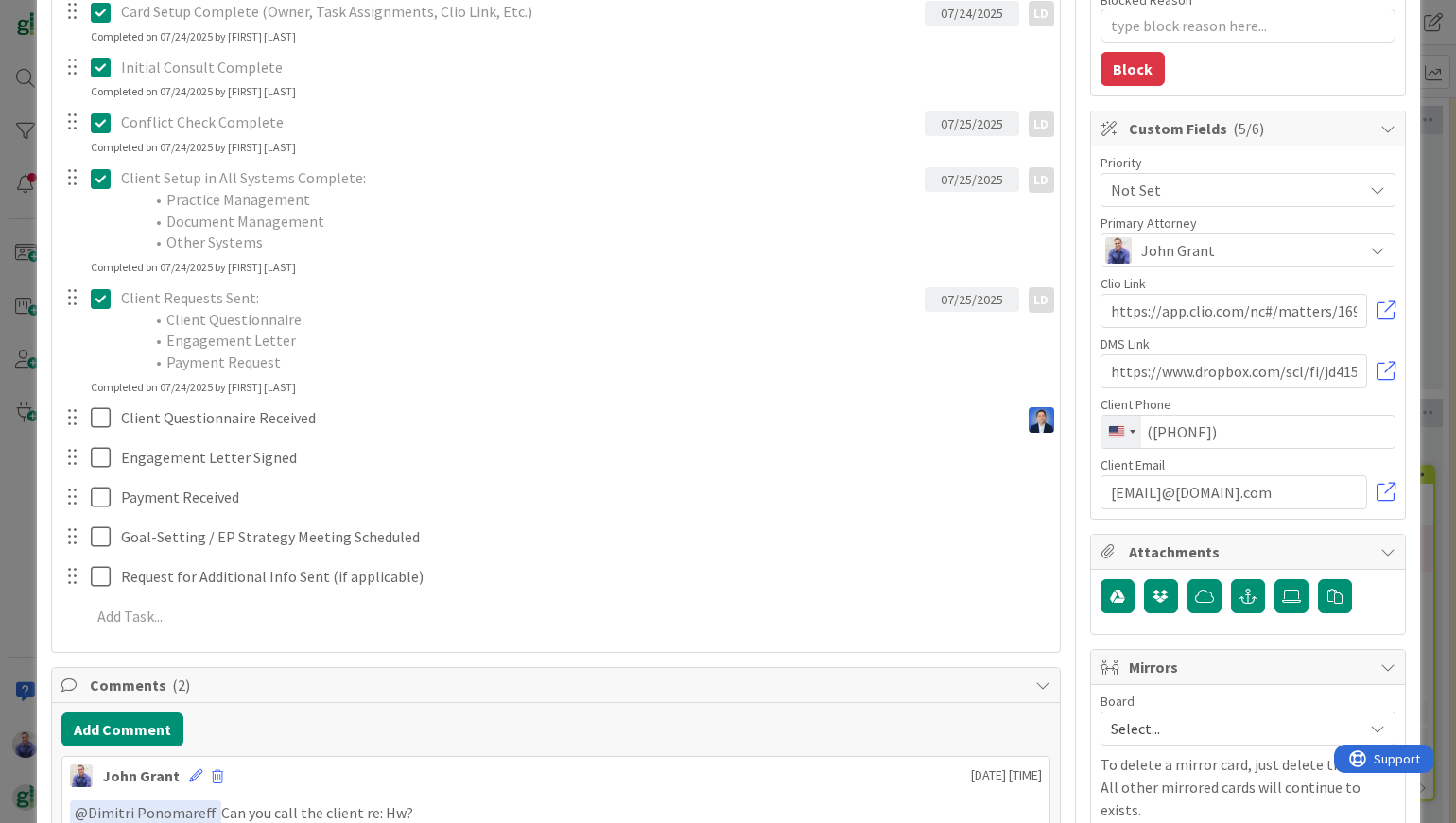 scroll, scrollTop: 437, scrollLeft: 0, axis: vertical 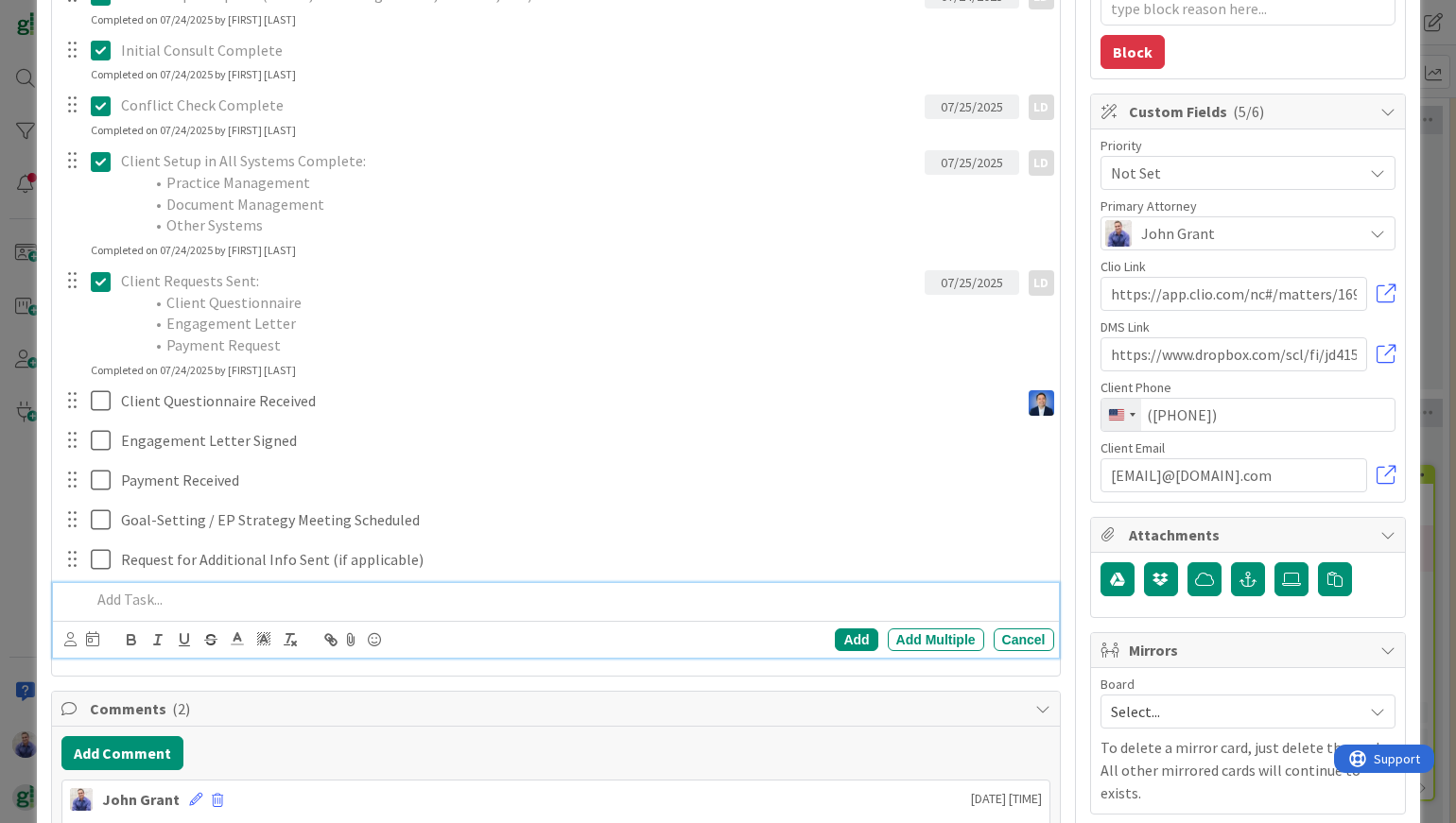 click at bounding box center (568, 599) 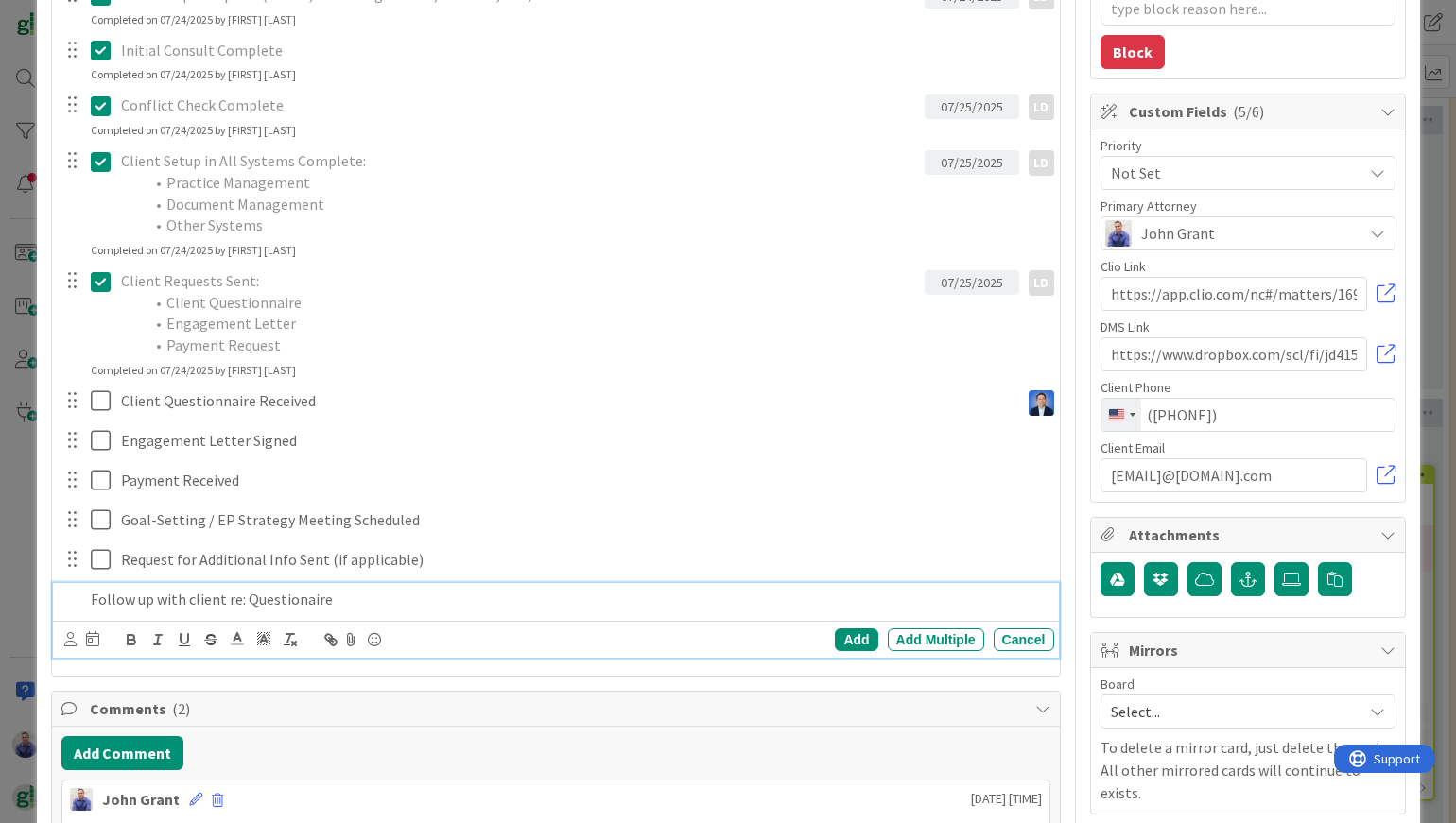 click on "Add Add Multiple Cancel" at bounding box center [556, 639] 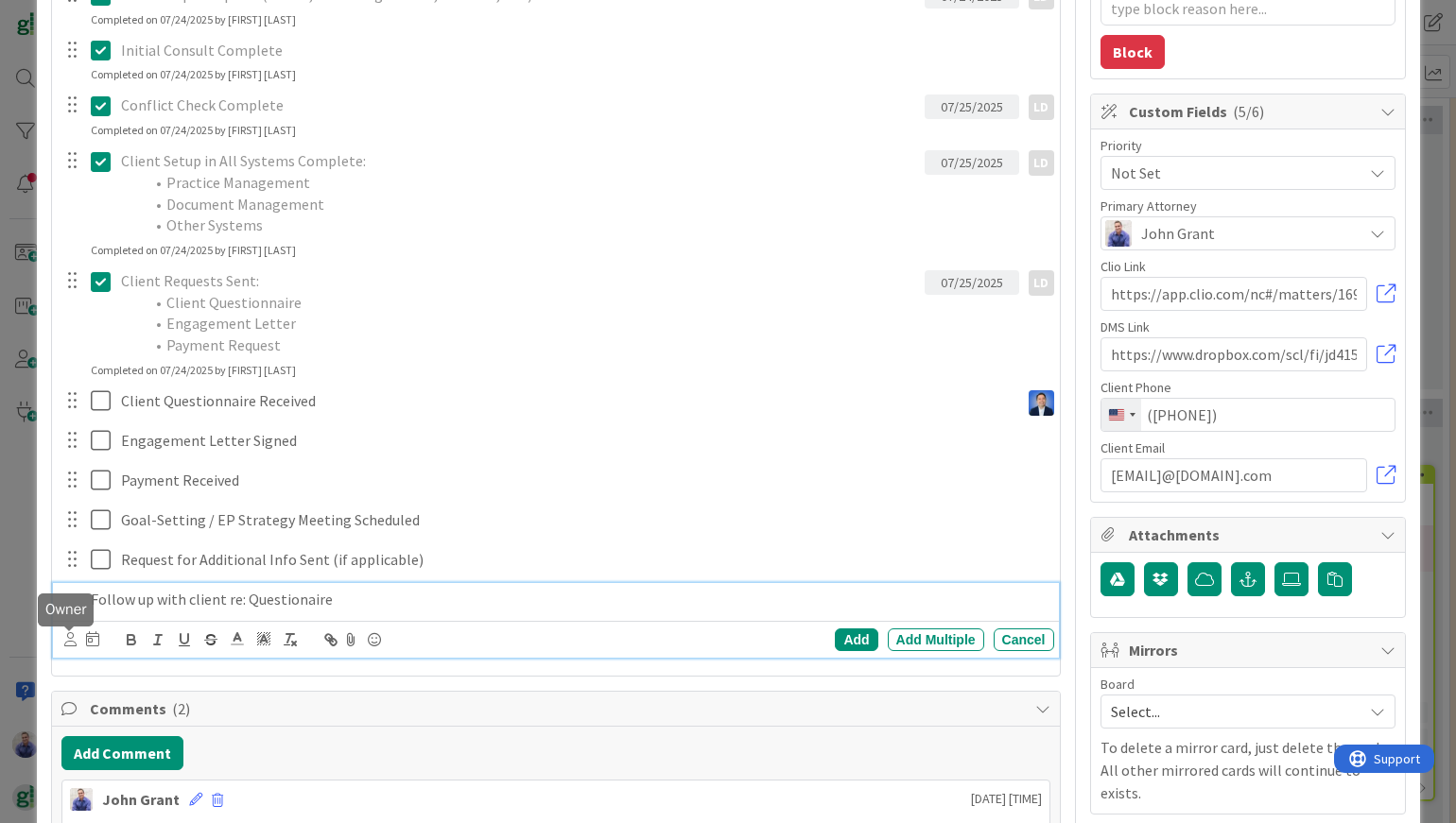 click at bounding box center [70, 639] 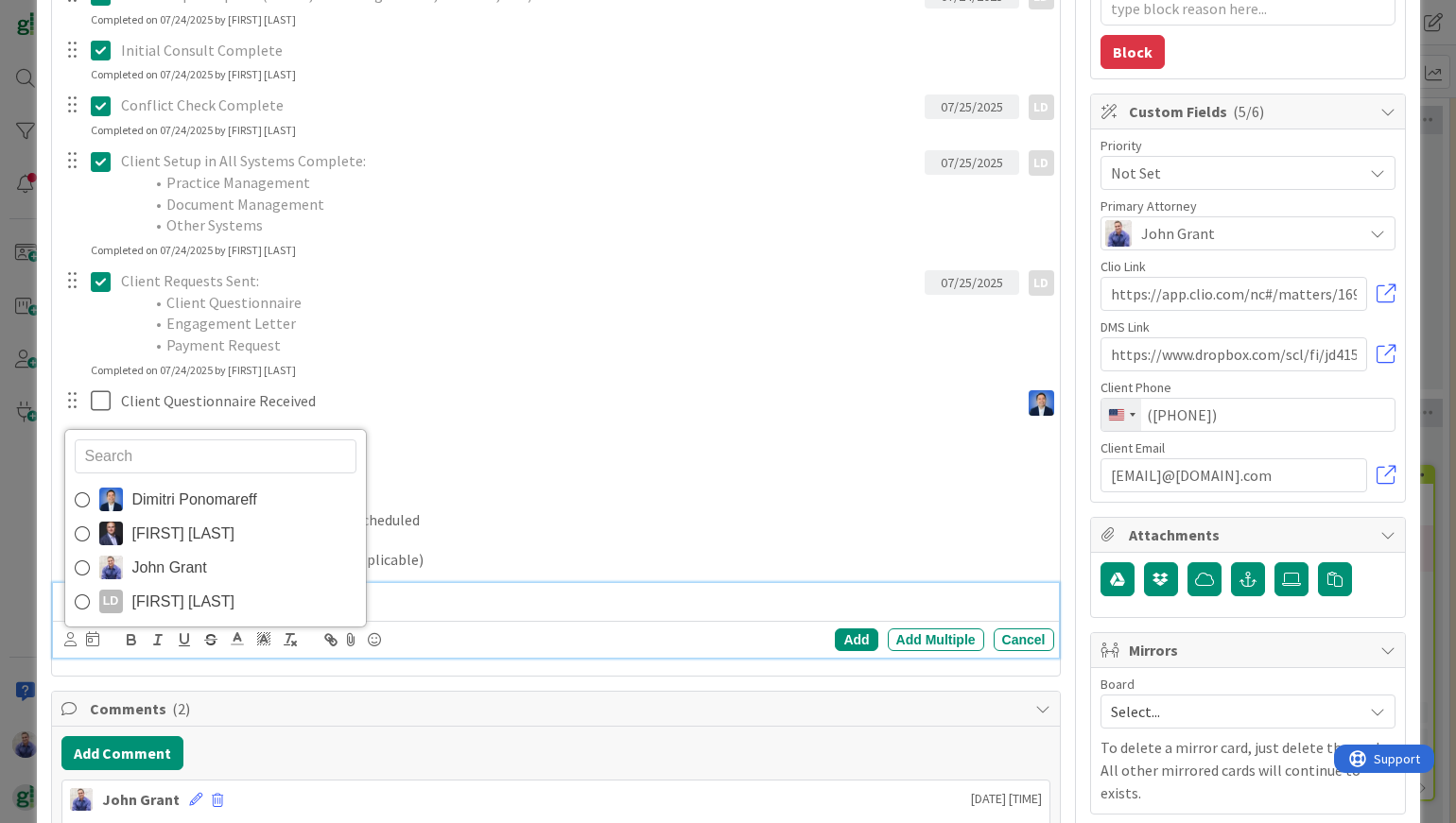 drag, startPoint x: 141, startPoint y: 565, endPoint x: 174, endPoint y: 586, distance: 39.115214 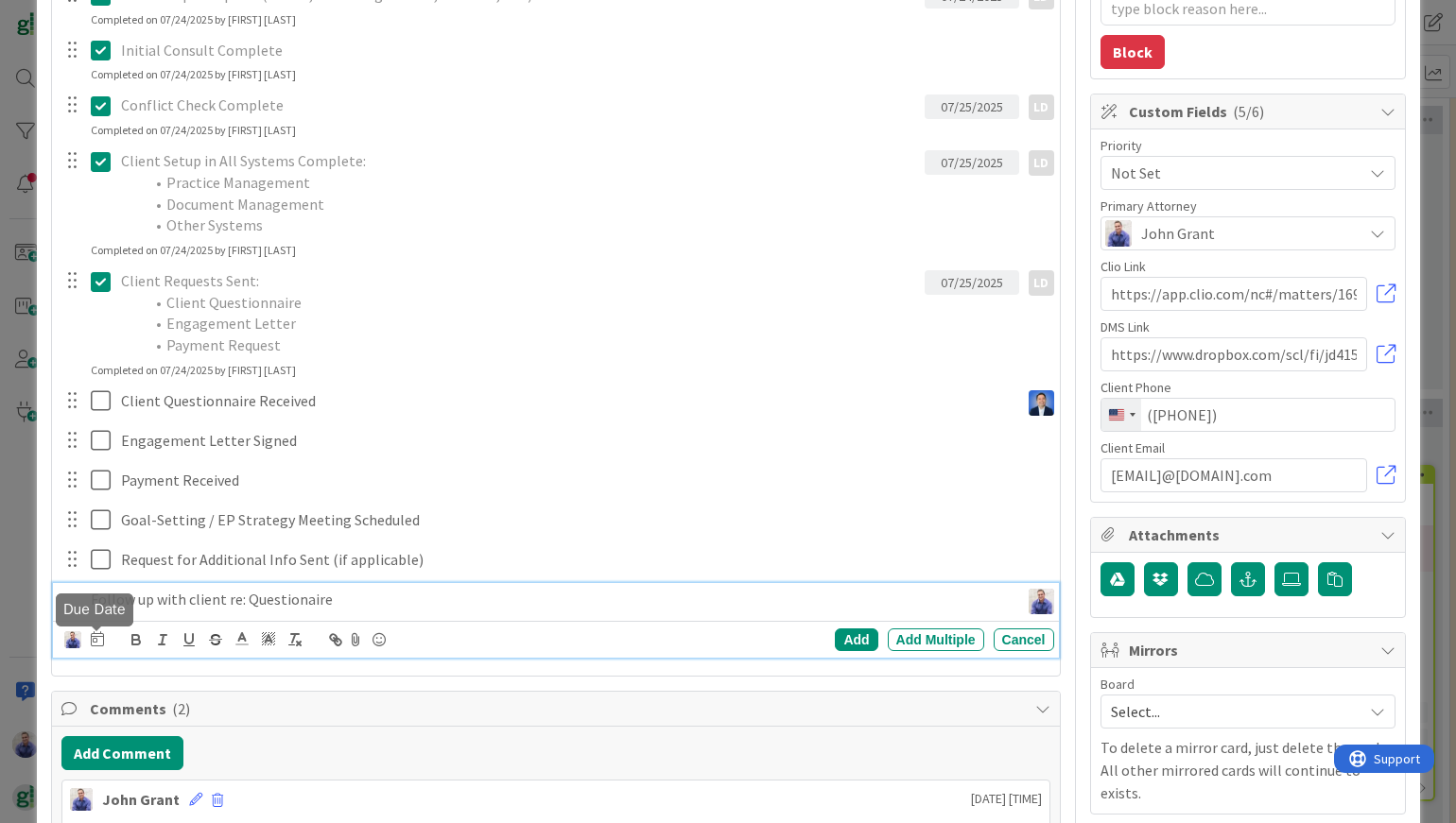 click at bounding box center [97, 639] 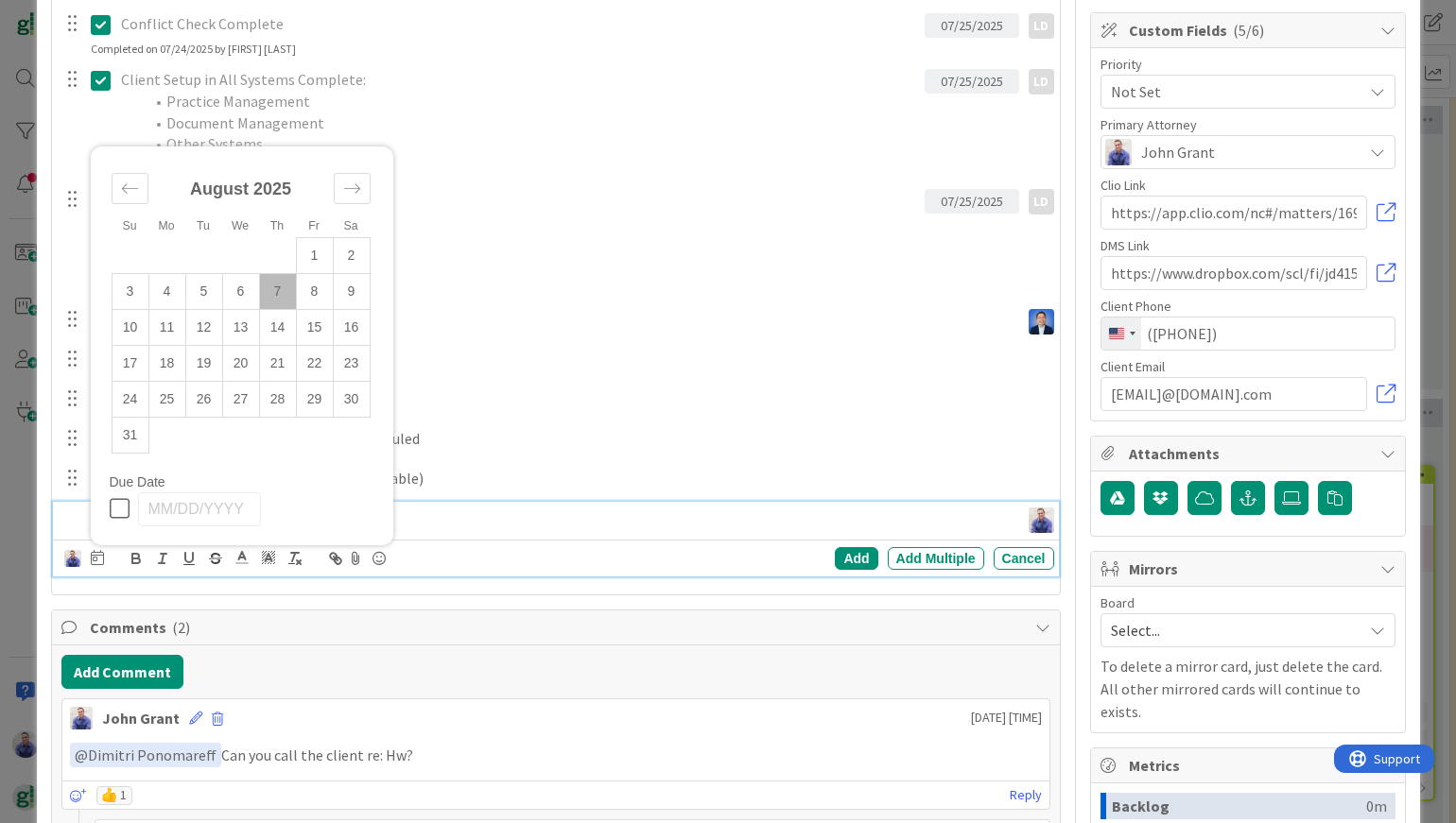 scroll, scrollTop: 556, scrollLeft: 0, axis: vertical 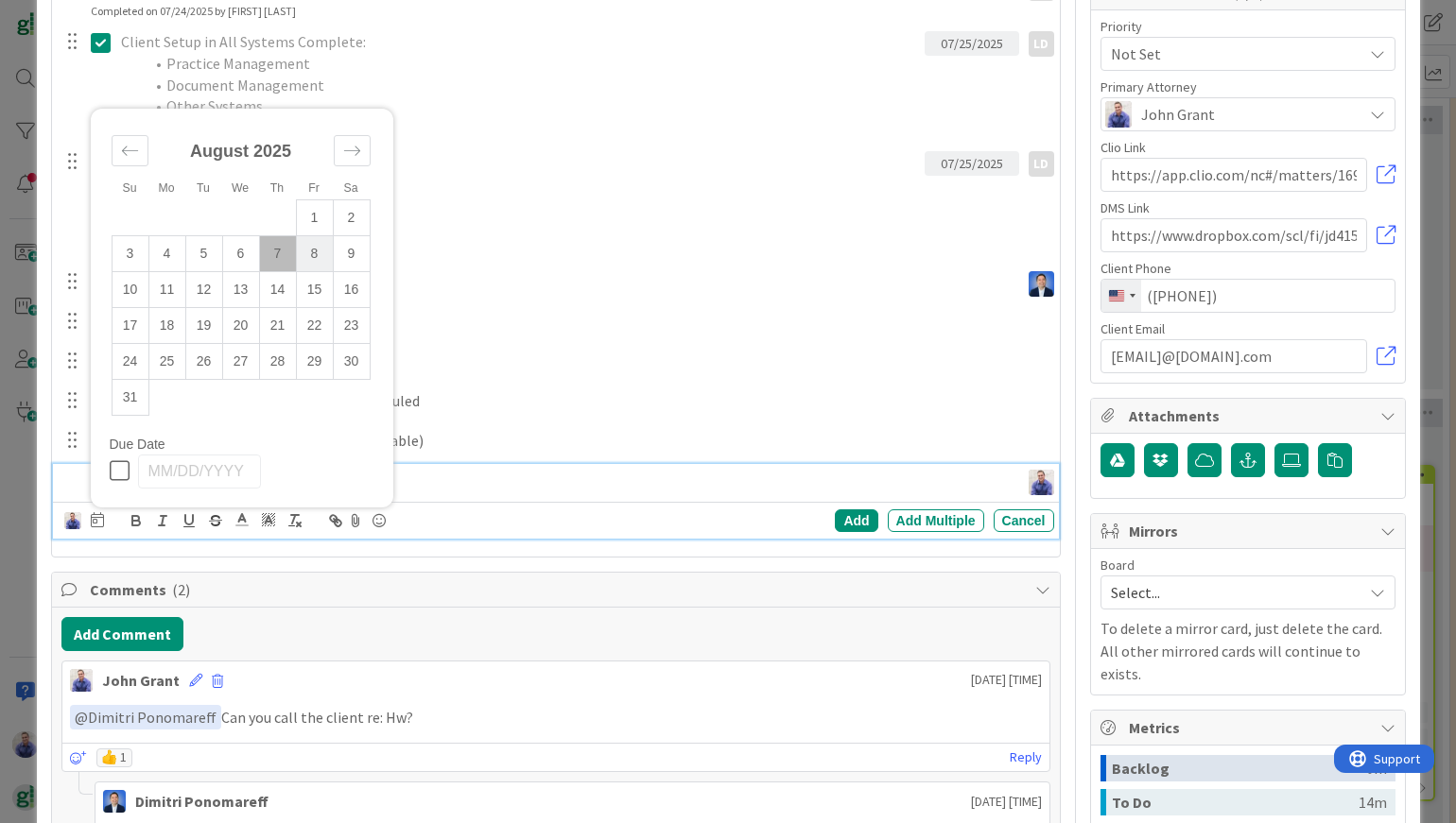 click on "8" at bounding box center [314, 253] 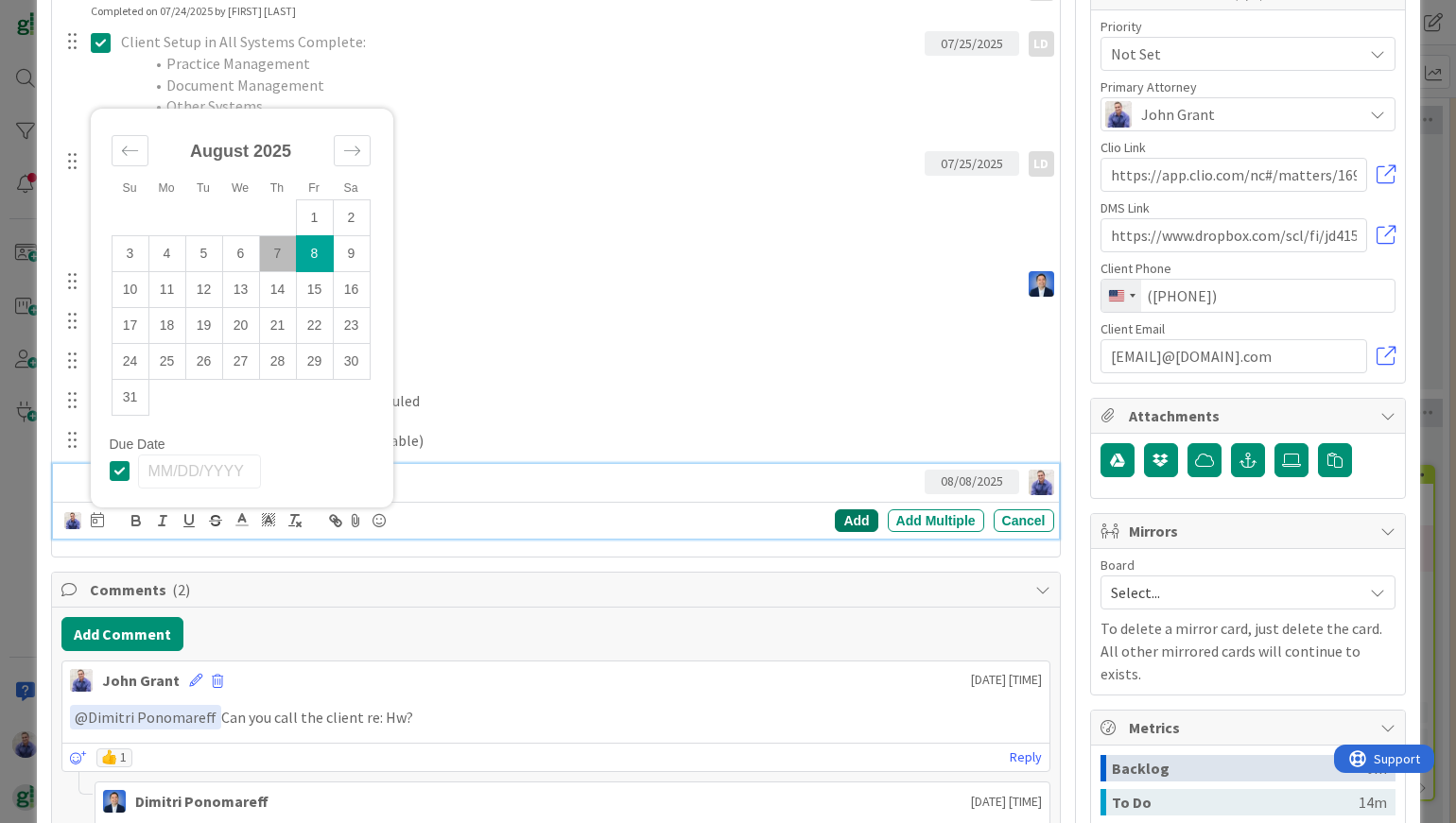 click on "Add" at bounding box center [856, 521] 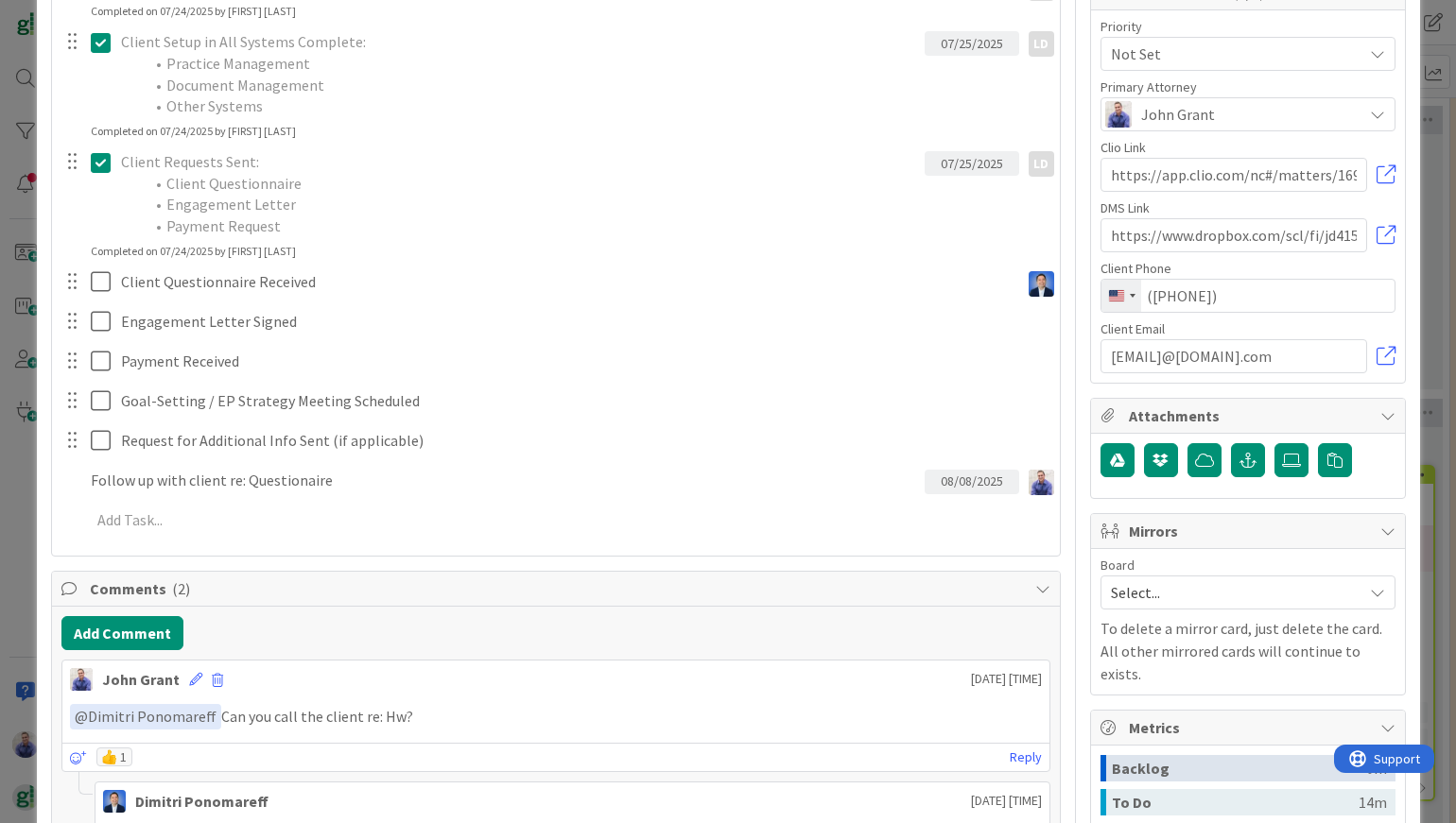type on "x" 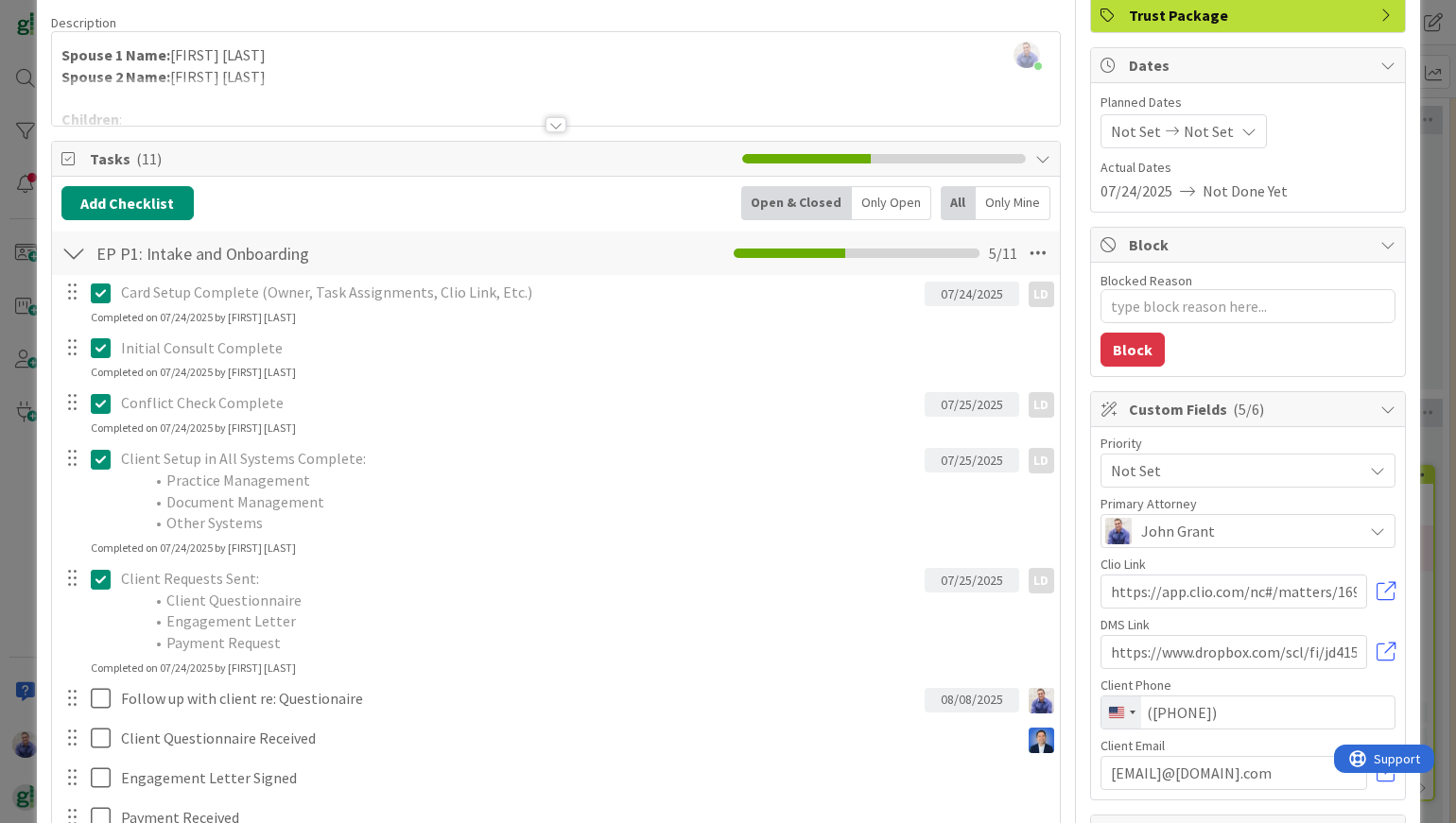 scroll, scrollTop: 0, scrollLeft: 0, axis: both 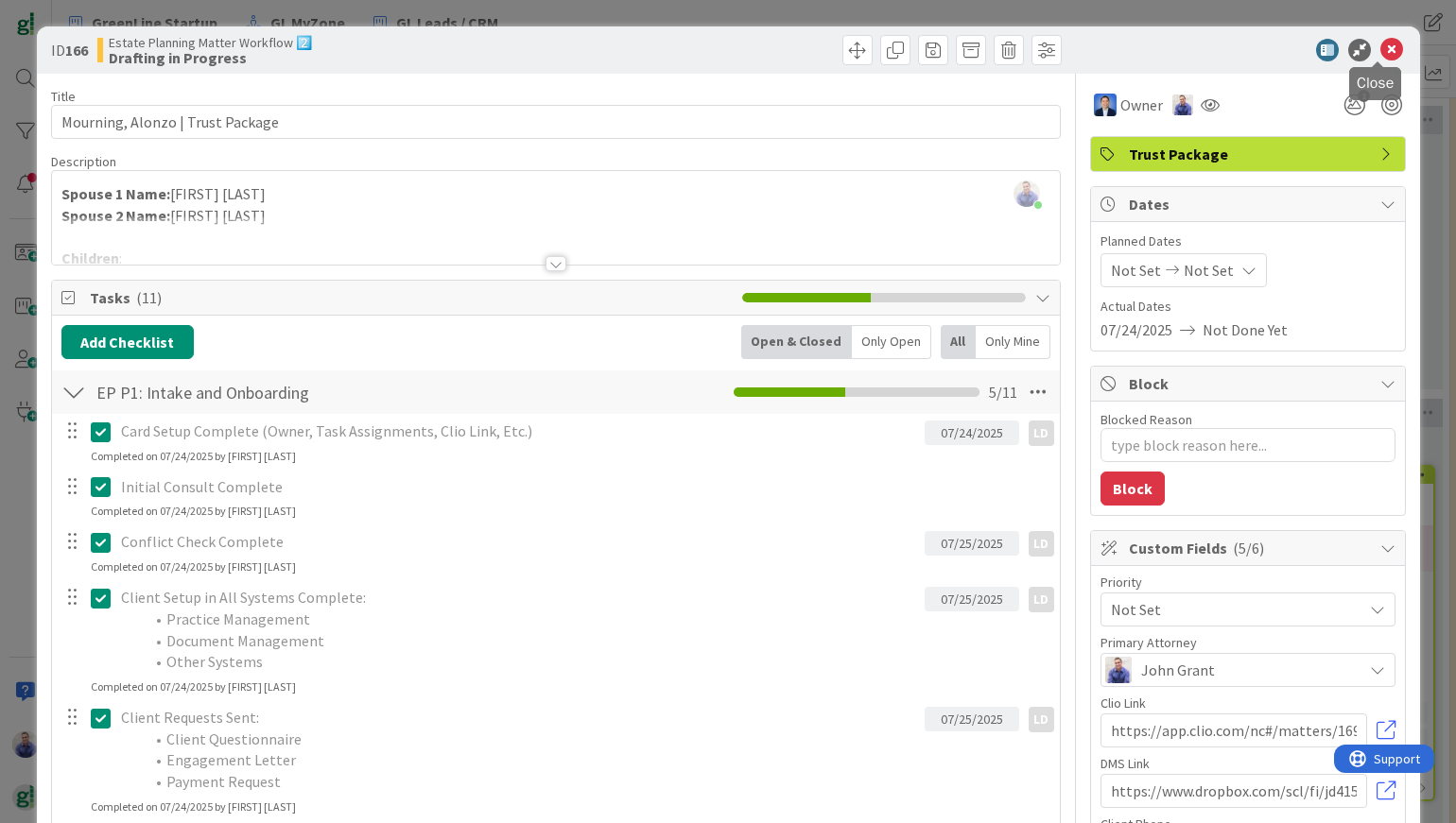 click at bounding box center [1392, 50] 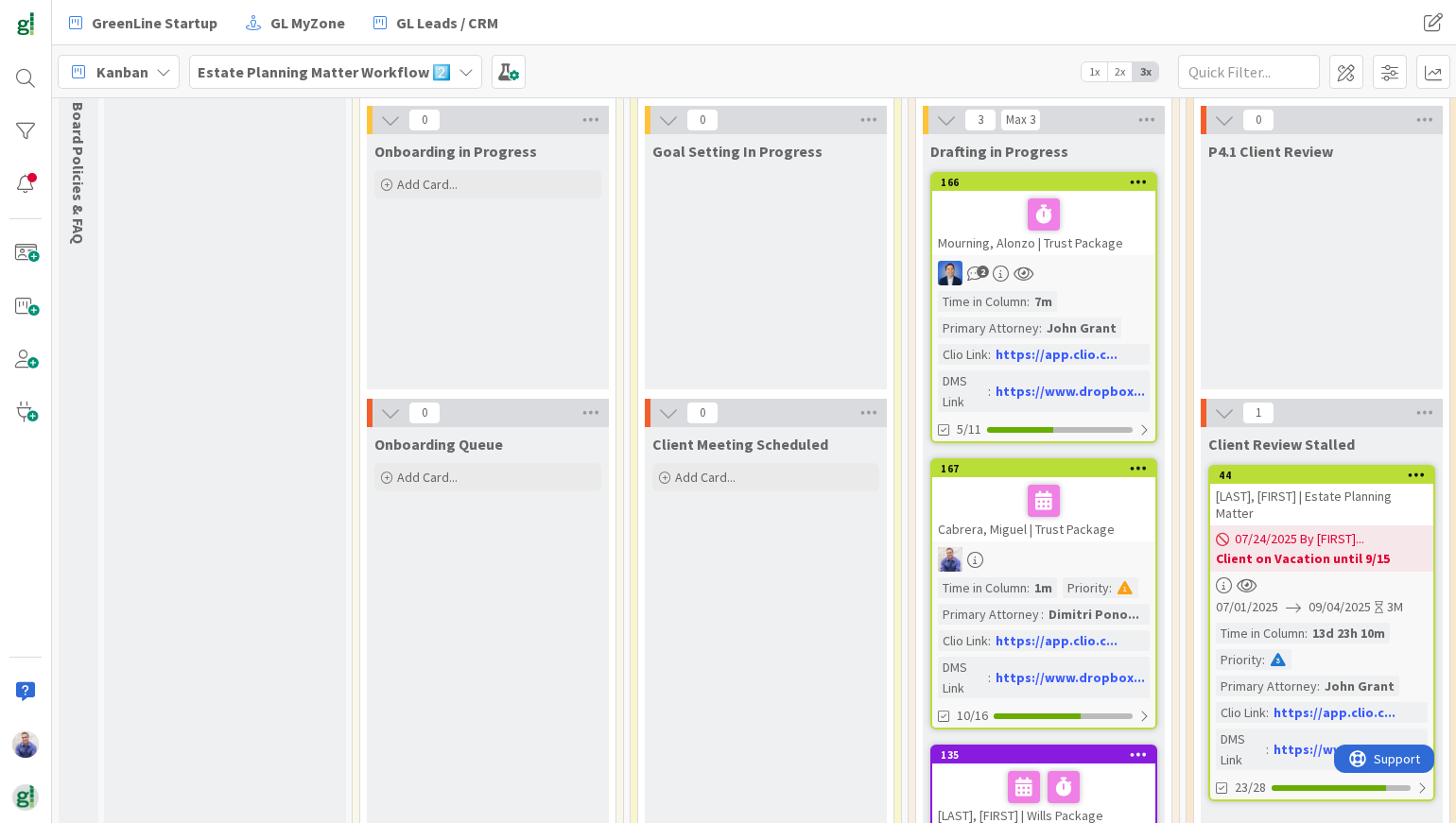 click on "Kanban" at bounding box center (118, 72) 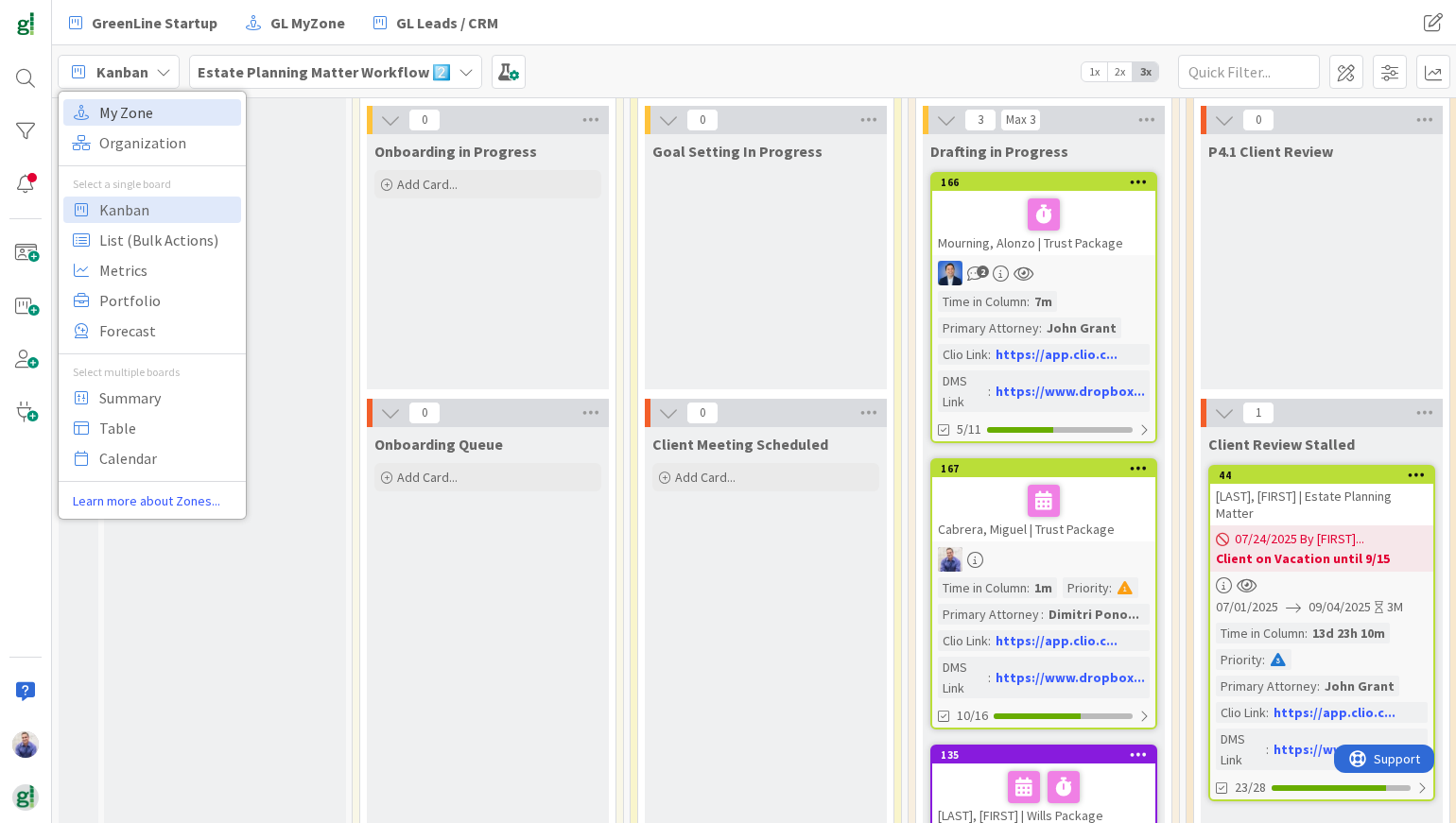 click on "My Zone" at bounding box center (167, 112) 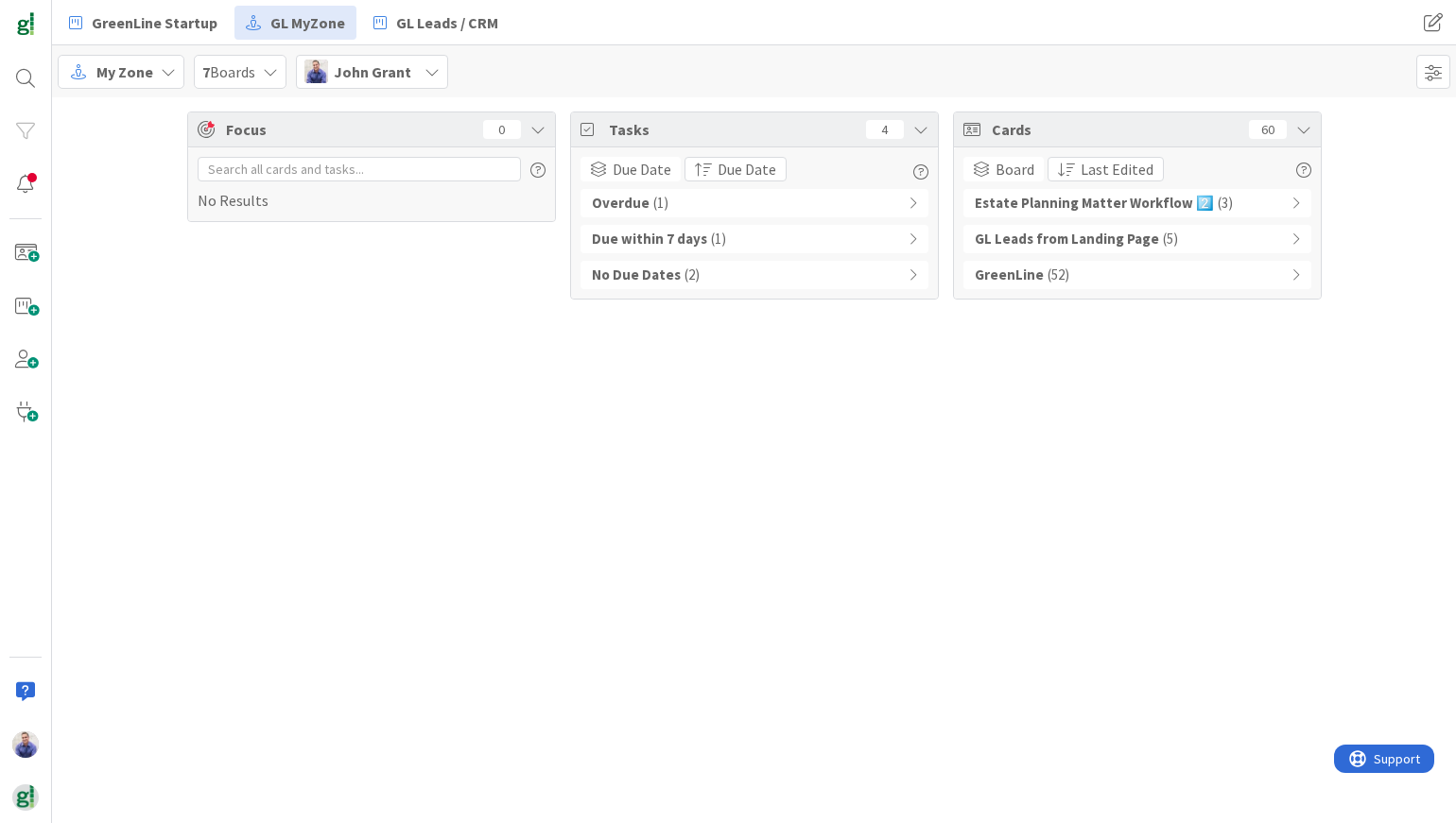 click on "Overdue ( 1 )" at bounding box center [754, 203] 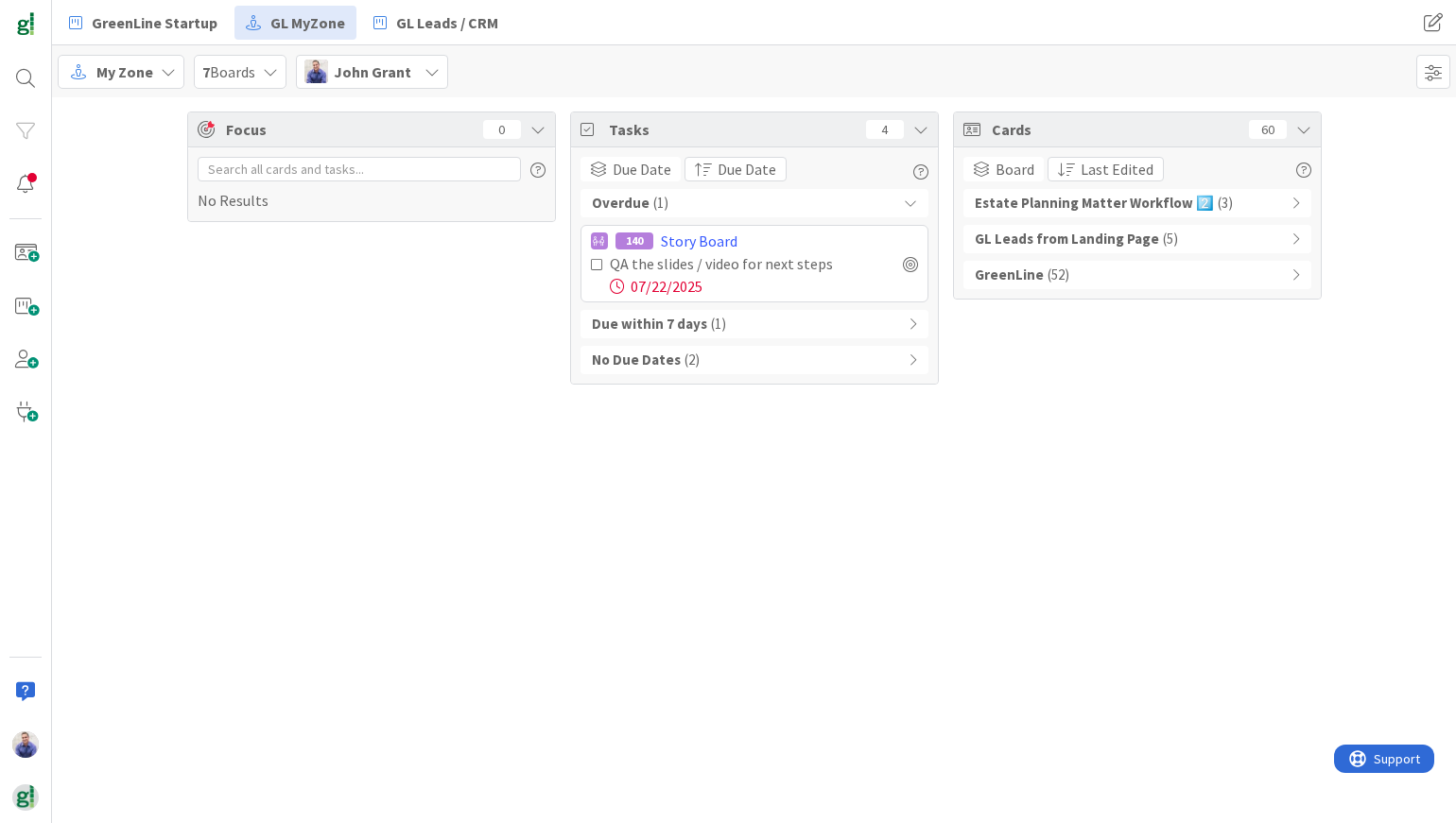 click on "Due within 7 days ( 1 )" at bounding box center [754, 324] 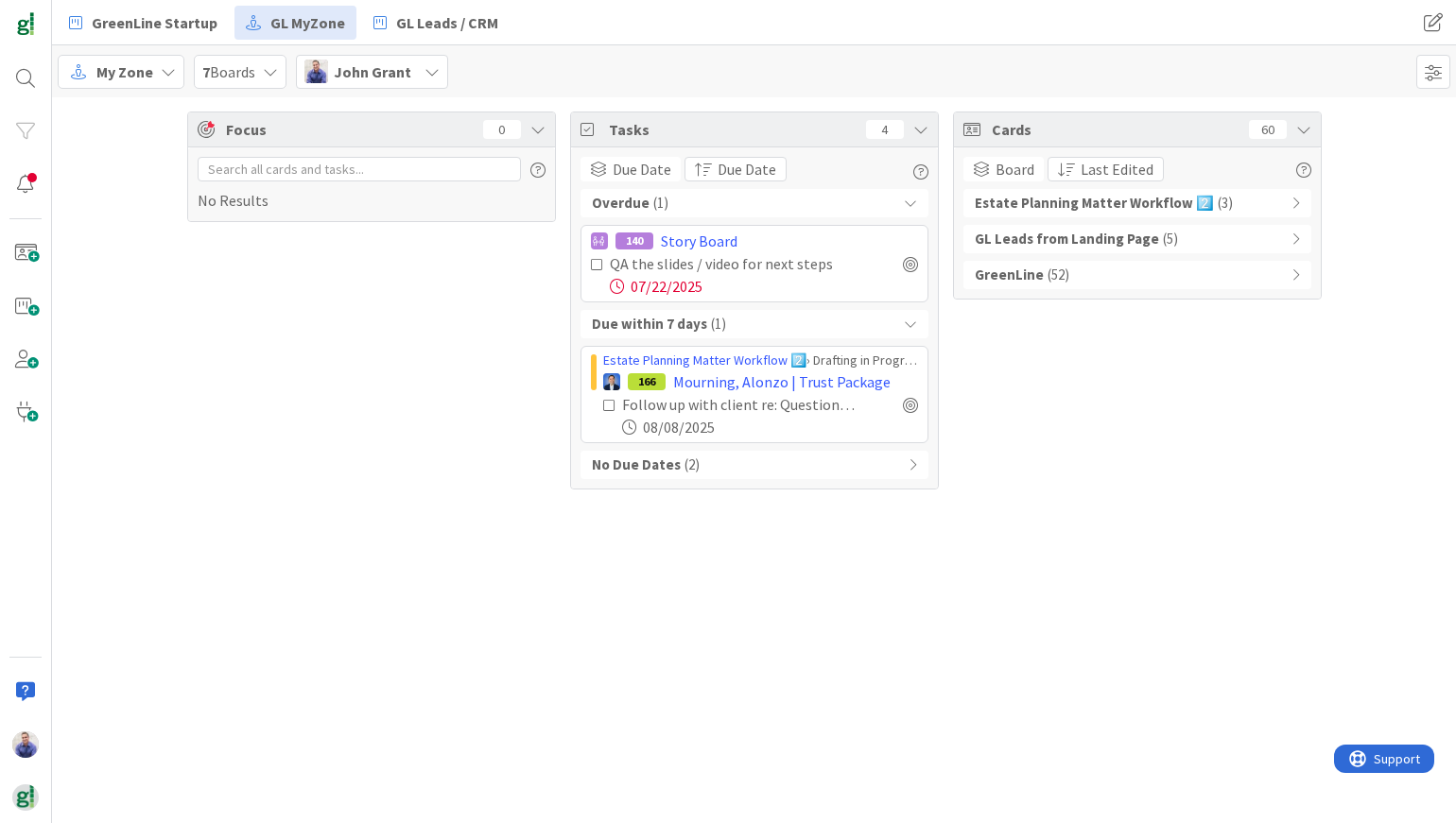drag, startPoint x: 676, startPoint y: 470, endPoint x: 798, endPoint y: 477, distance: 122.20065 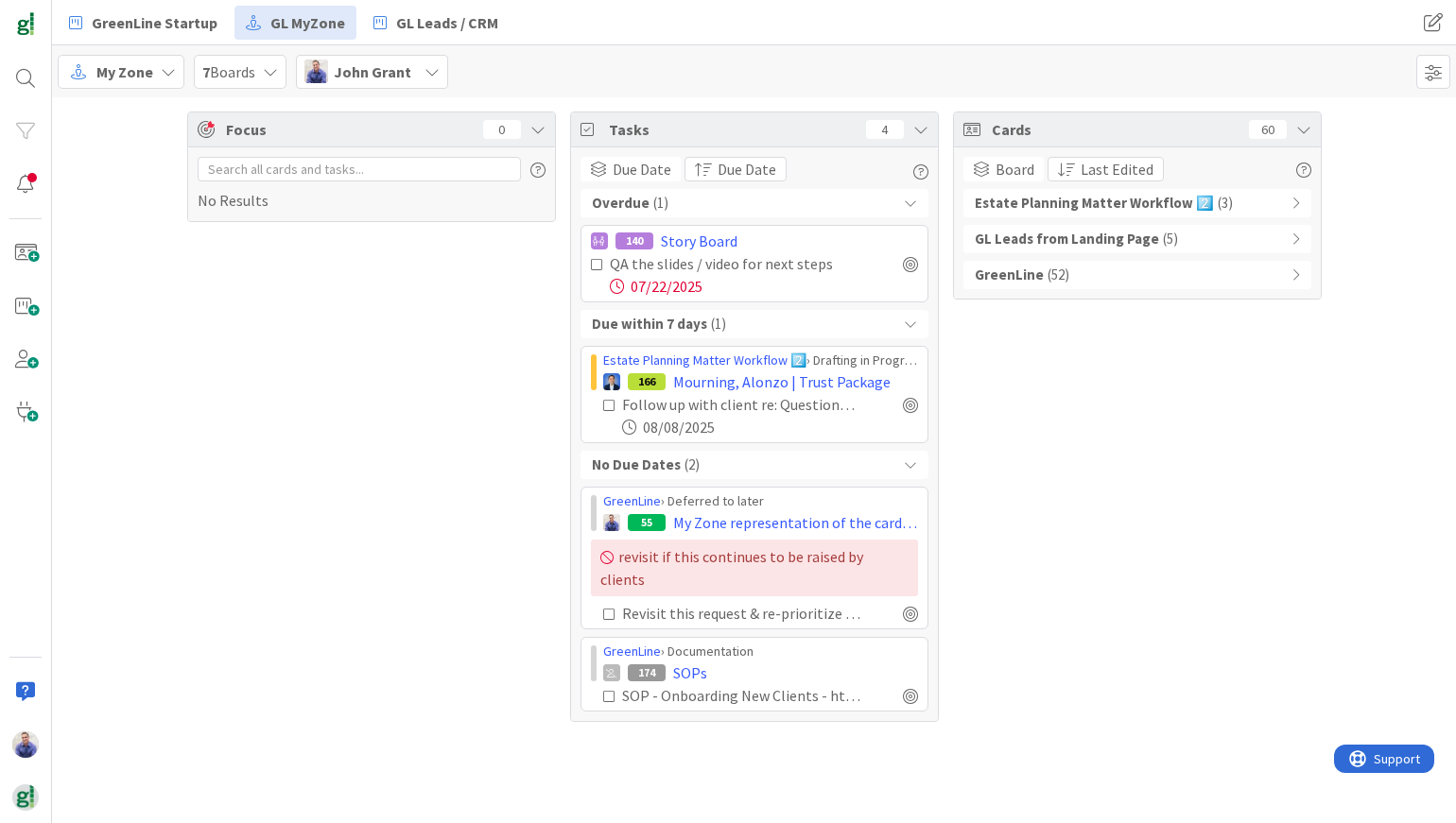 click at bounding box center (1295, 203) 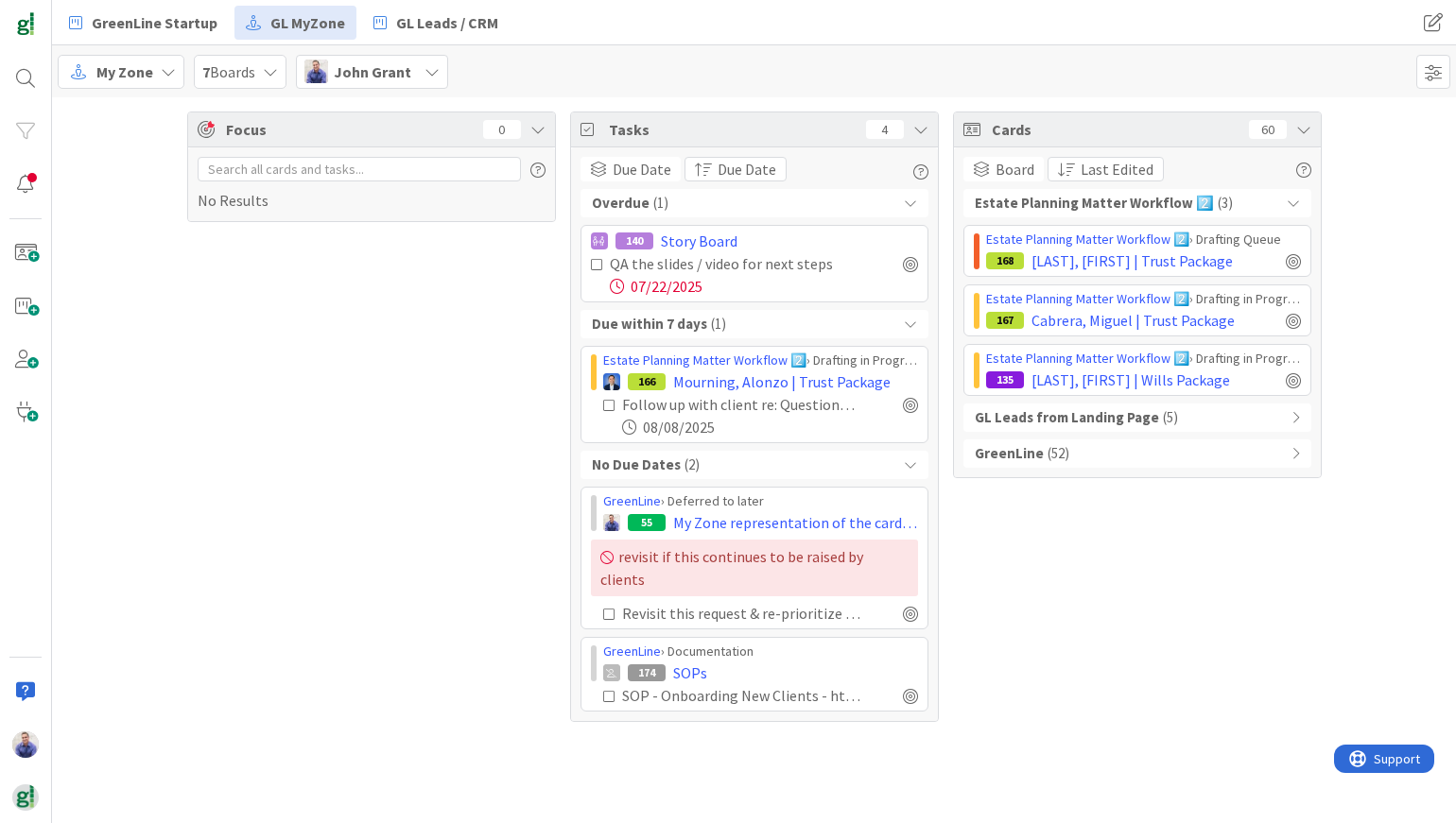 click at bounding box center (432, 72) 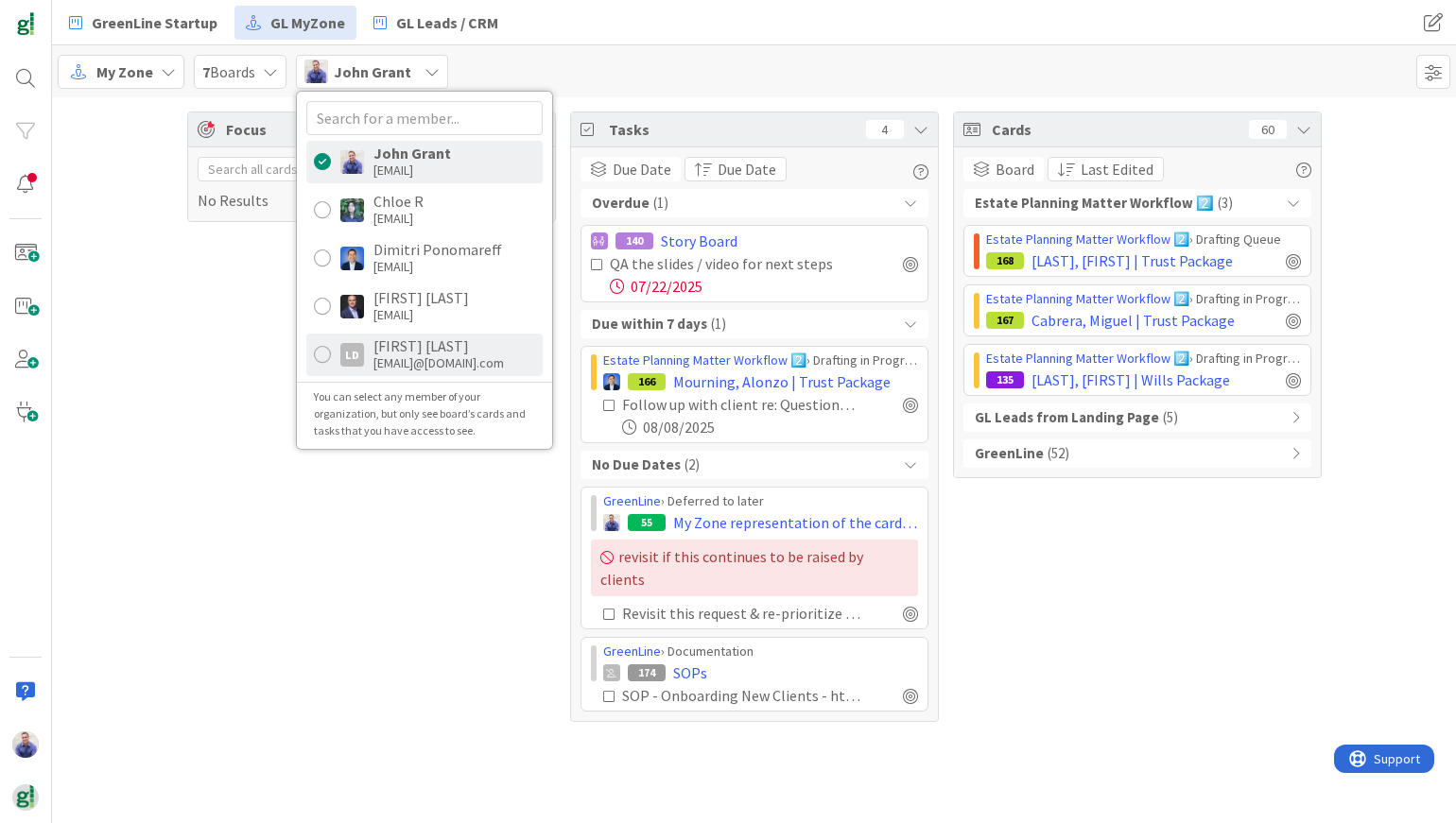 click on "[FIRST] [LAST]" at bounding box center [439, 346] 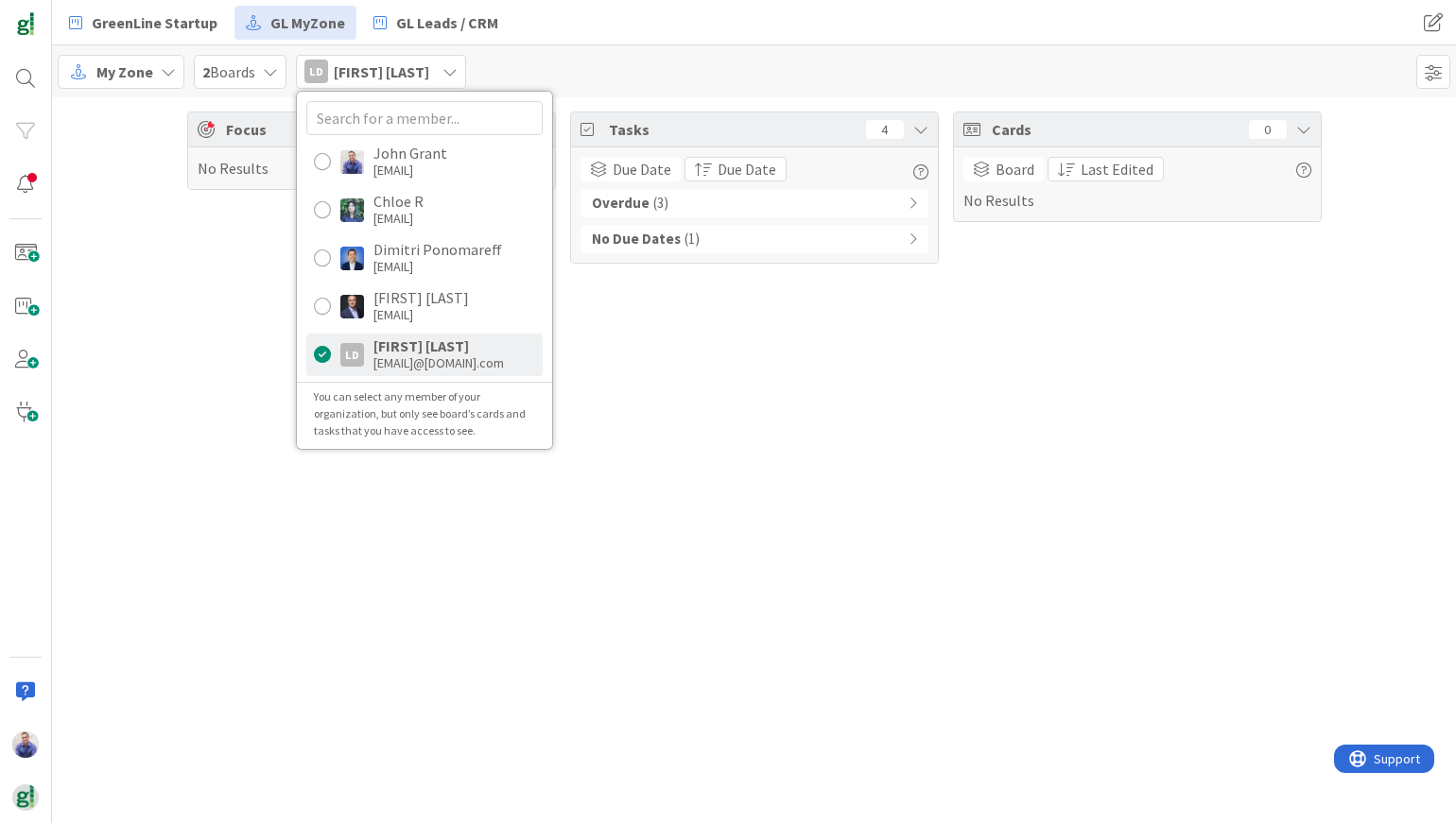click on "My Zone 2  Boards LD Leigh Ducworth John Grant john@agileattorney.com Chloe R crodd29@gmail.com Dimitri Ponomareff dimitri@kanbanzone.com Jeff De Francisco jeff@presidioapc.com LD Leigh Ducworth leigh@agileattorney.com You can select any member of your organization, but only see board’s cards and tasks that you have access to see." at bounding box center (754, 71) 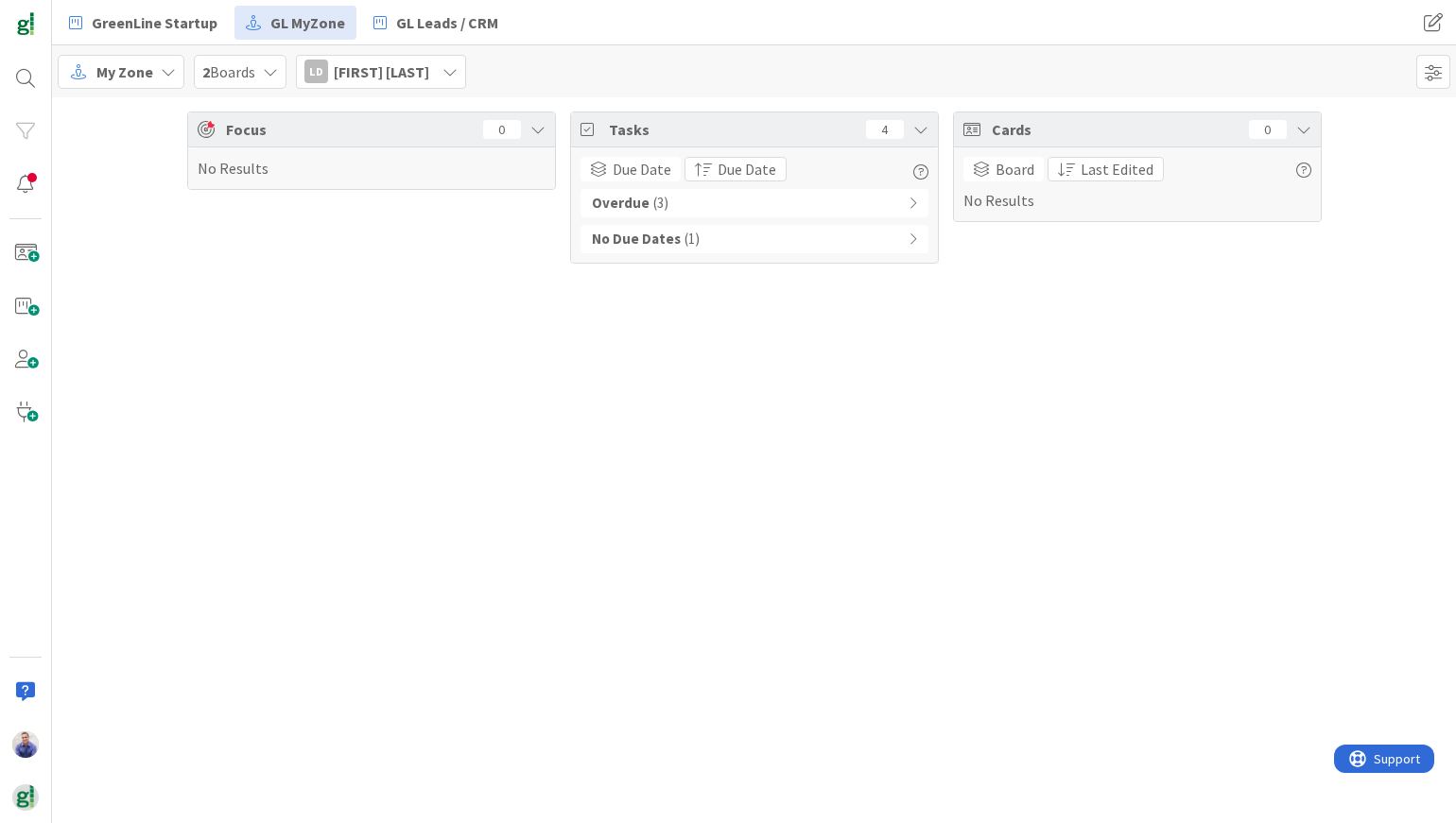 click on "Overdue ( 3 )" at bounding box center [754, 203] 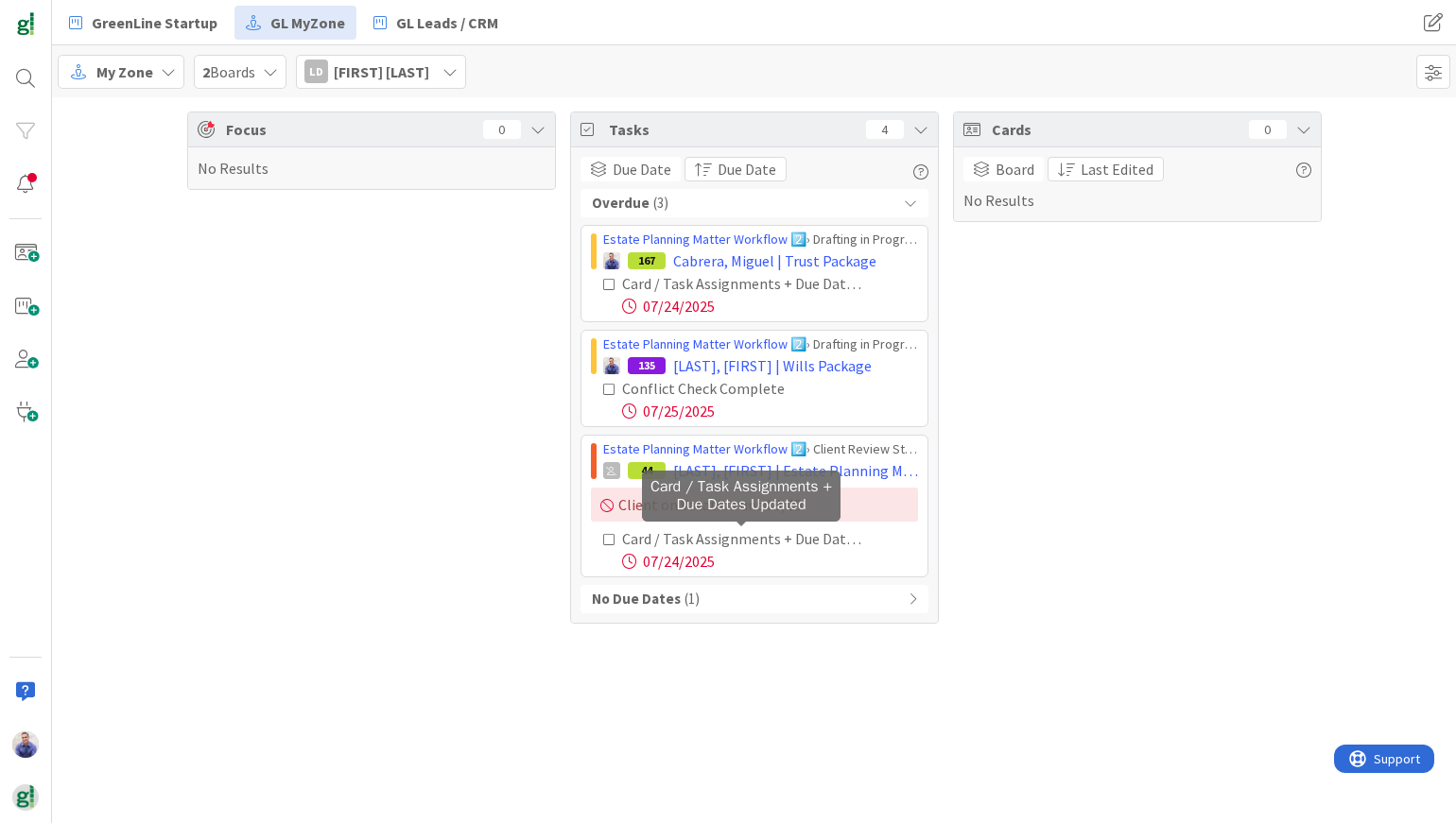 click on "Card / Task Assignments + Due Dates Updated" at bounding box center [741, 539] 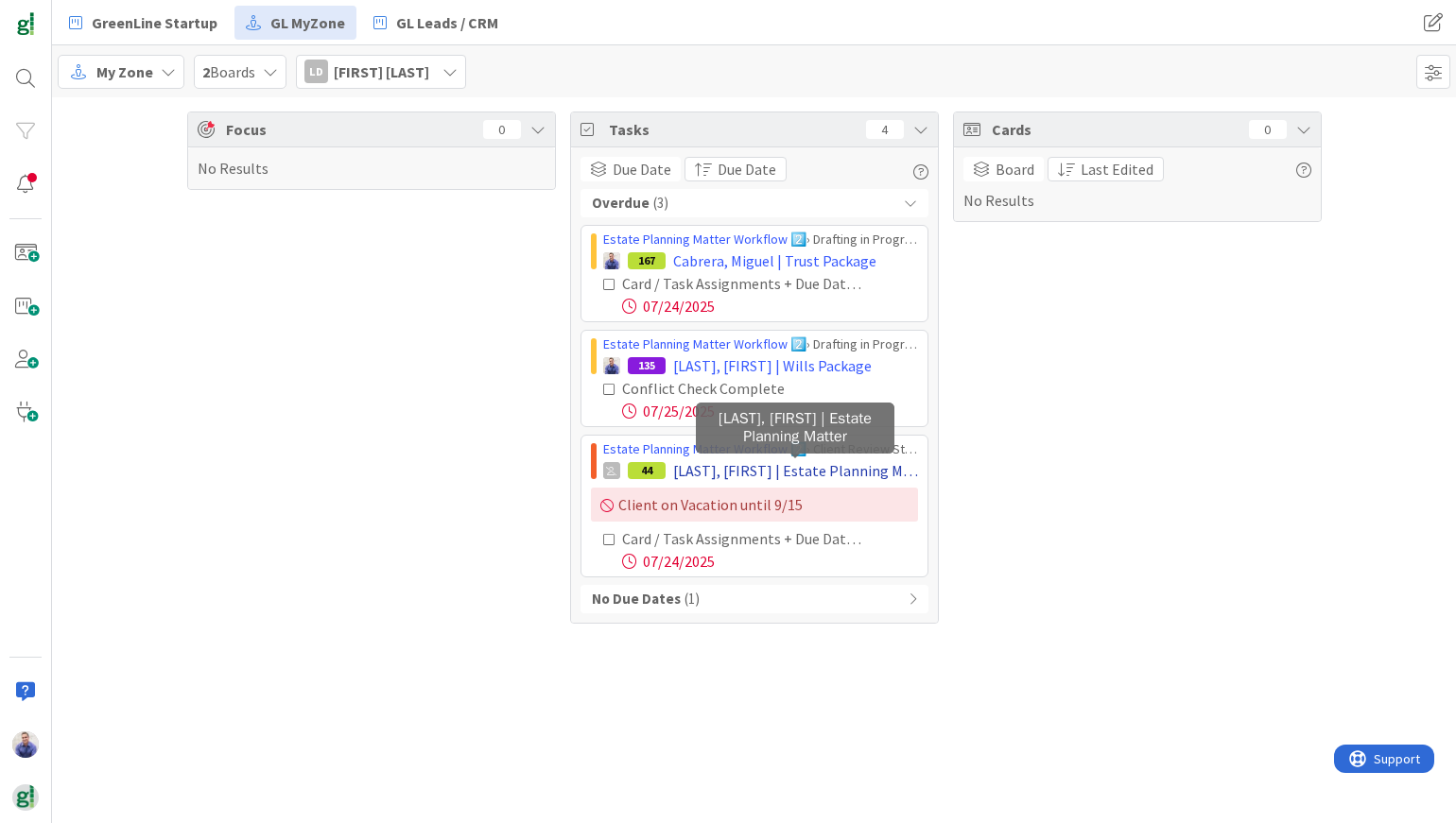 click on "Smith, John & Mary | Estate Planning Matter" at bounding box center (795, 471) 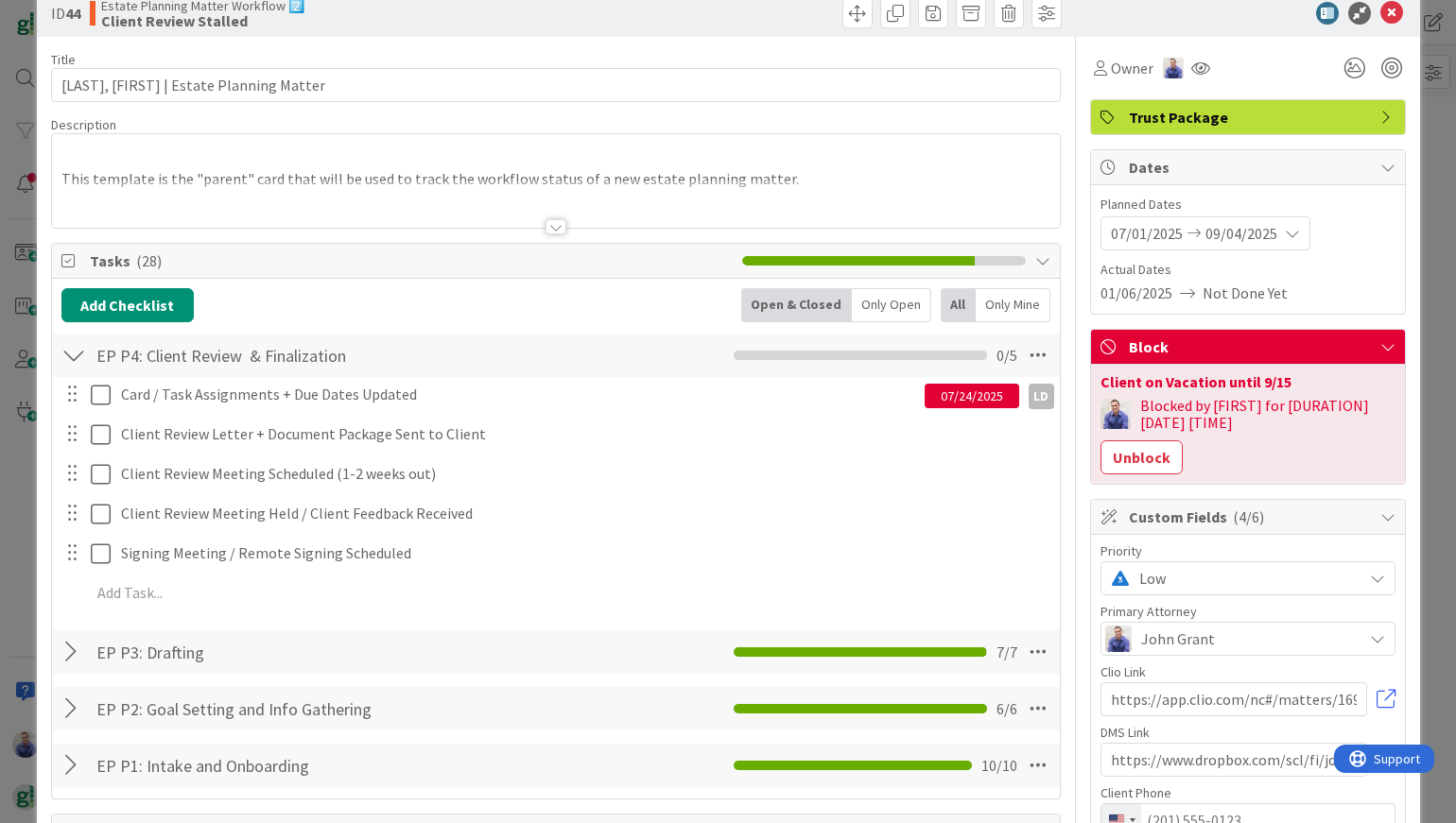 scroll, scrollTop: 40, scrollLeft: 0, axis: vertical 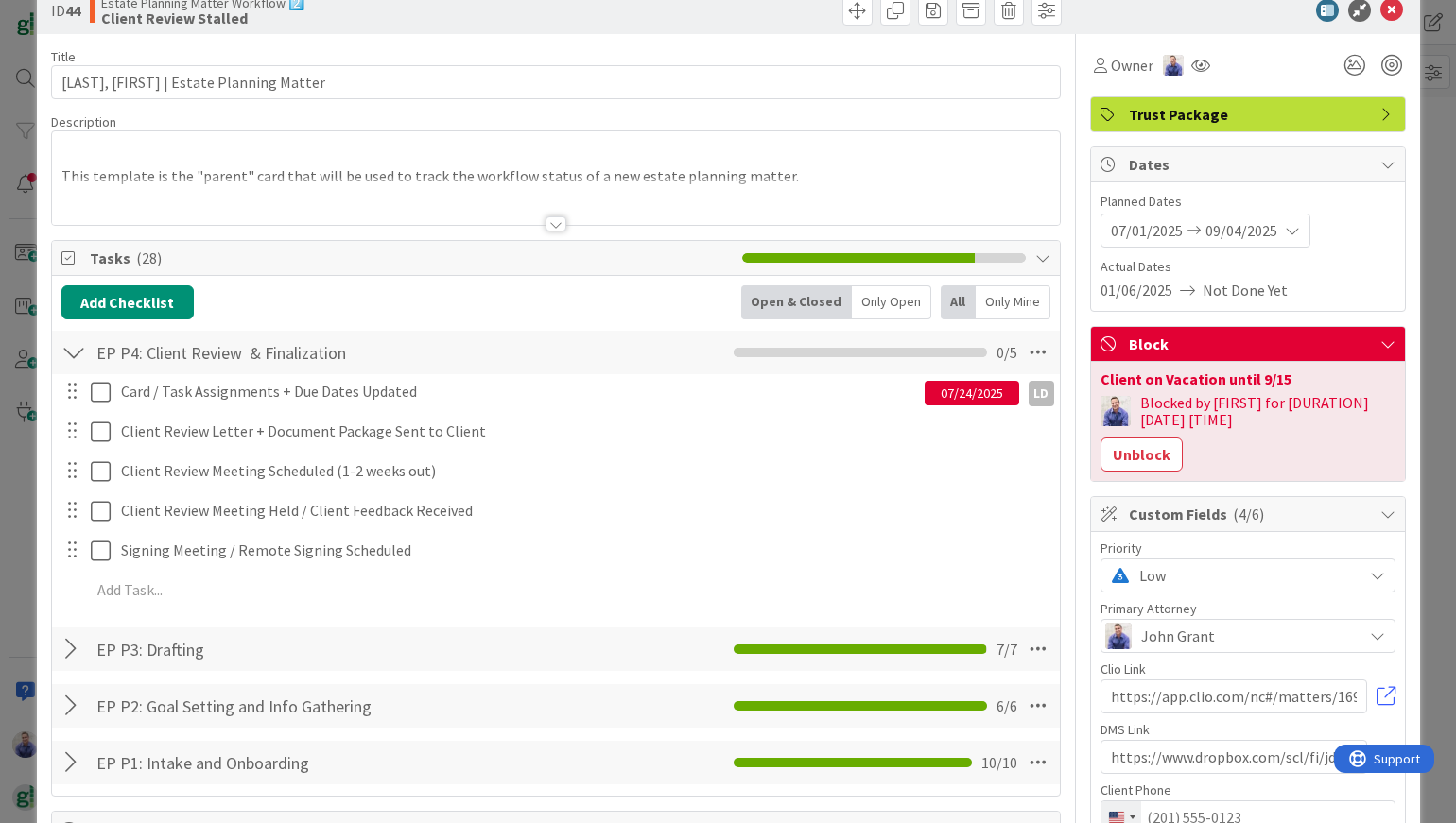 click on "07/24/2025" at bounding box center (972, 393) 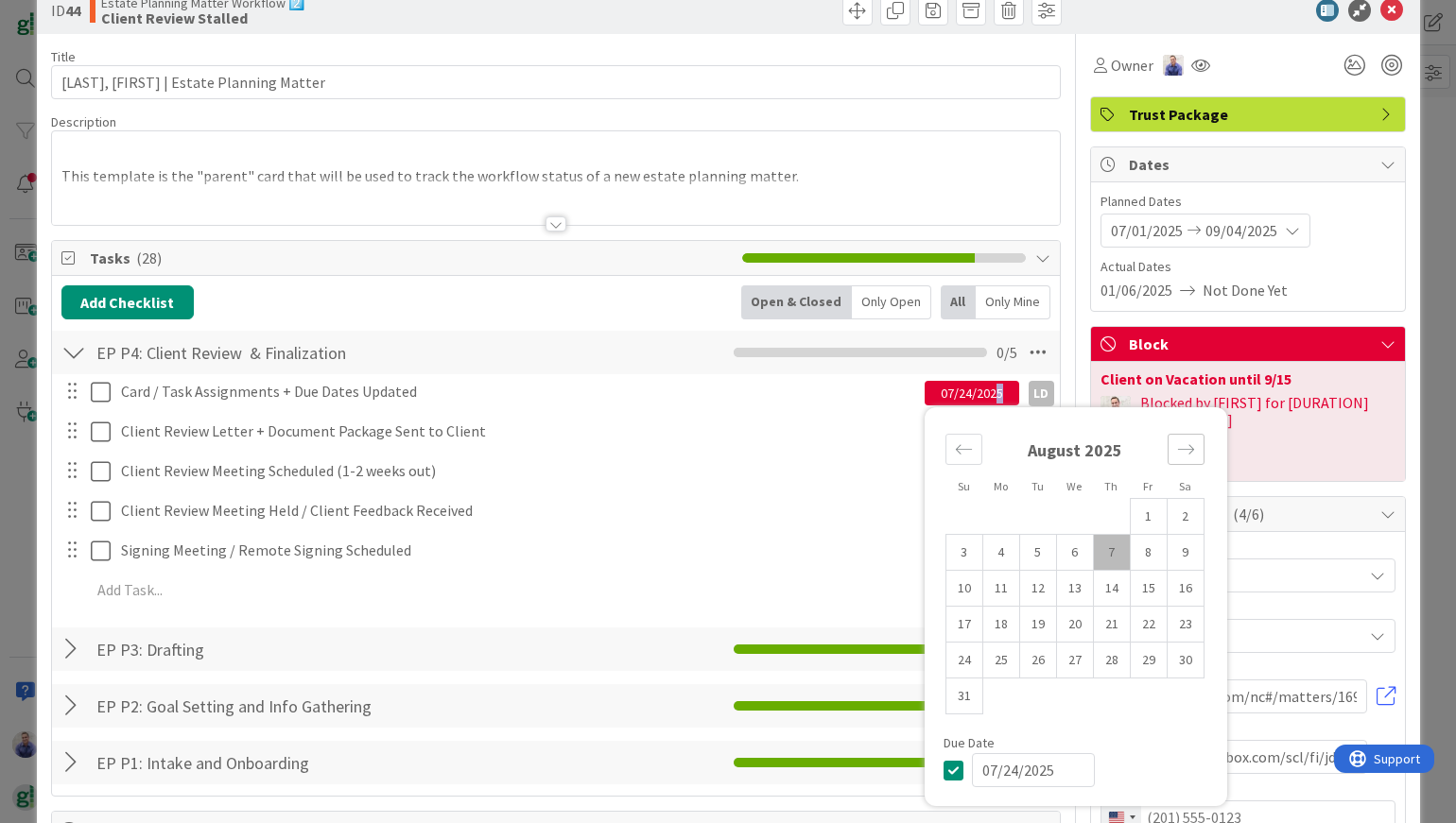 click 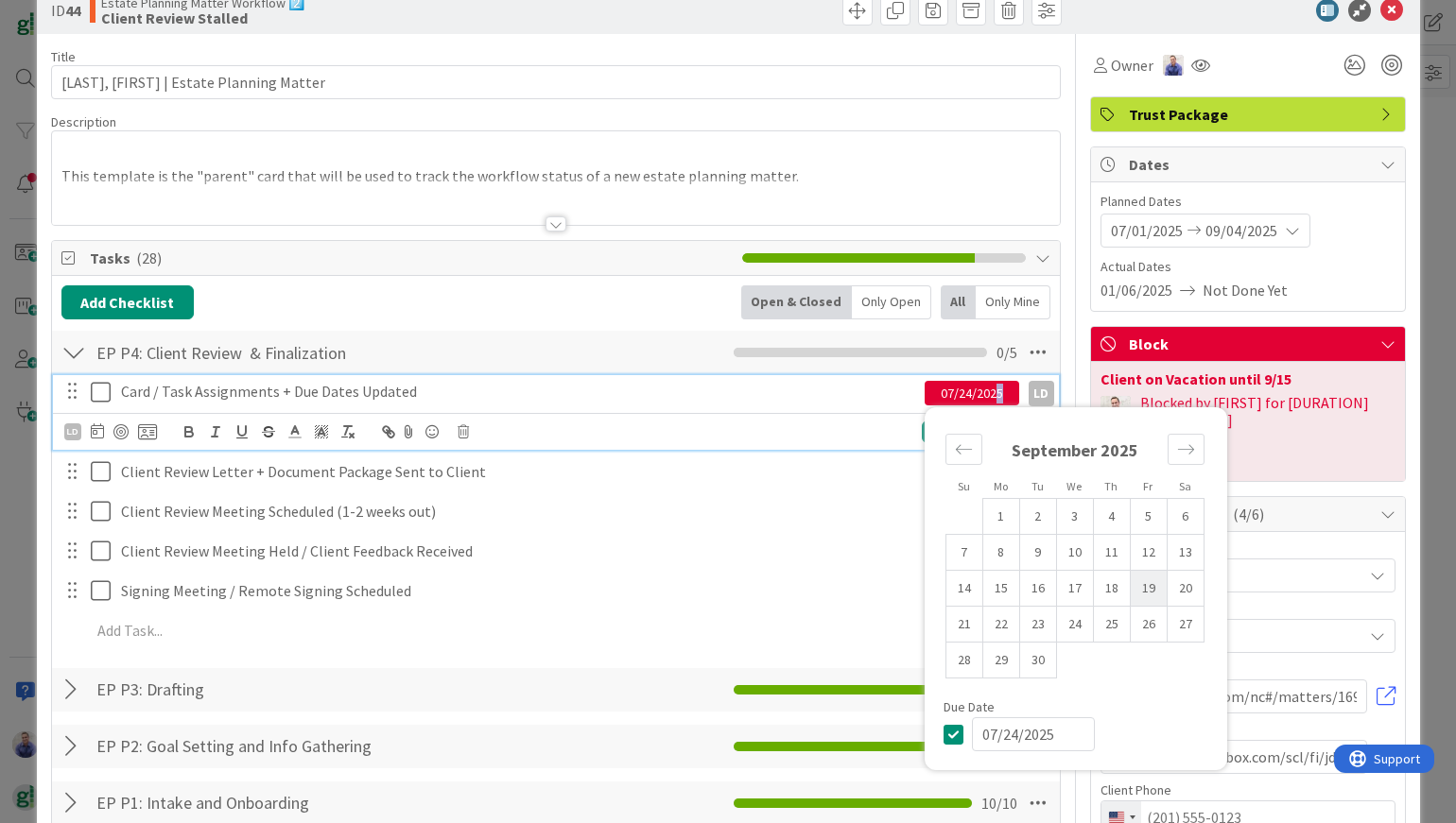 drag, startPoint x: 1138, startPoint y: 592, endPoint x: 1074, endPoint y: 593, distance: 64.007812 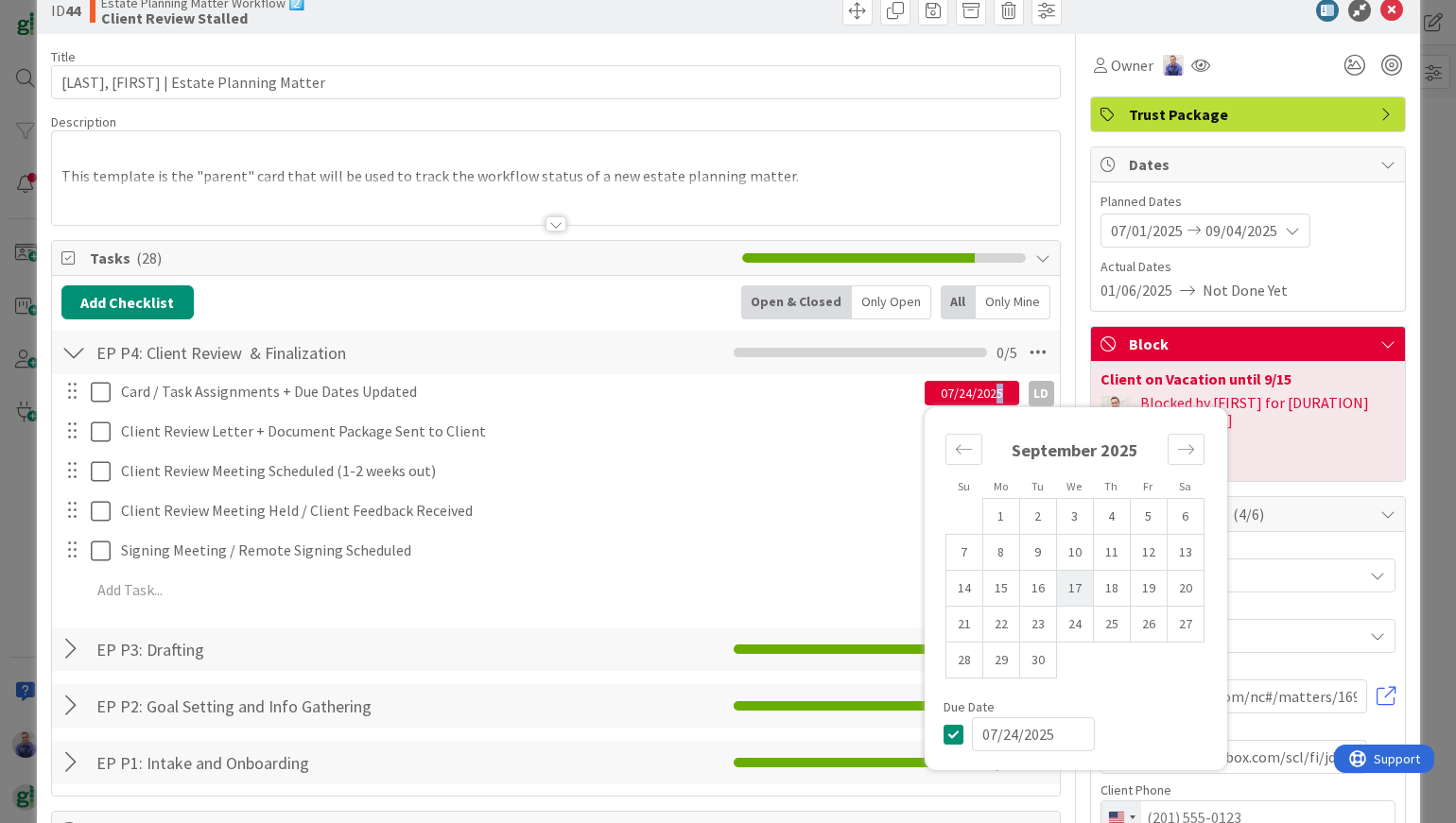 click on "19" at bounding box center [1148, 589] 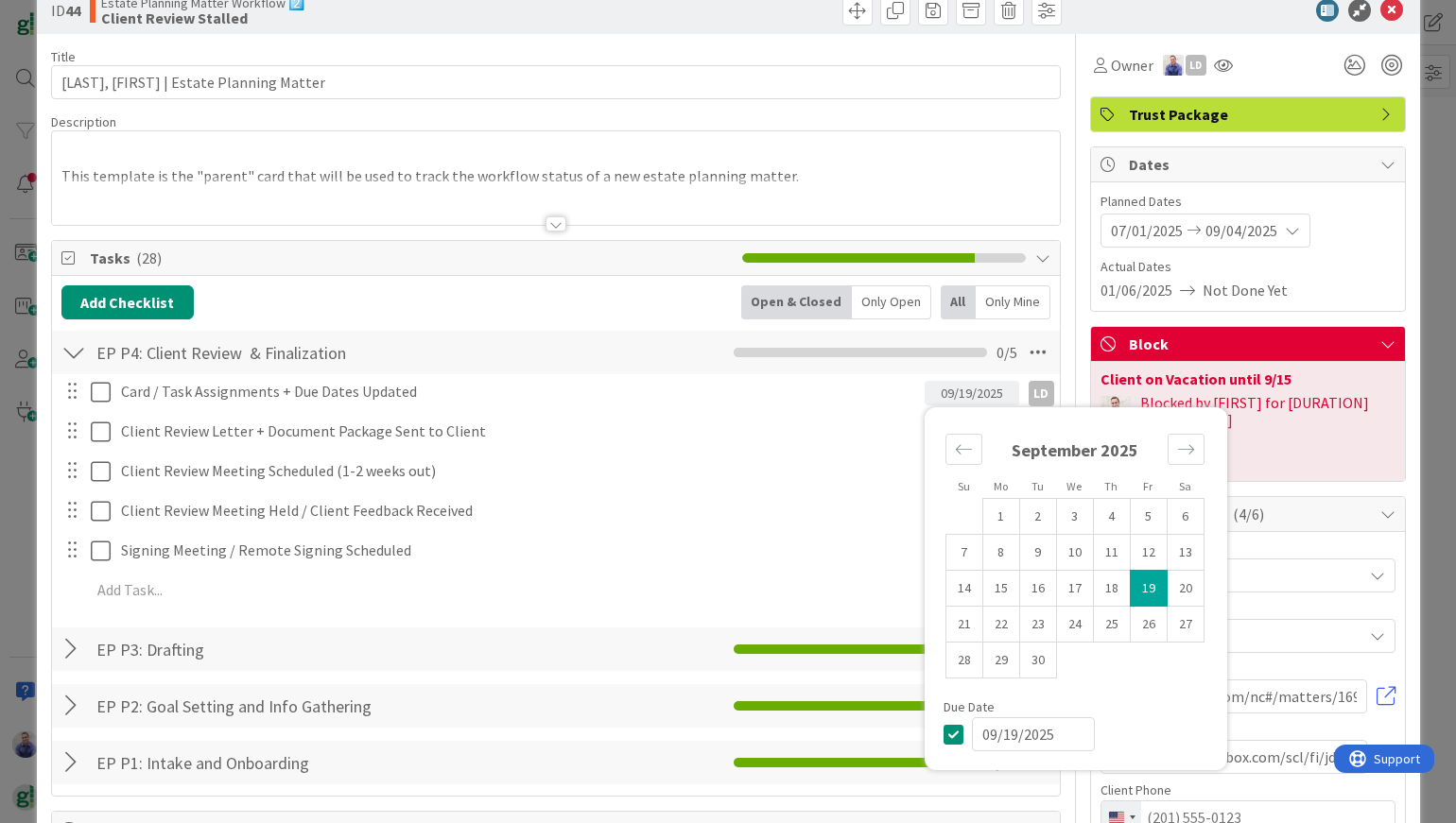 click on "EP P4: Client Review & Finalization Checklist Name 35 / 64 EP P4: Client Review & Finalization 0 / 5" at bounding box center [556, 352] 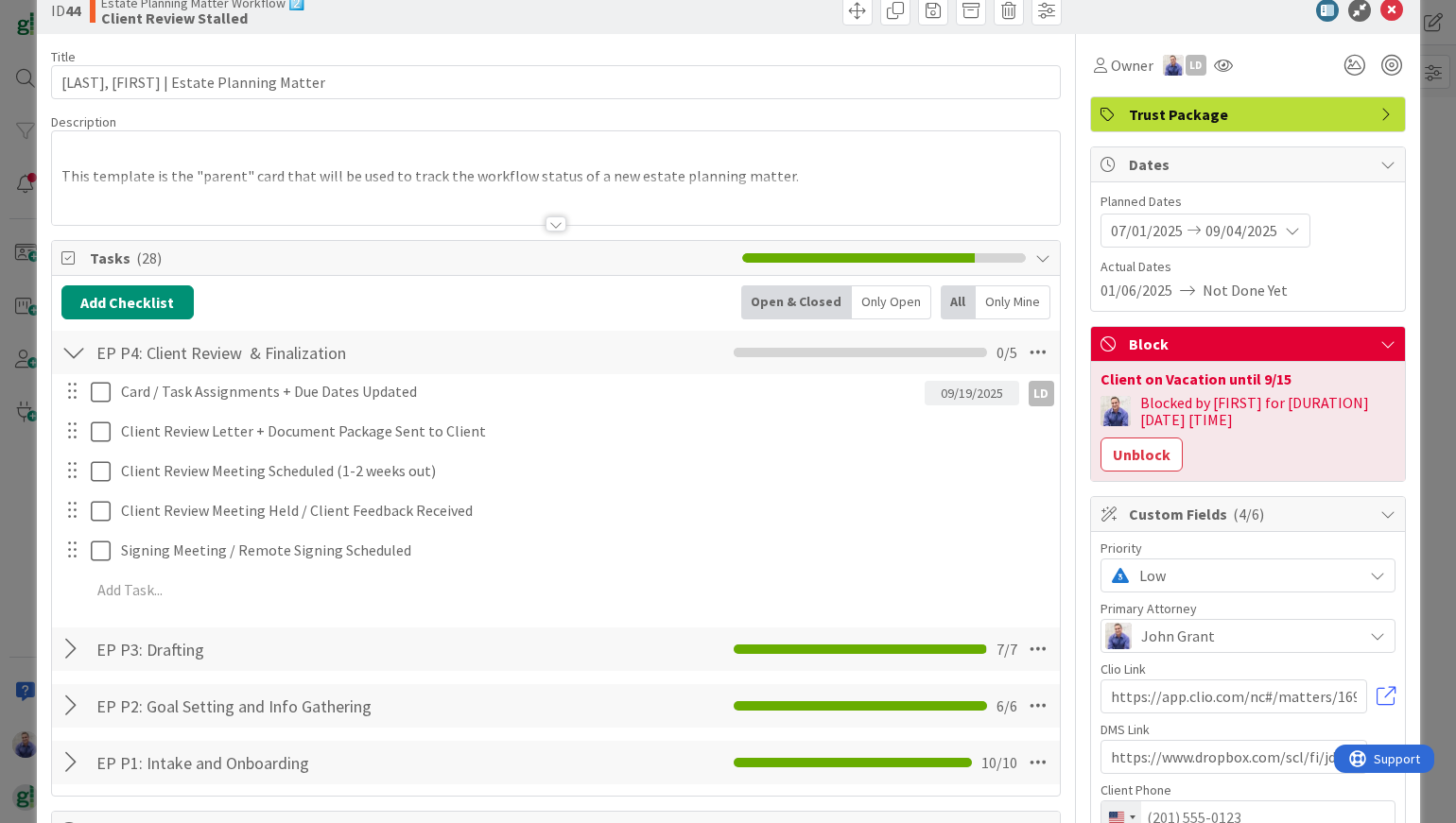 scroll, scrollTop: 0, scrollLeft: 0, axis: both 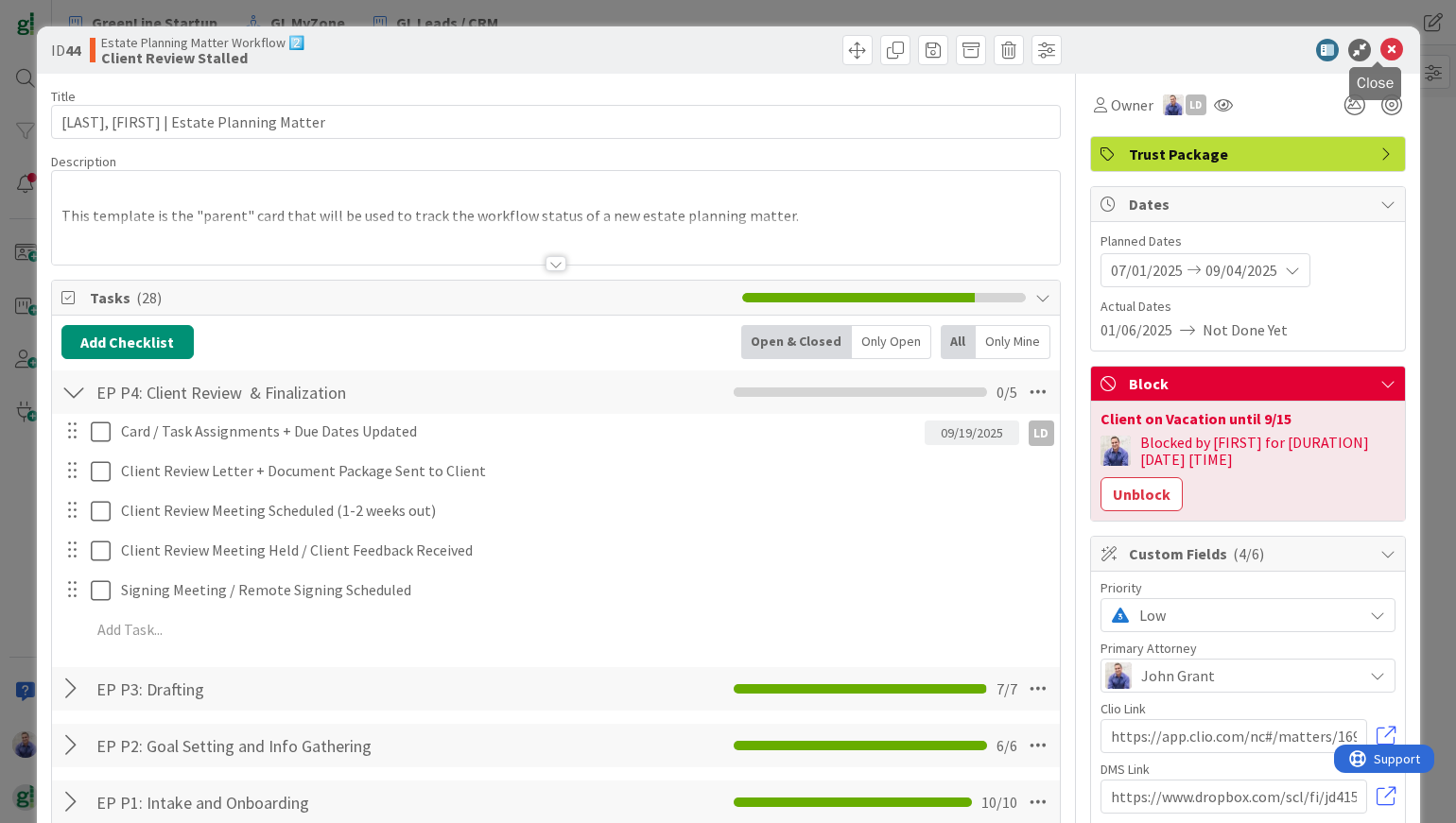 drag, startPoint x: 1375, startPoint y: 52, endPoint x: 1311, endPoint y: 55, distance: 64.07027 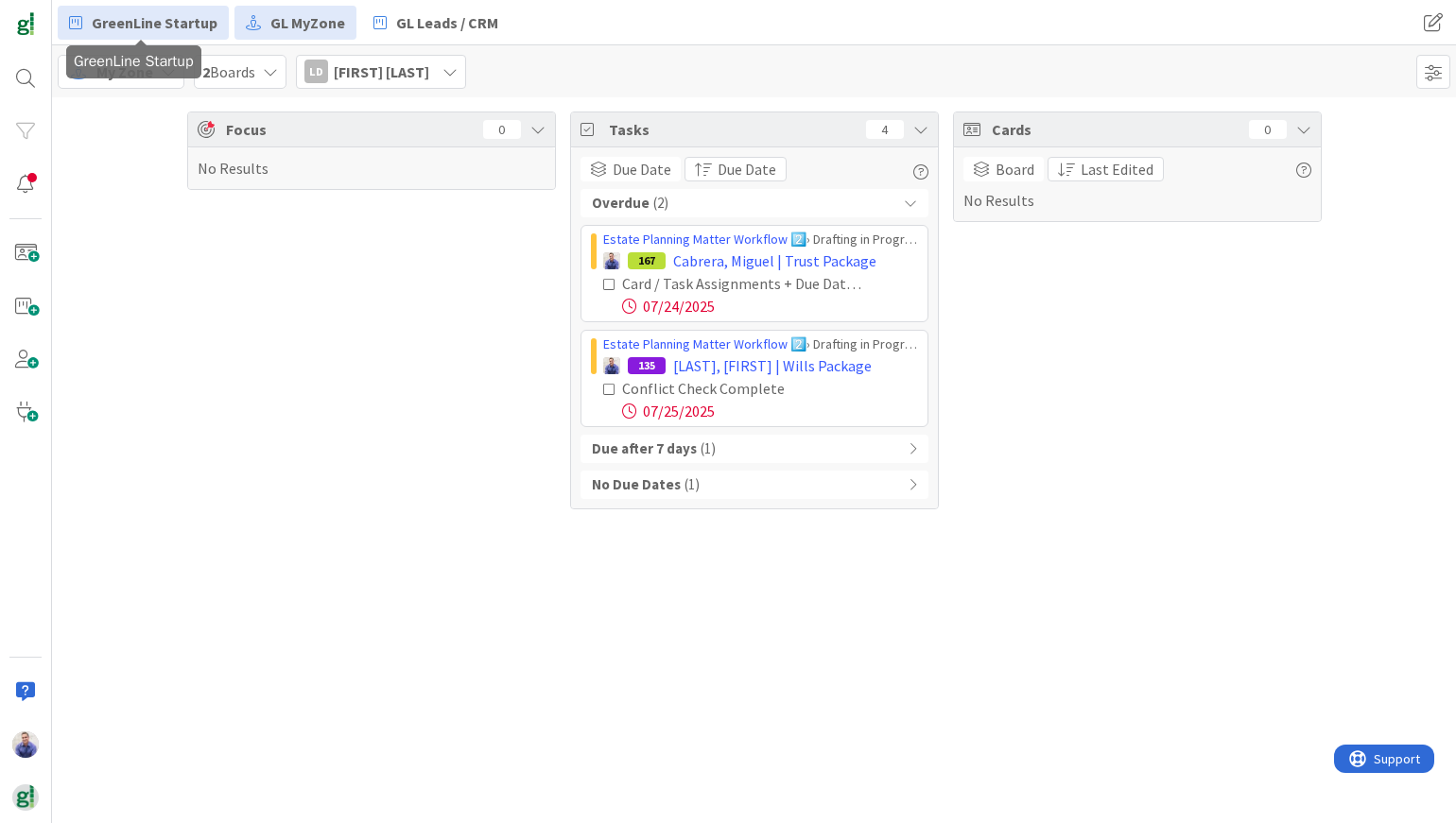 click on "GreenLine Startup" at bounding box center [154, 23] 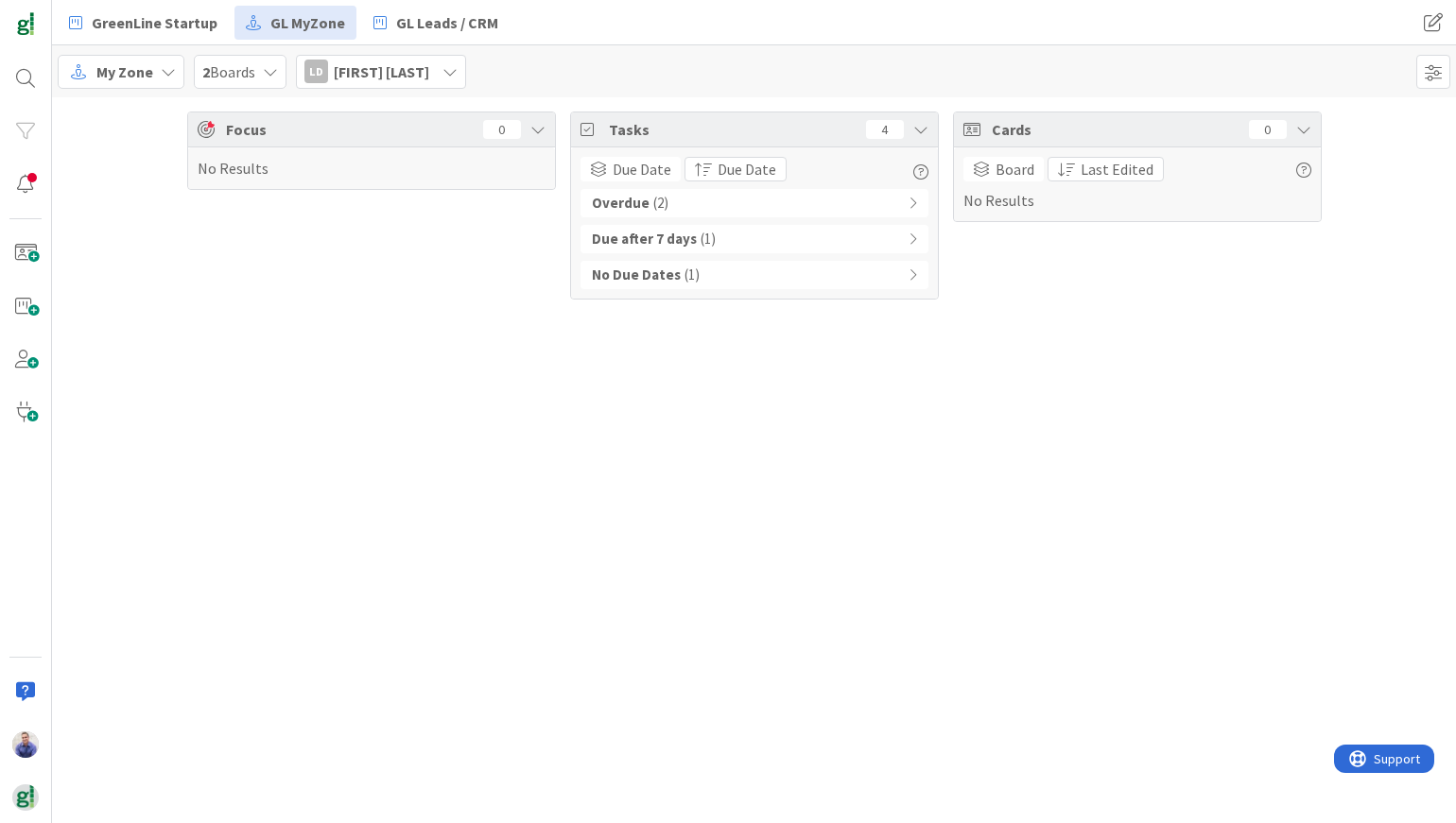 click on "My Zone" at bounding box center [125, 72] 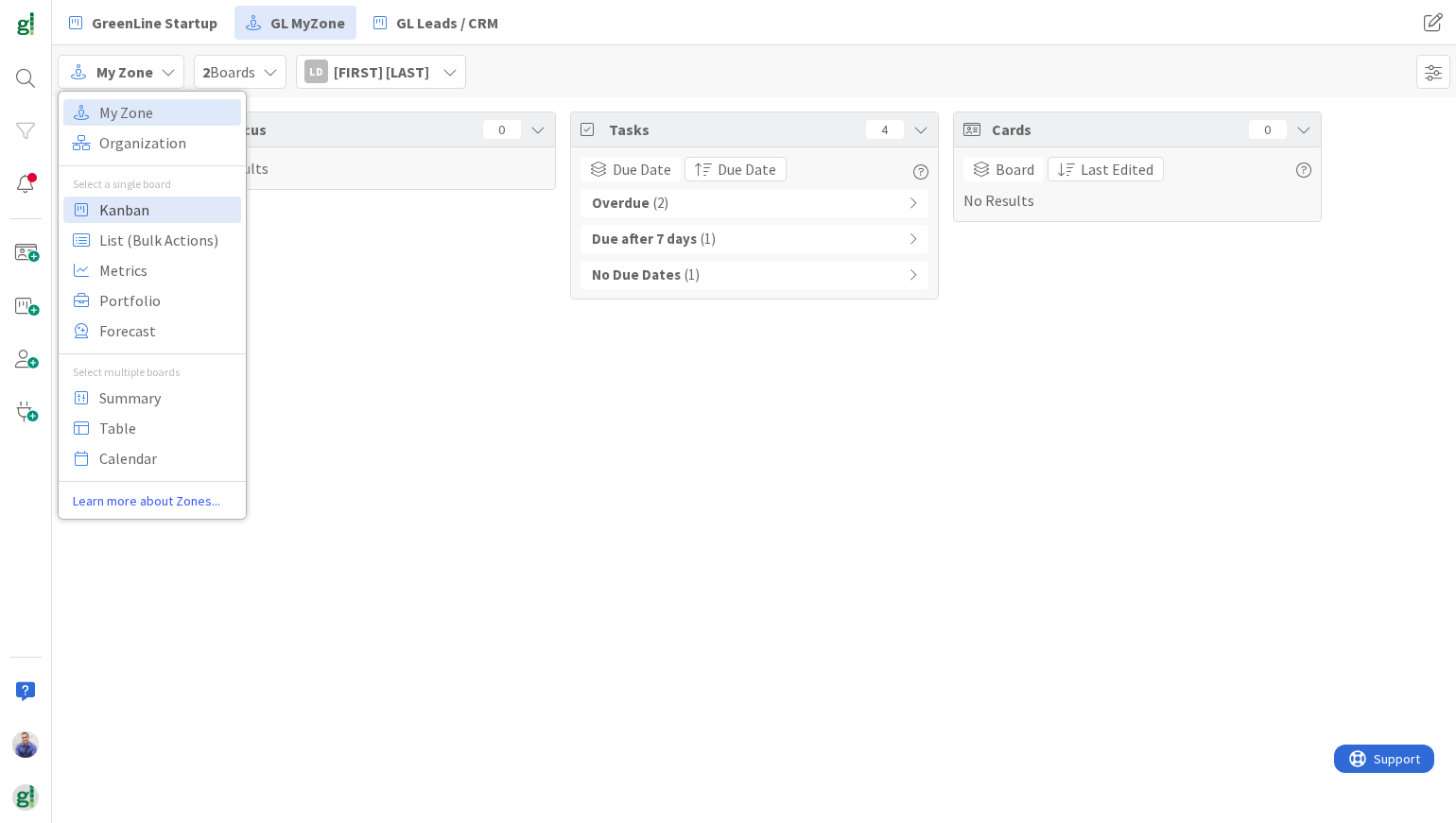click on "Kanban" at bounding box center [167, 210] 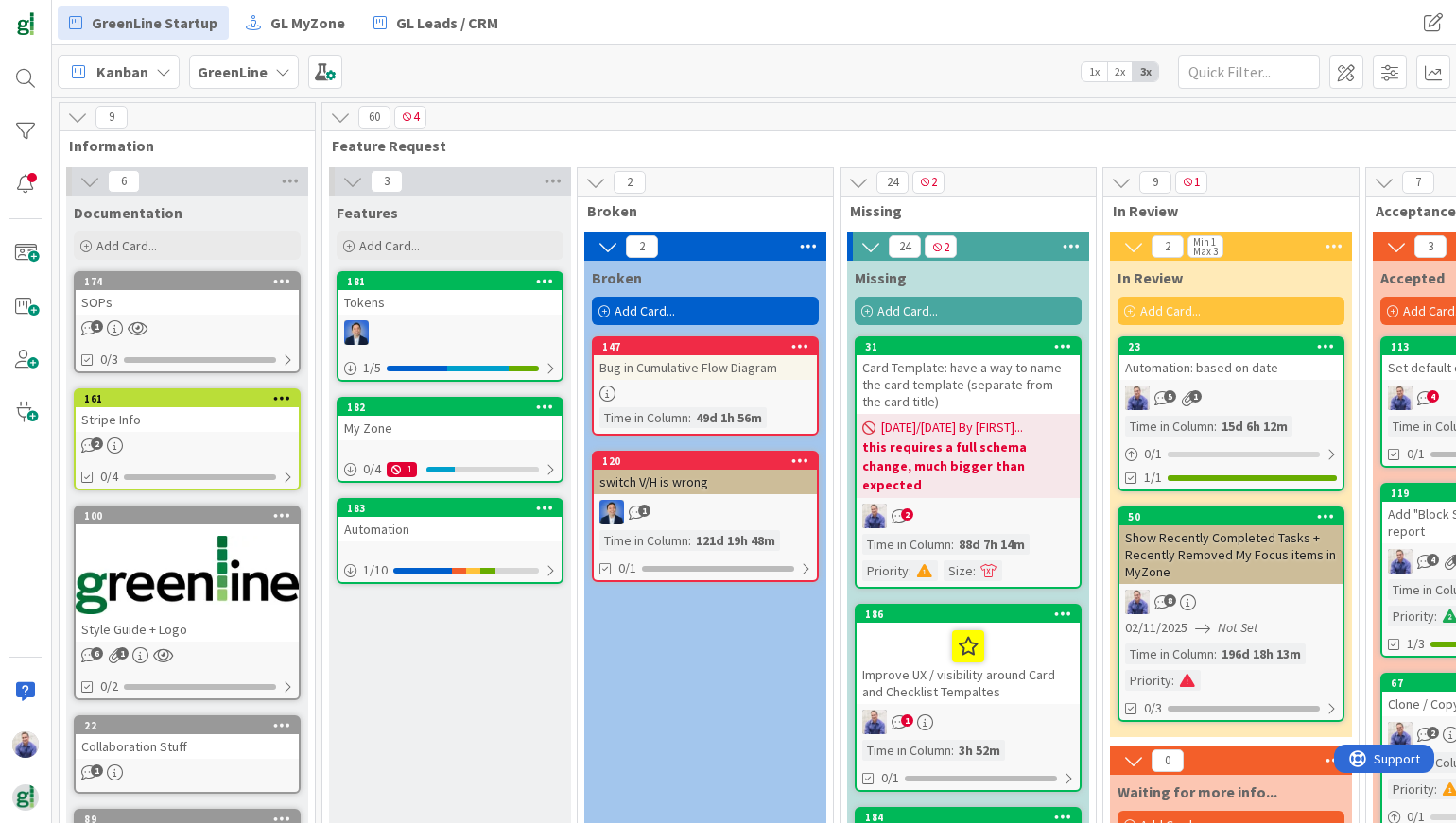 click on "GreenLine" at bounding box center (244, 72) 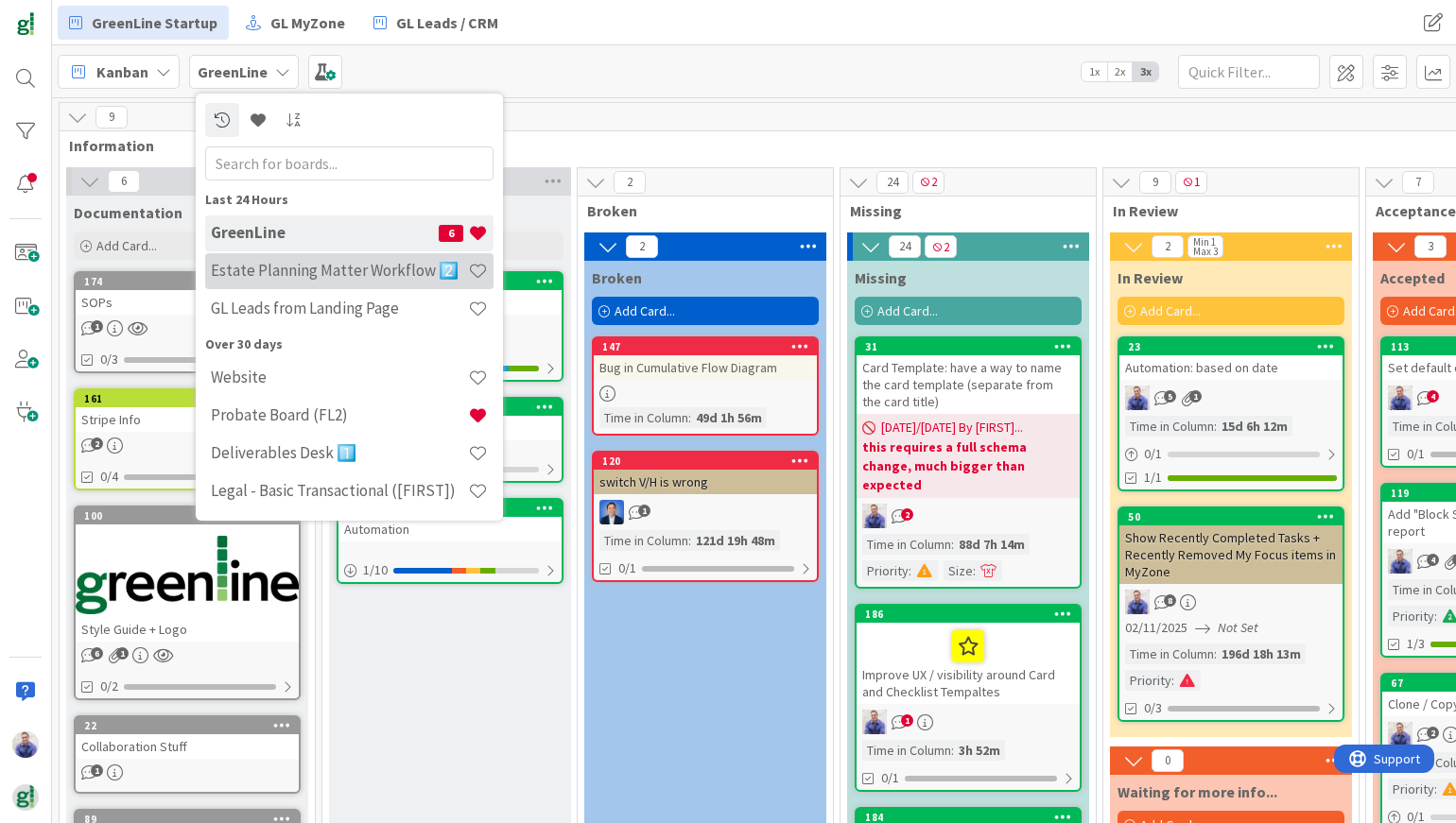 click on "Estate Planning Matter Workflow 2️⃣" at bounding box center [339, 270] 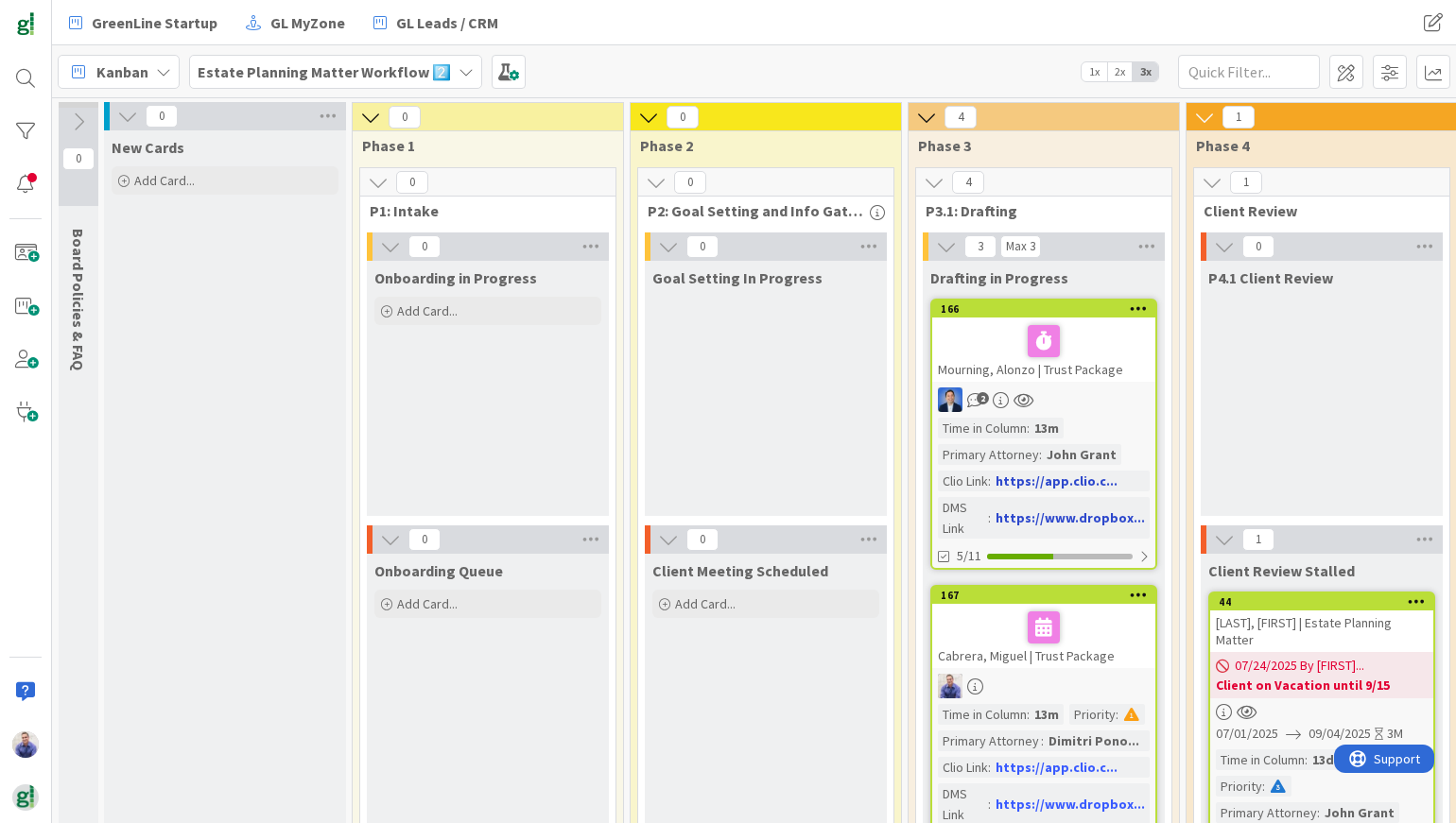 click on "Mourning, Alonzo | Trust Package" at bounding box center (1044, 350) 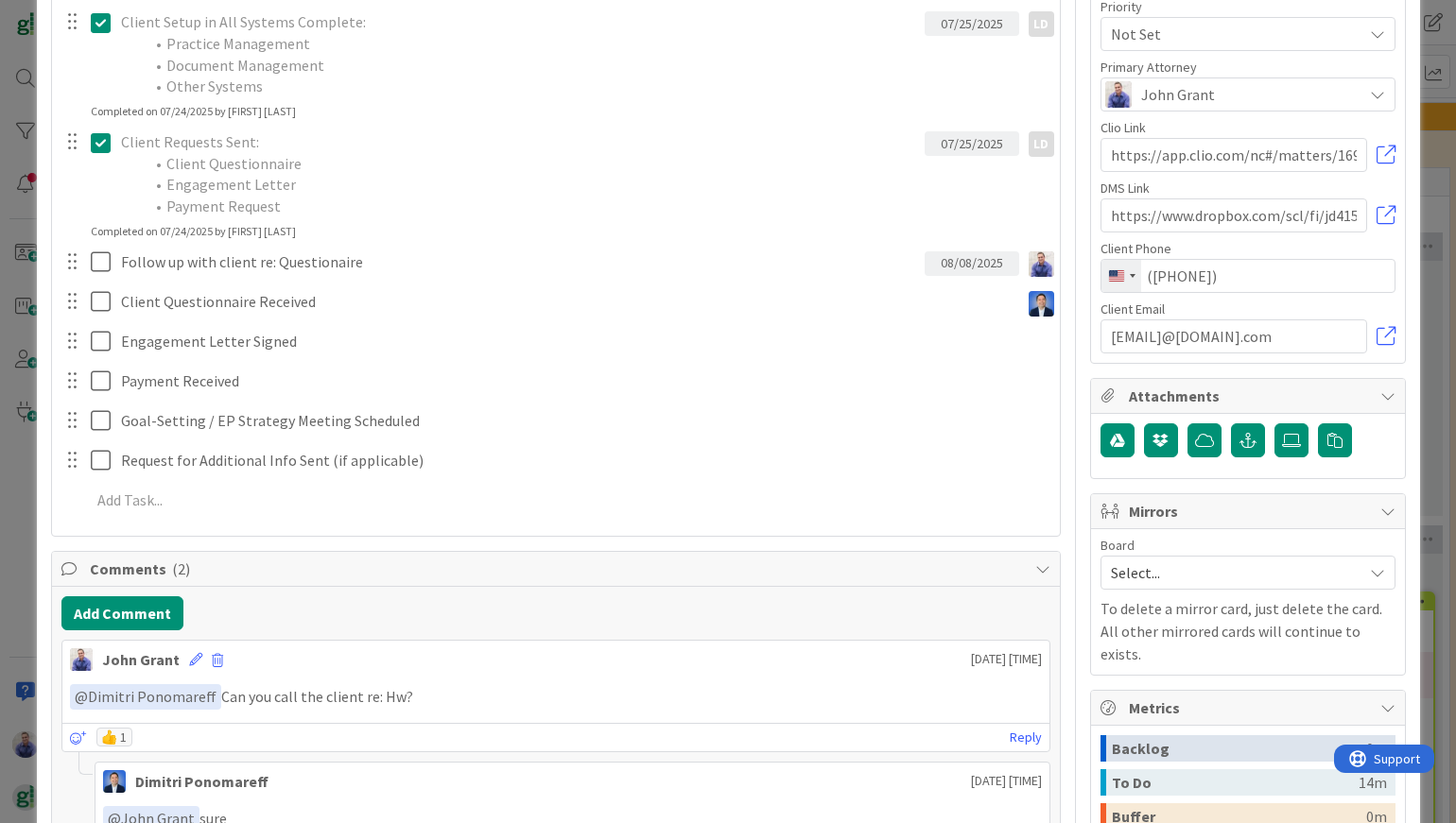 scroll, scrollTop: 0, scrollLeft: 0, axis: both 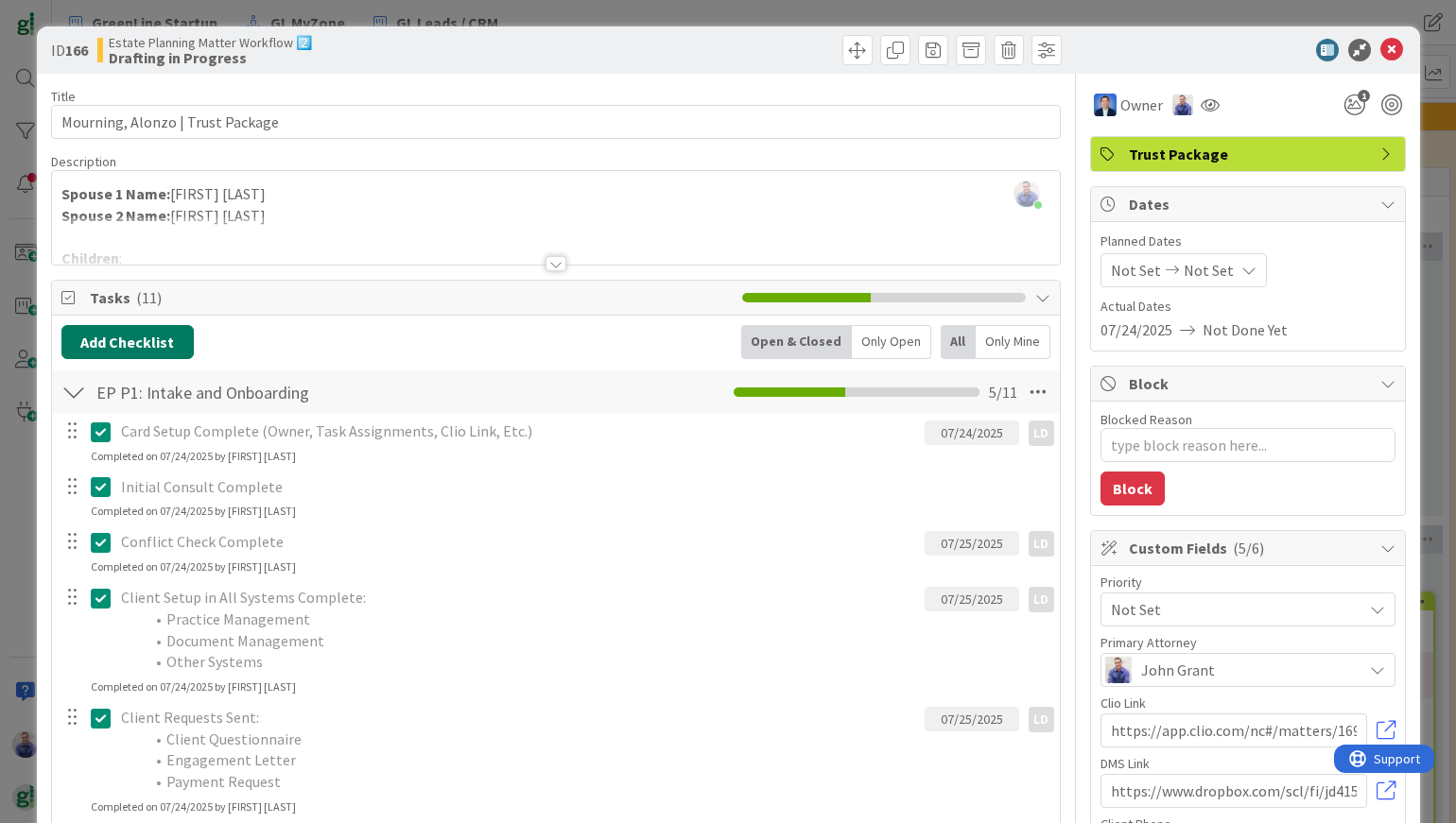 click on "Add Checklist" at bounding box center (128, 342) 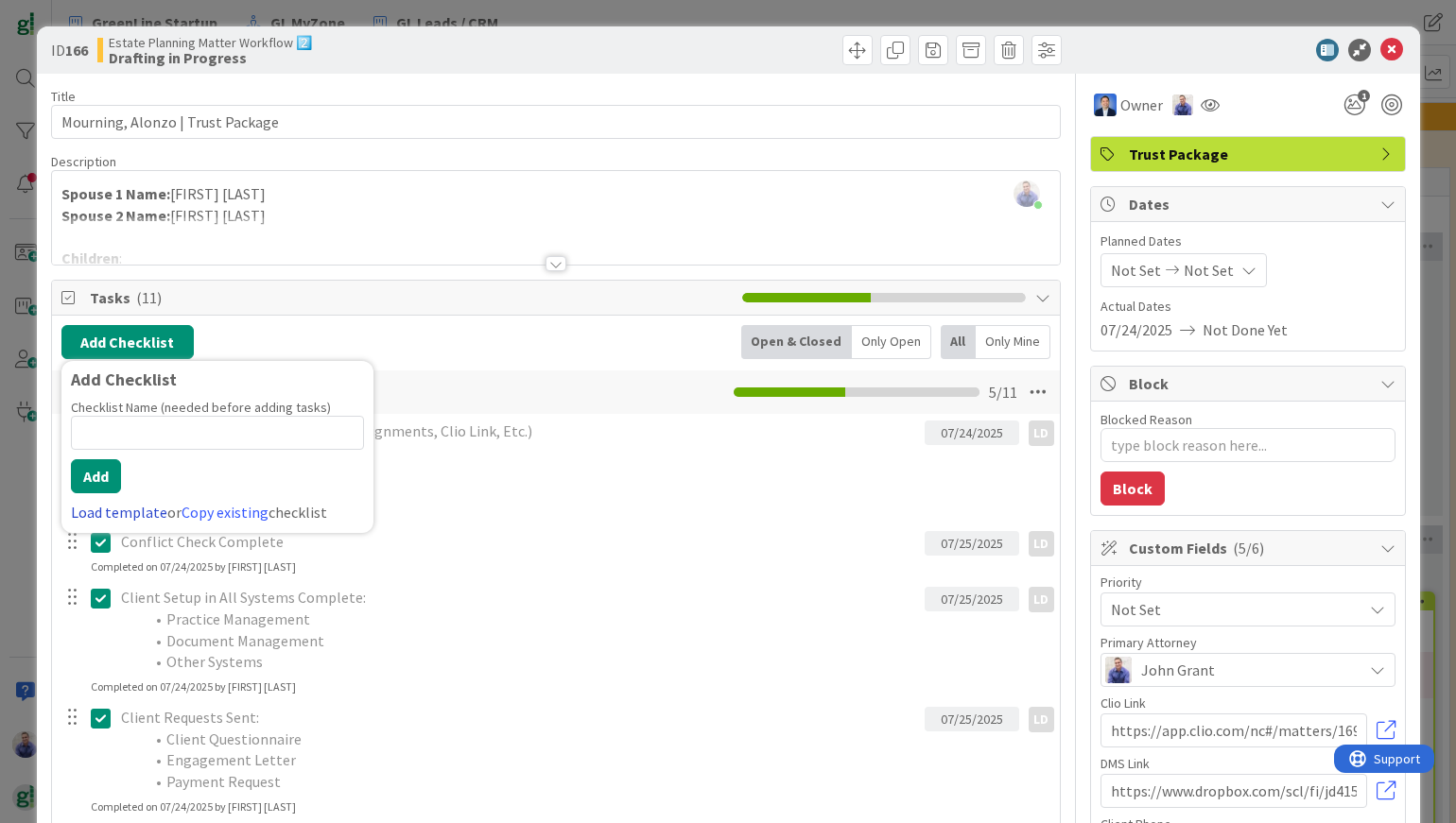 click on "Load template" at bounding box center [119, 512] 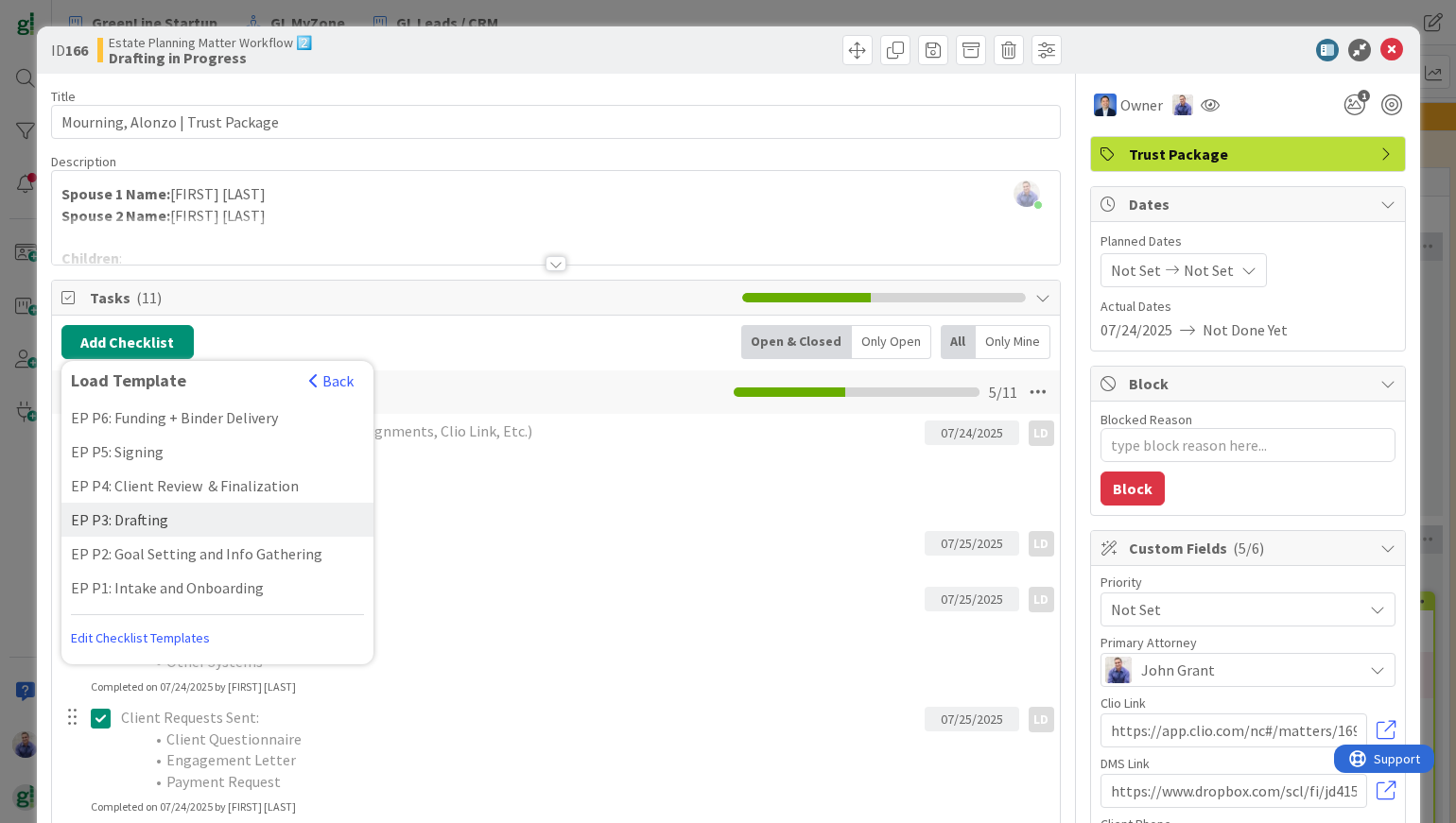click on "EP P3: Drafting" at bounding box center (217, 520) 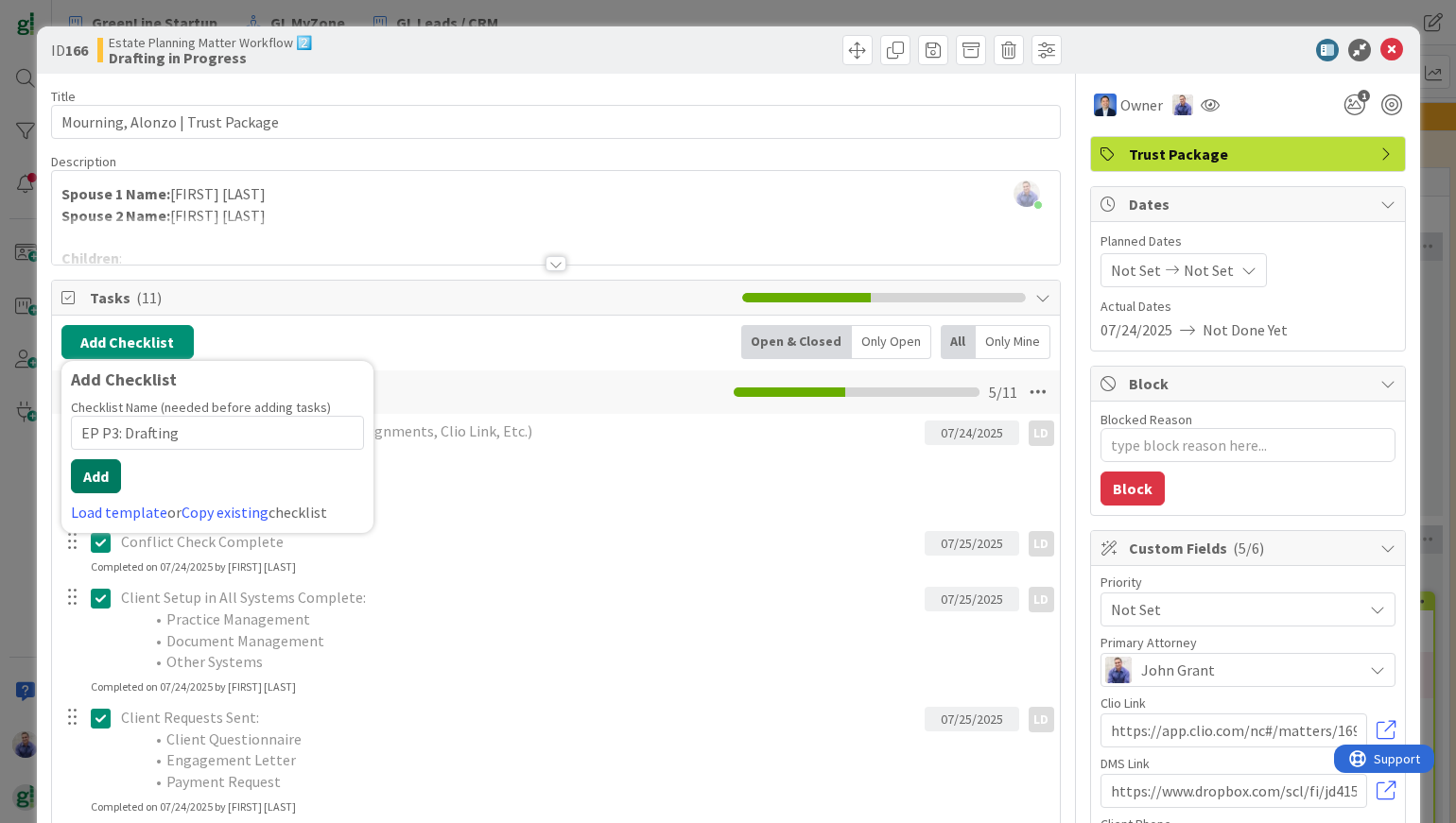 click on "Add" at bounding box center (95, 476) 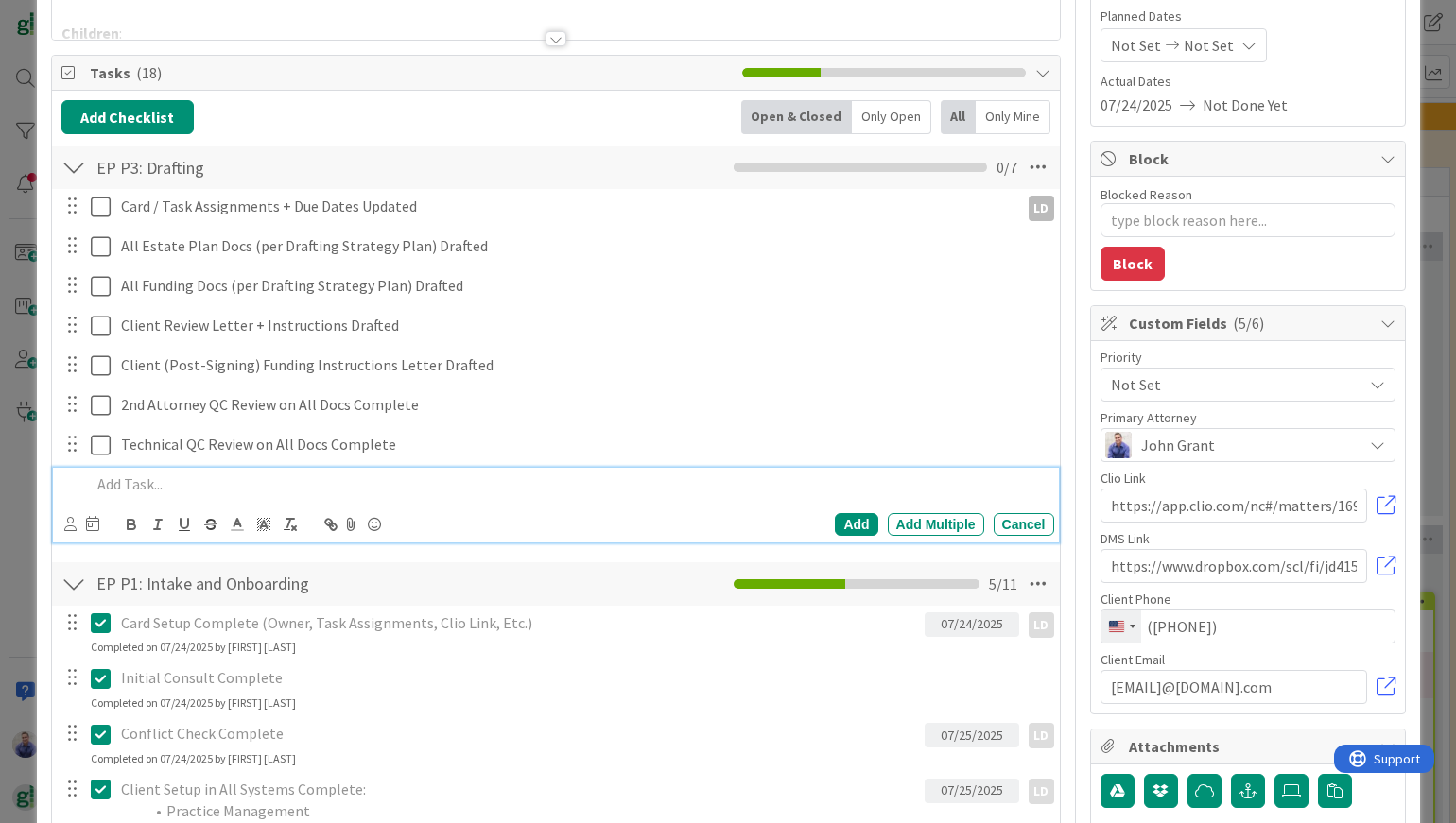 scroll, scrollTop: 218, scrollLeft: 0, axis: vertical 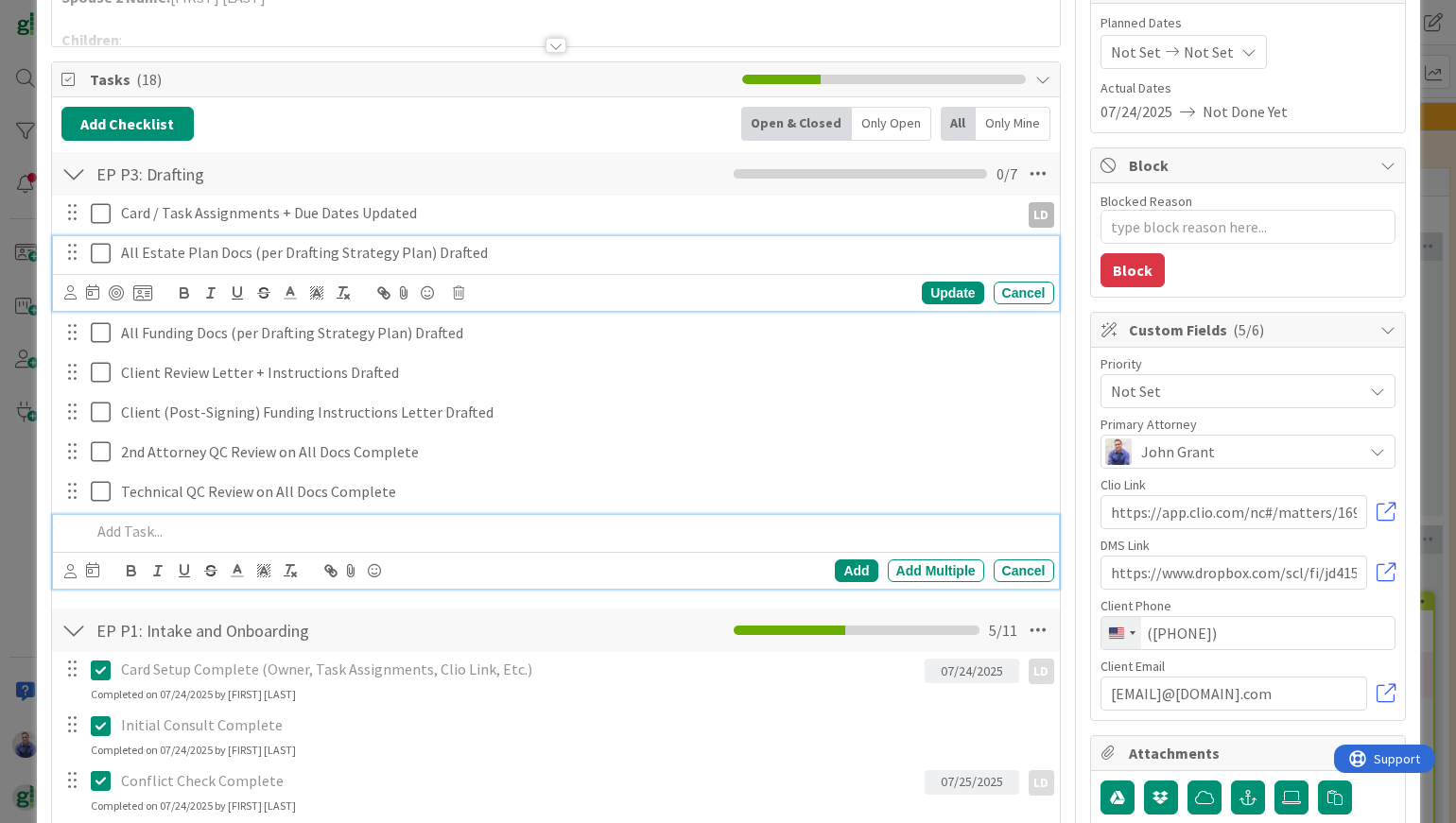 click on "All Estate Plan Docs (per Drafting Strategy Plan) Drafted" at bounding box center (583, 252) 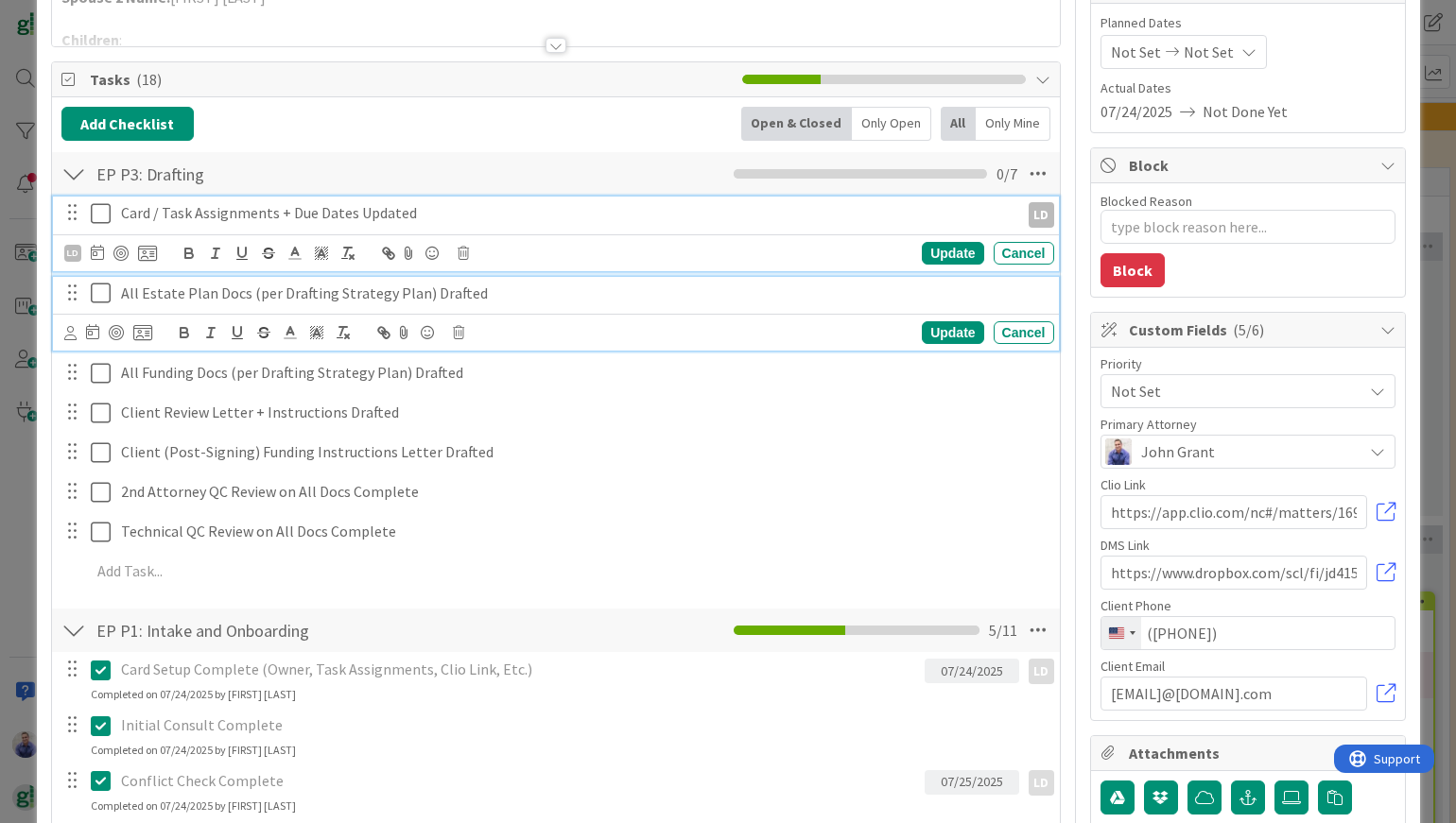 click at bounding box center (105, 214) 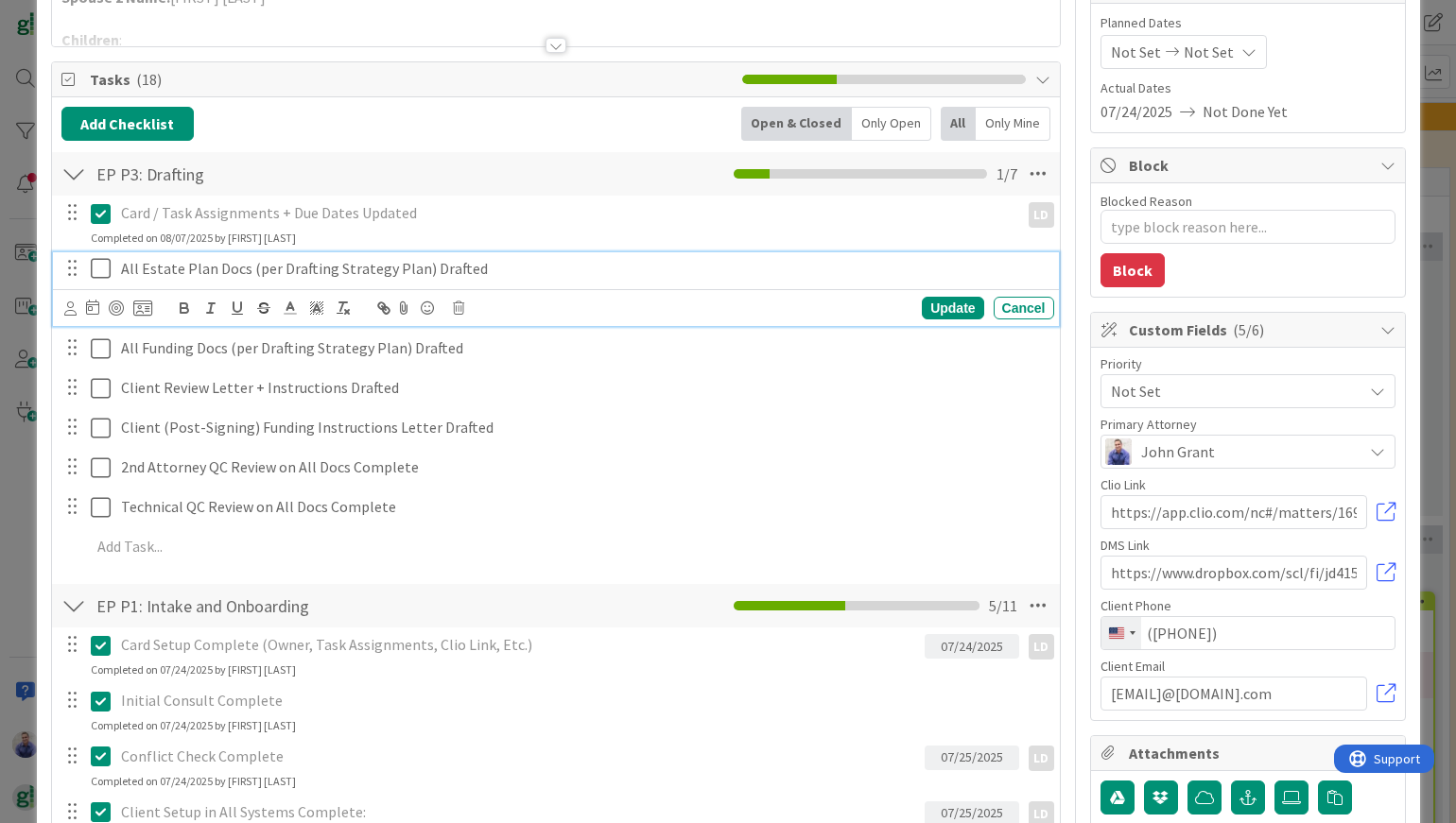 click on "All Estate Plan Docs (per Drafting Strategy Plan) Drafted" at bounding box center (583, 268) 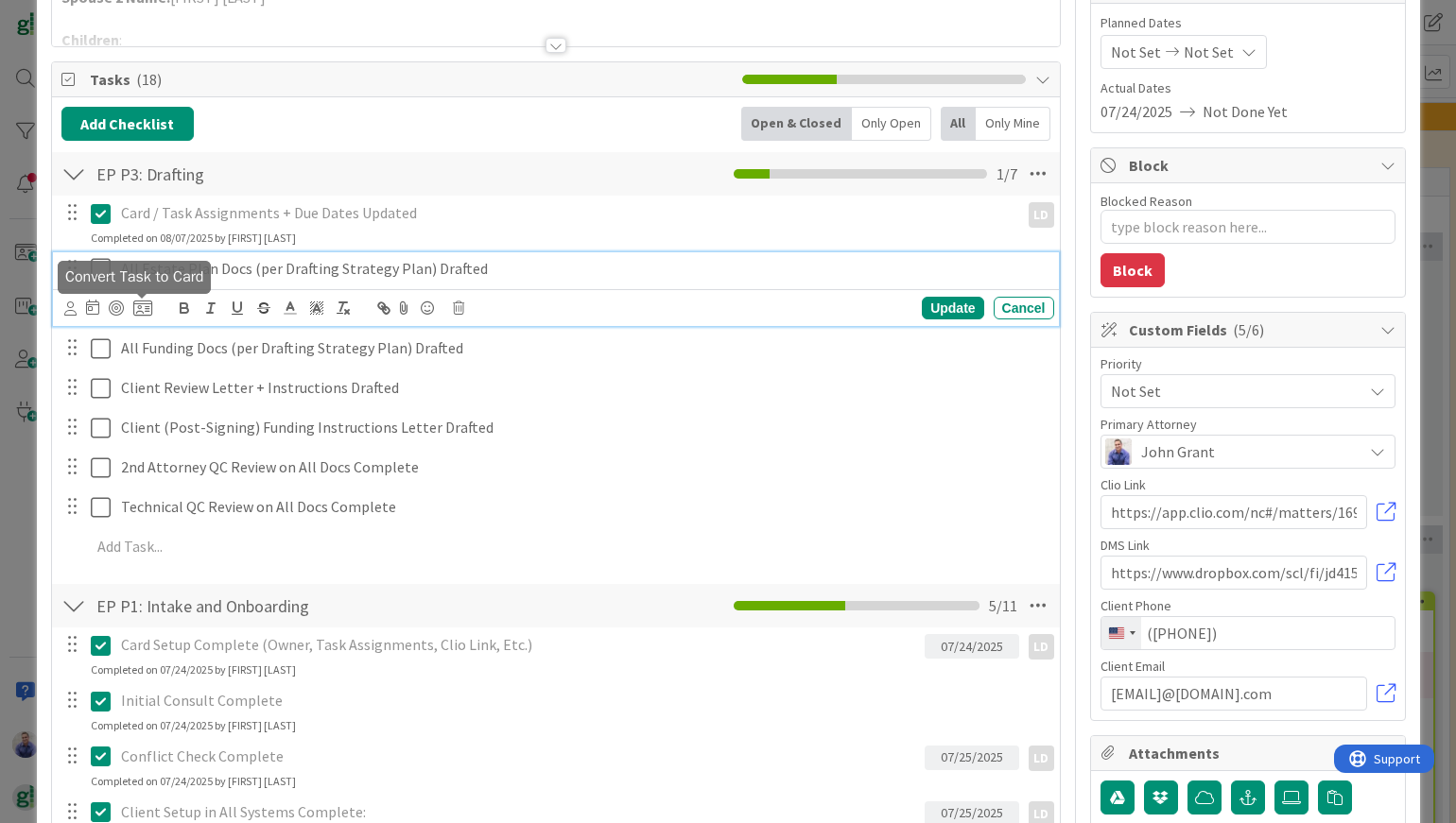 click at bounding box center (143, 308) 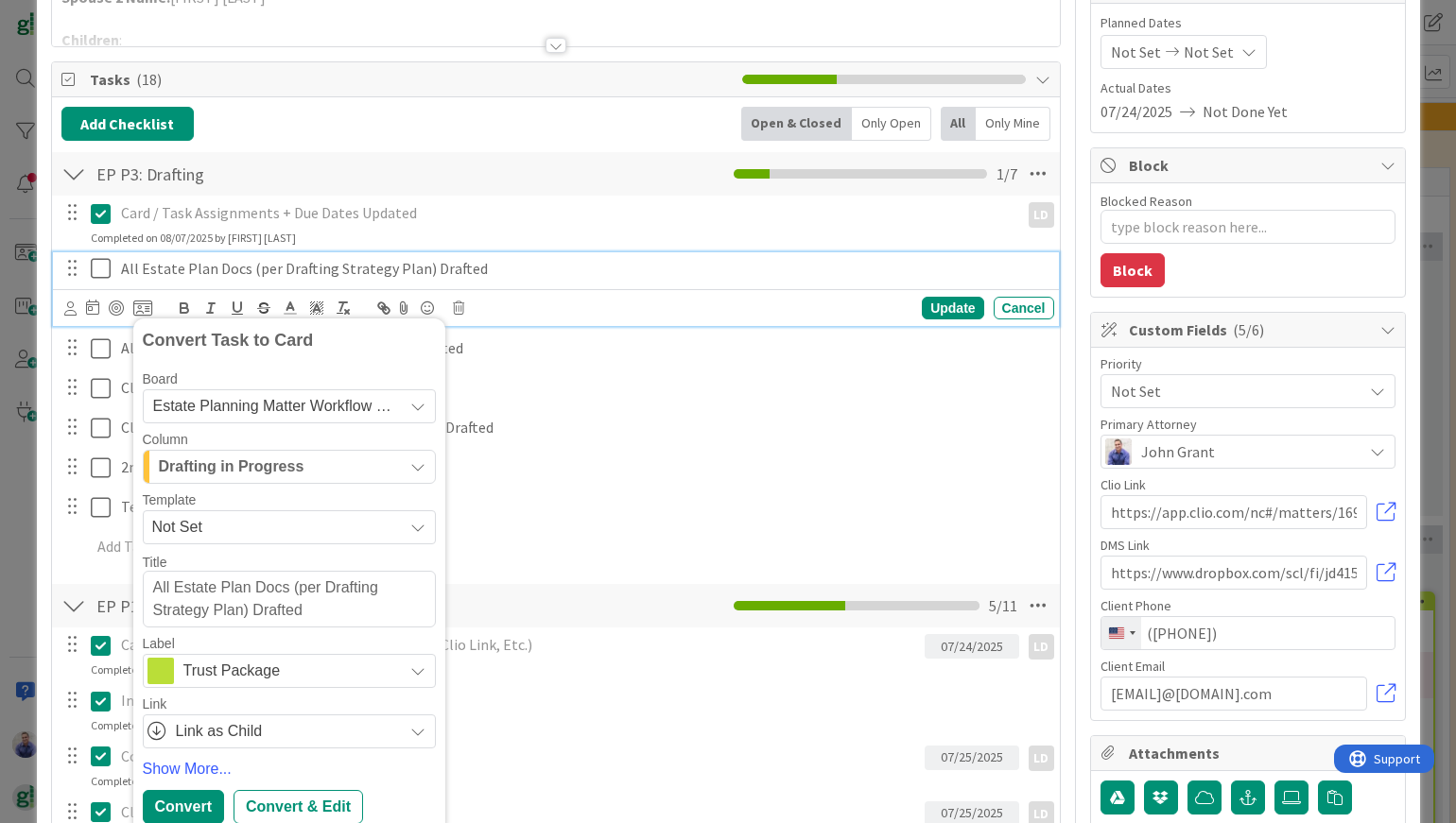 click on "Estate Planning Matter Workflow 2️⃣" at bounding box center [274, 405] 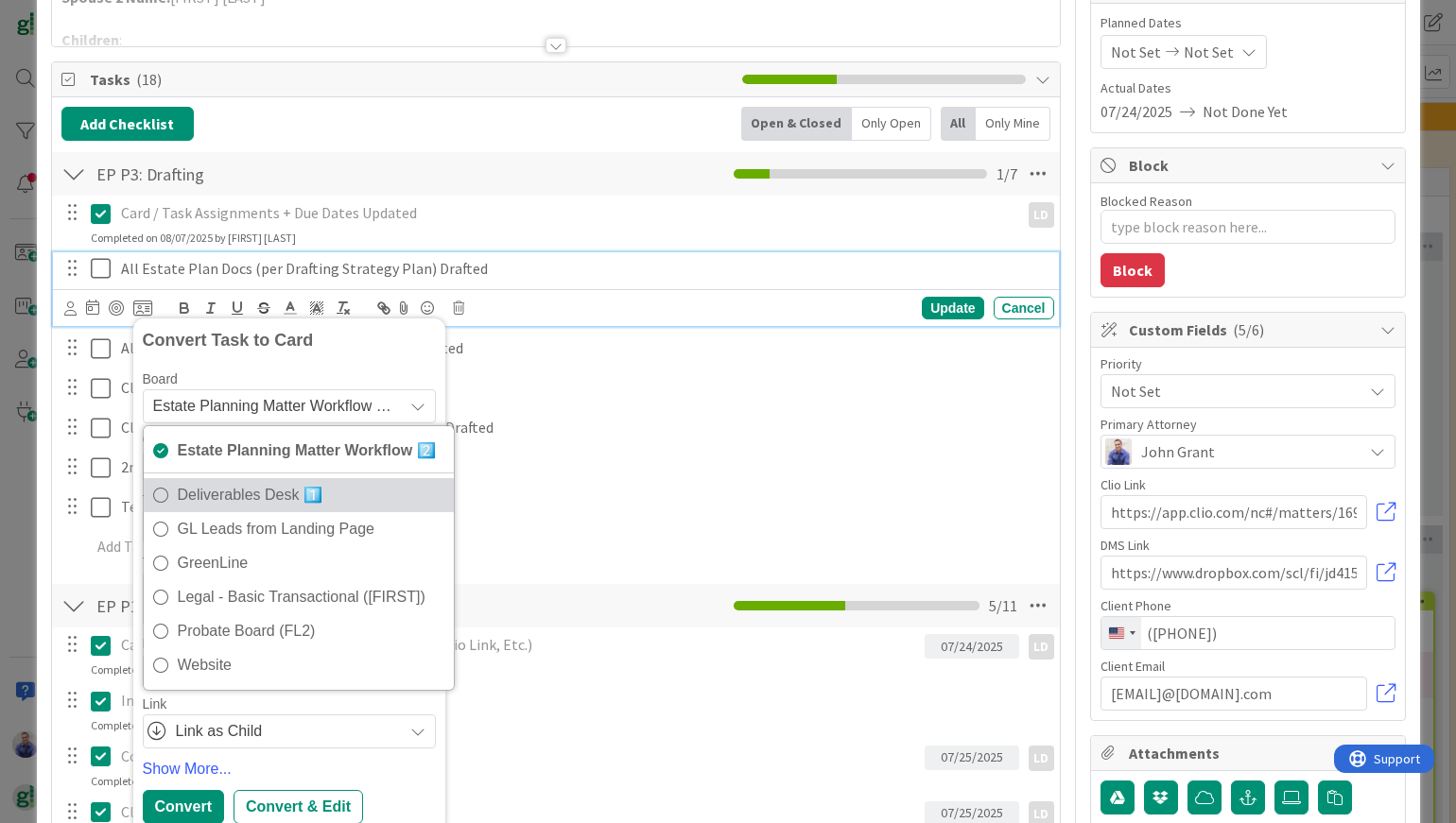 click on "Deliverables Desk 1️⃣" at bounding box center [311, 495] 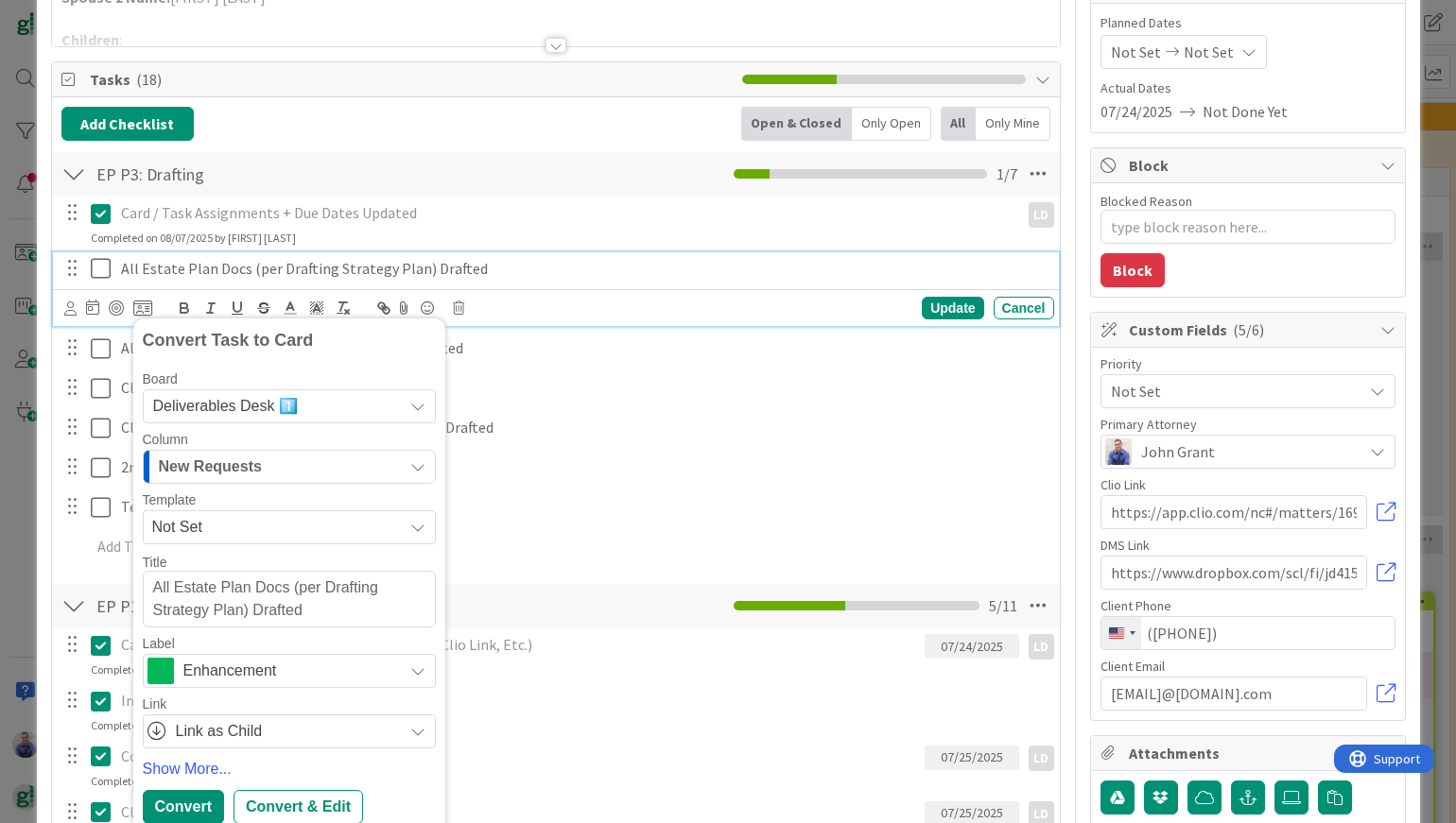 click on "New Requests" at bounding box center [278, 467] 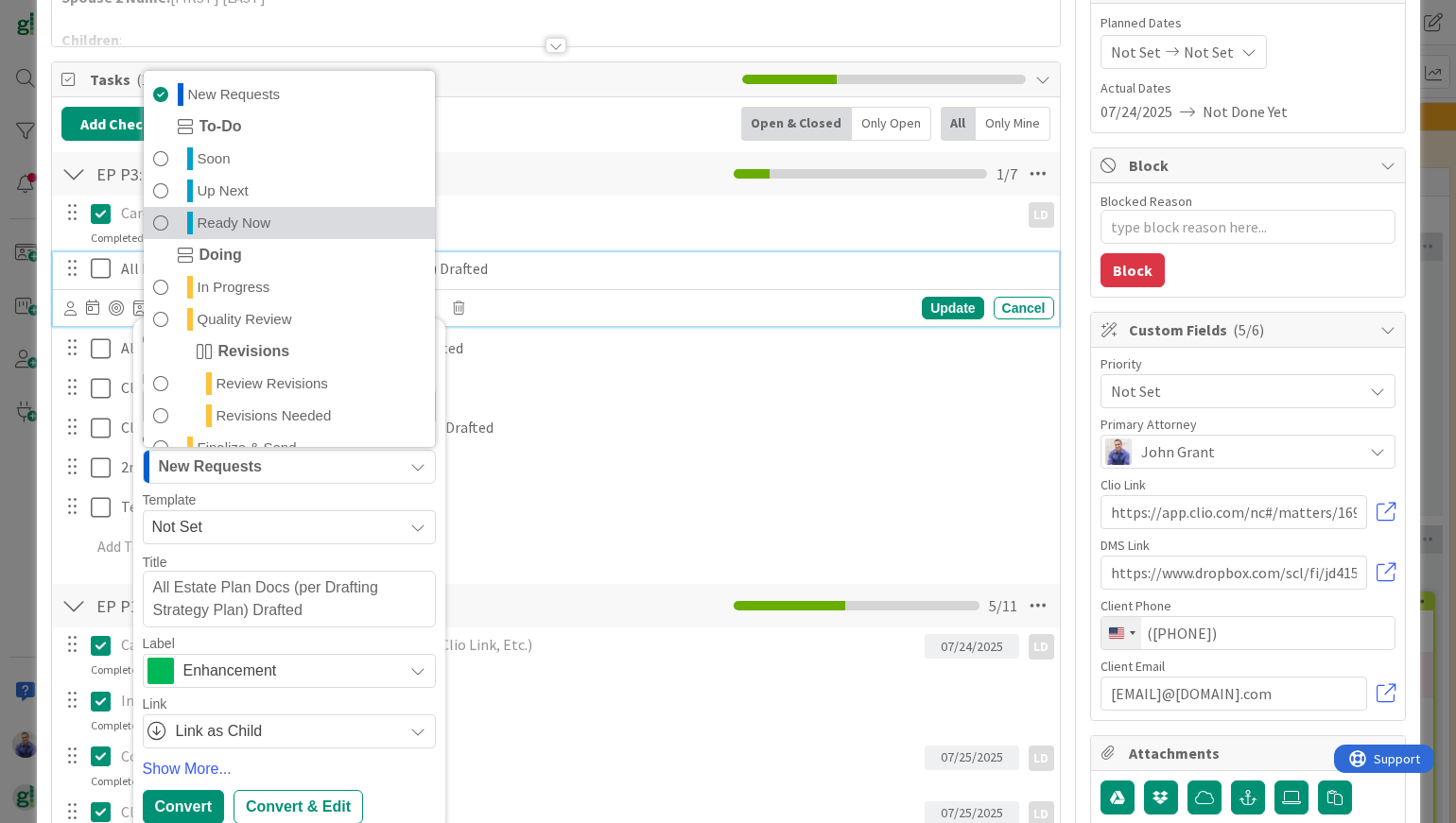 click on "Ready Now" at bounding box center (234, 223) 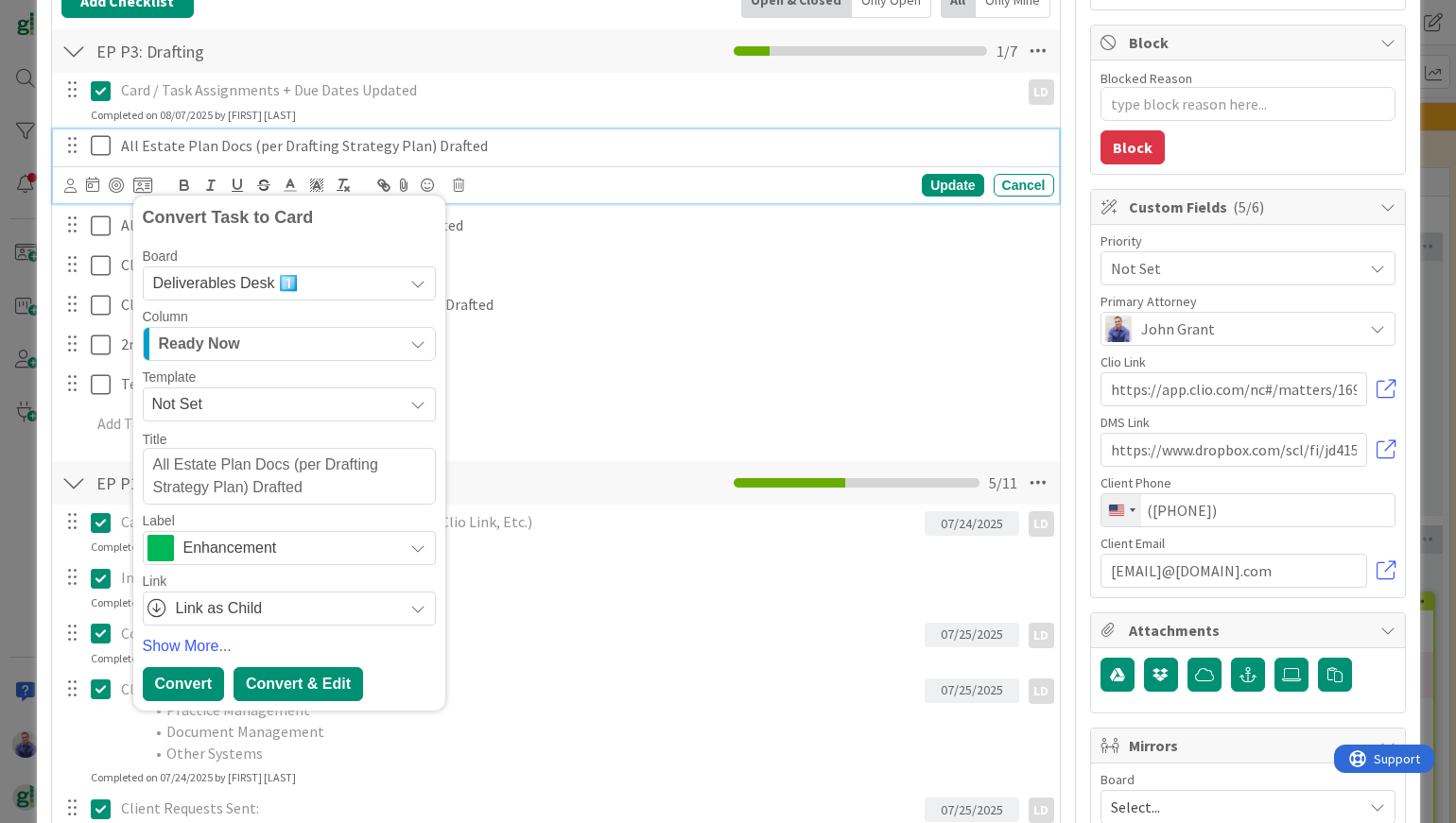 scroll, scrollTop: 397, scrollLeft: 0, axis: vertical 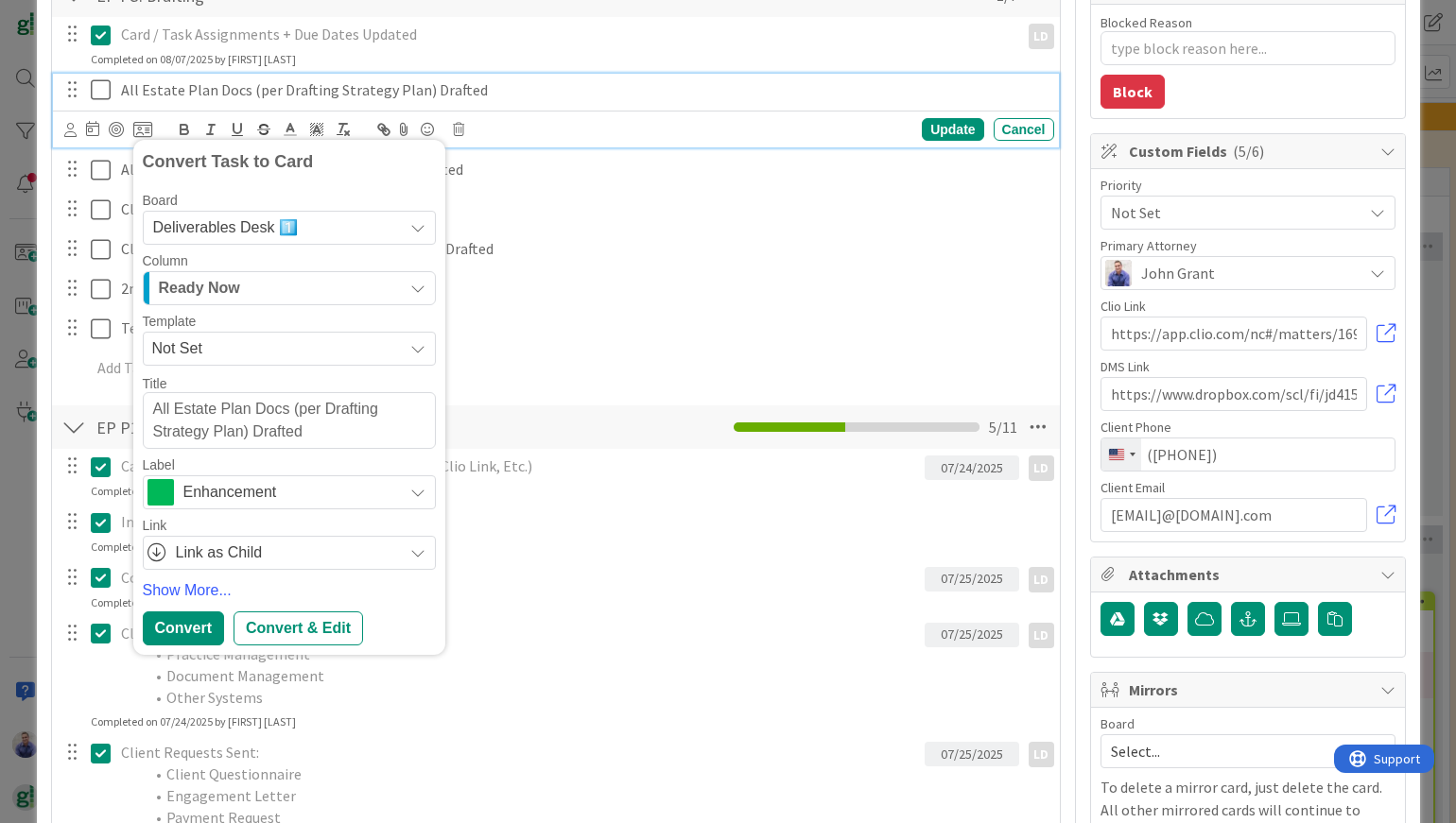 click on "Enhancement" at bounding box center (288, 492) 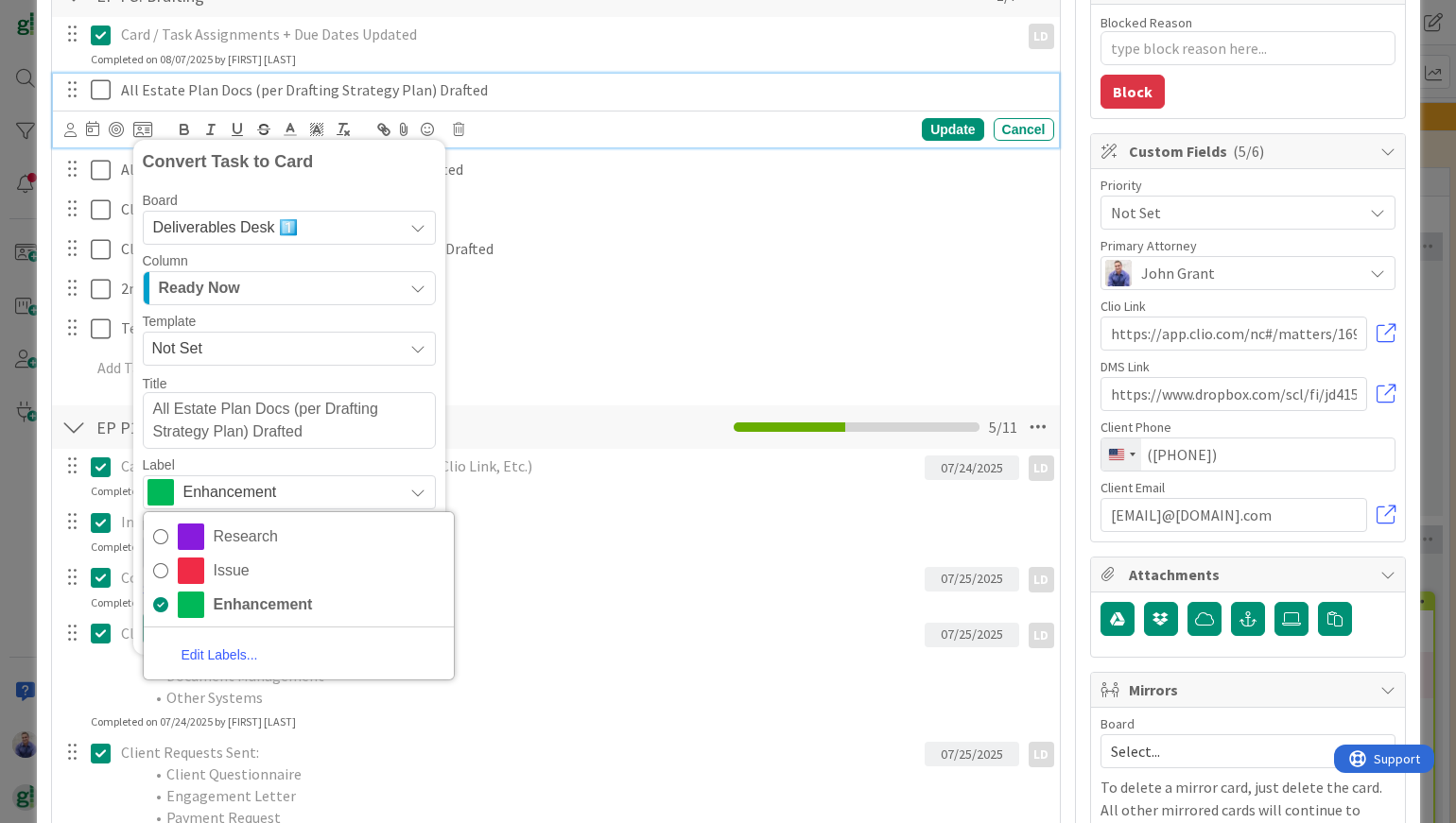 click on "Enhancement" at bounding box center (288, 492) 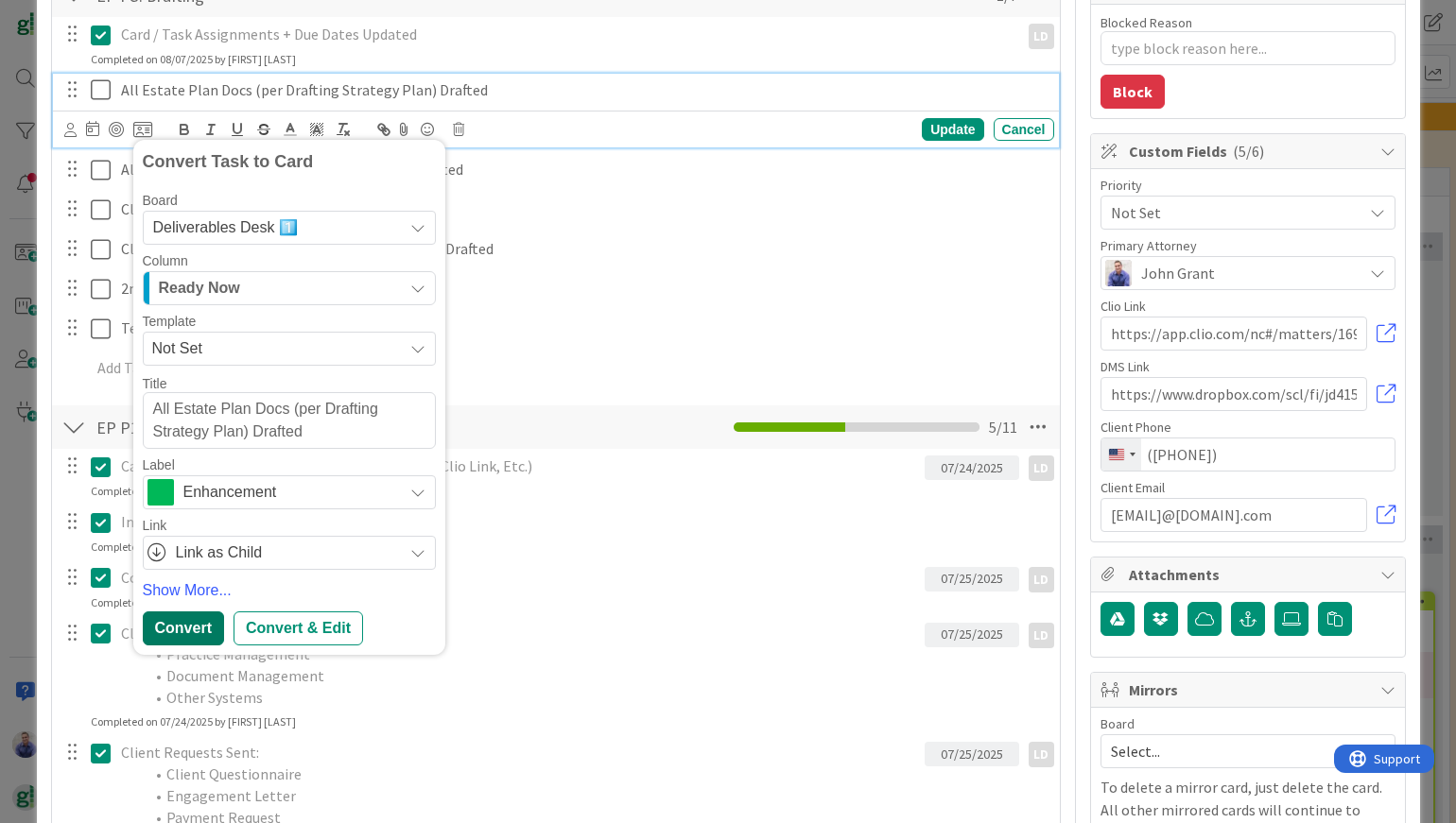 click on "Convert" at bounding box center [183, 628] 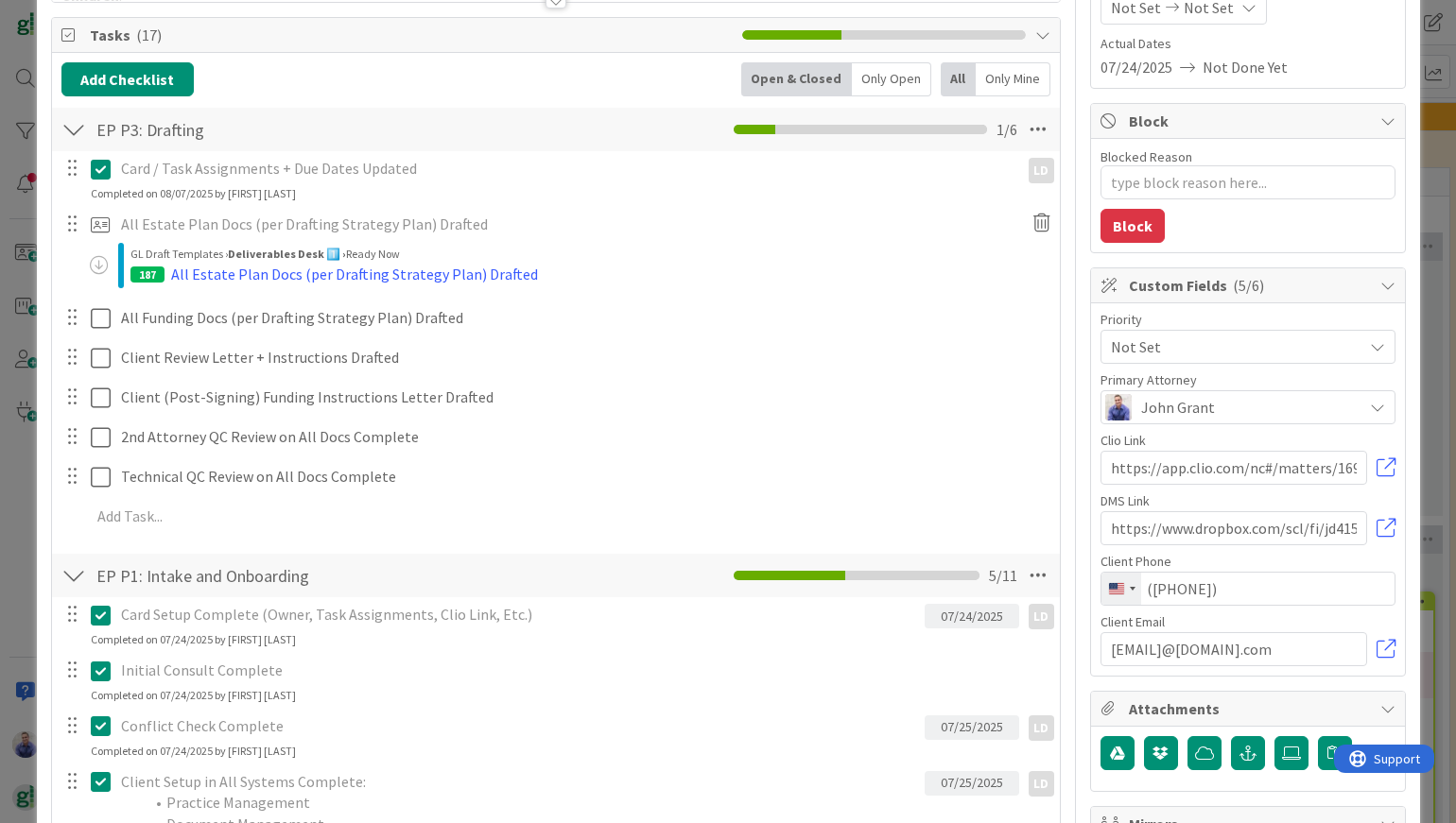 scroll, scrollTop: 258, scrollLeft: 0, axis: vertical 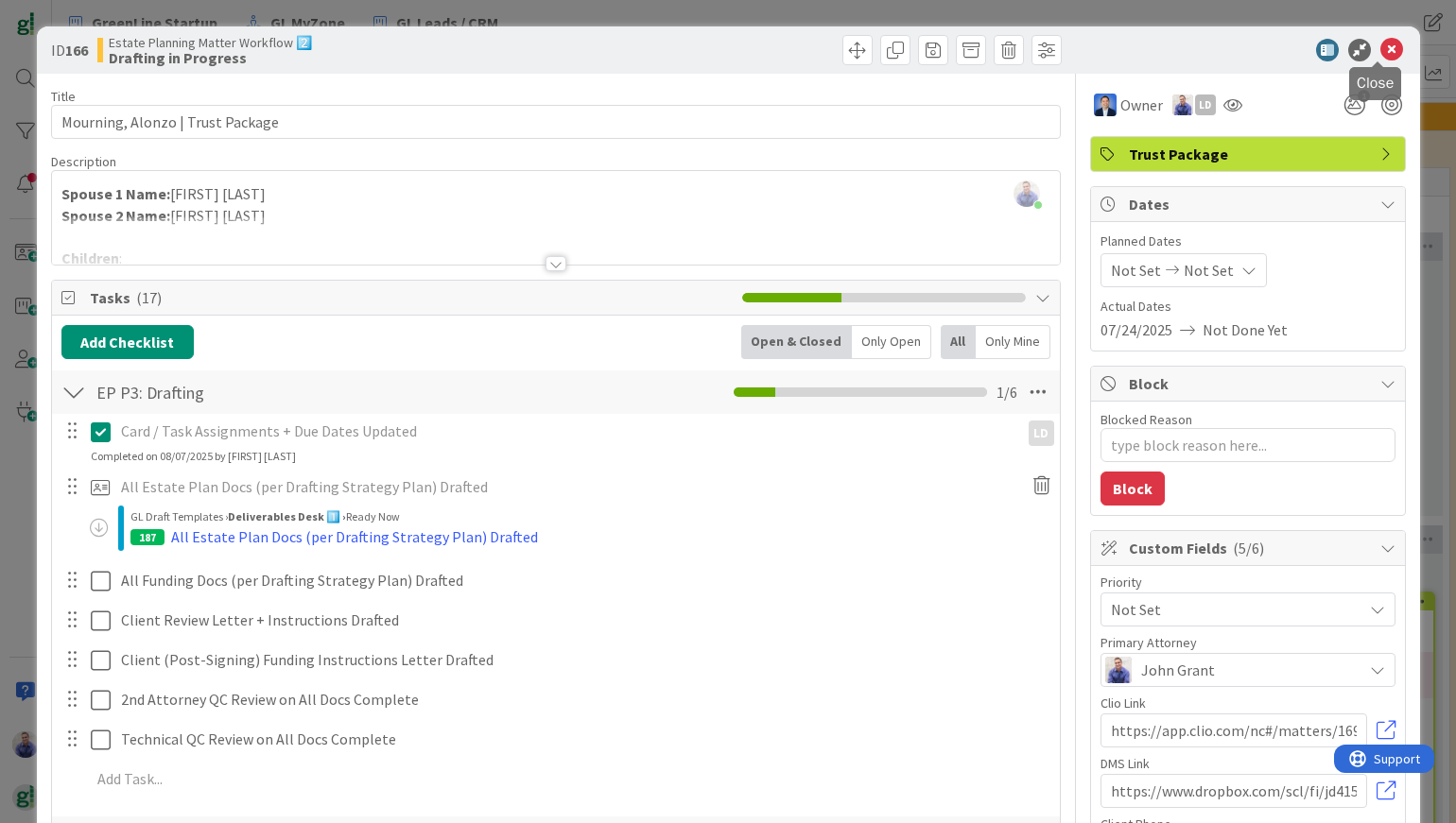 click at bounding box center [1392, 50] 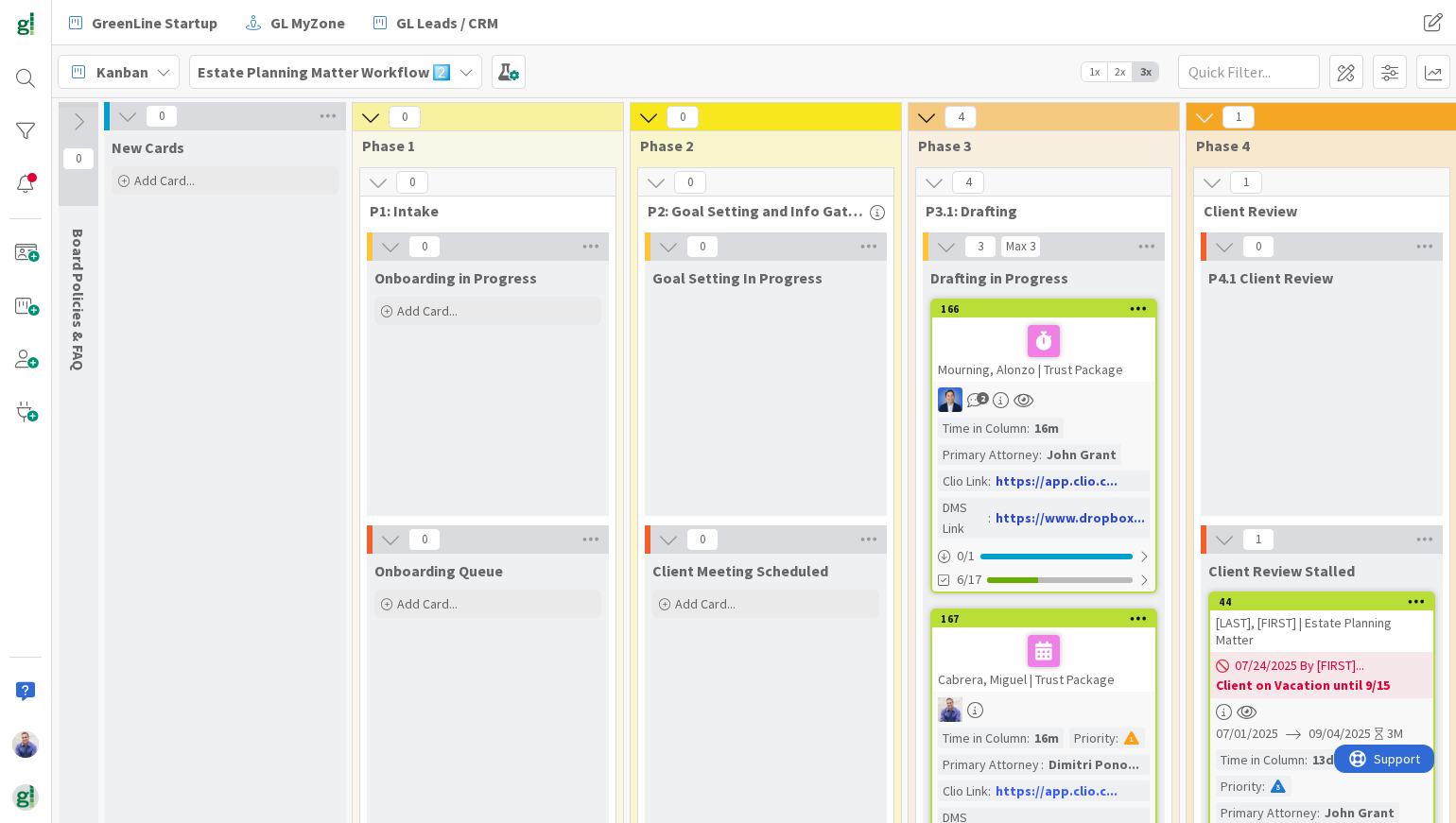 click on "Mourning, Alonzo | Trust Package" at bounding box center (1044, 350) 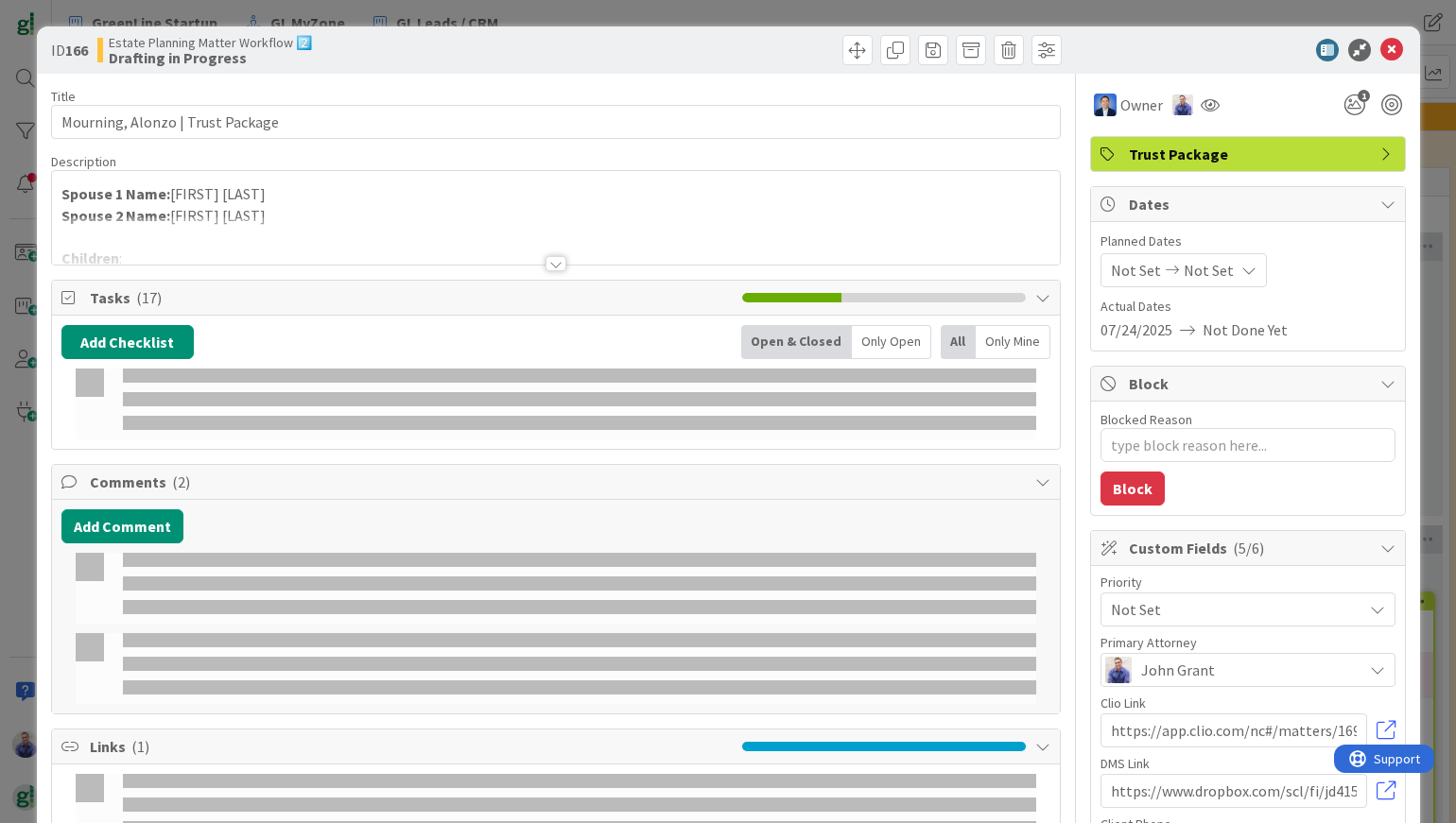 type on "x" 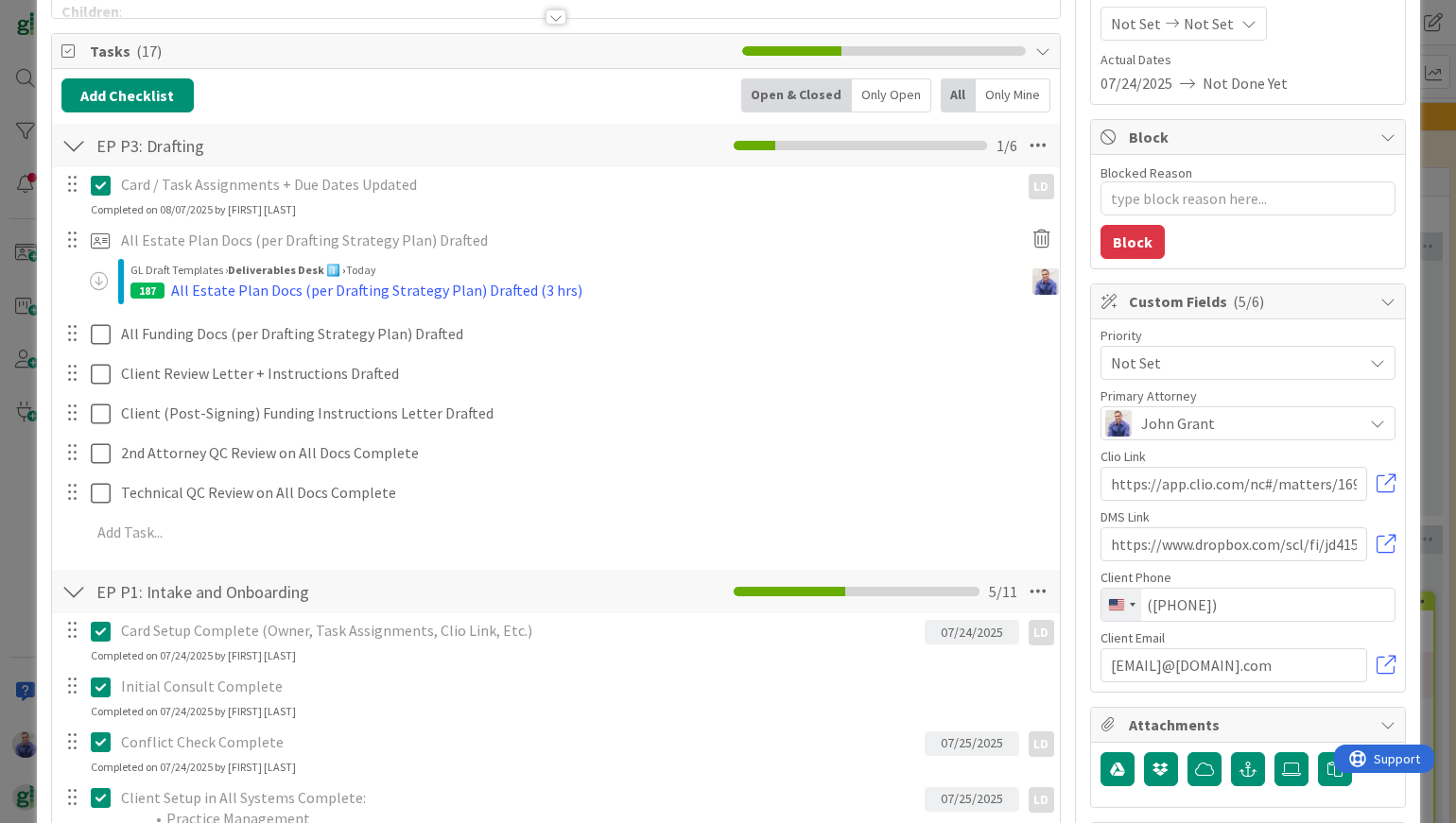 scroll, scrollTop: 317, scrollLeft: 0, axis: vertical 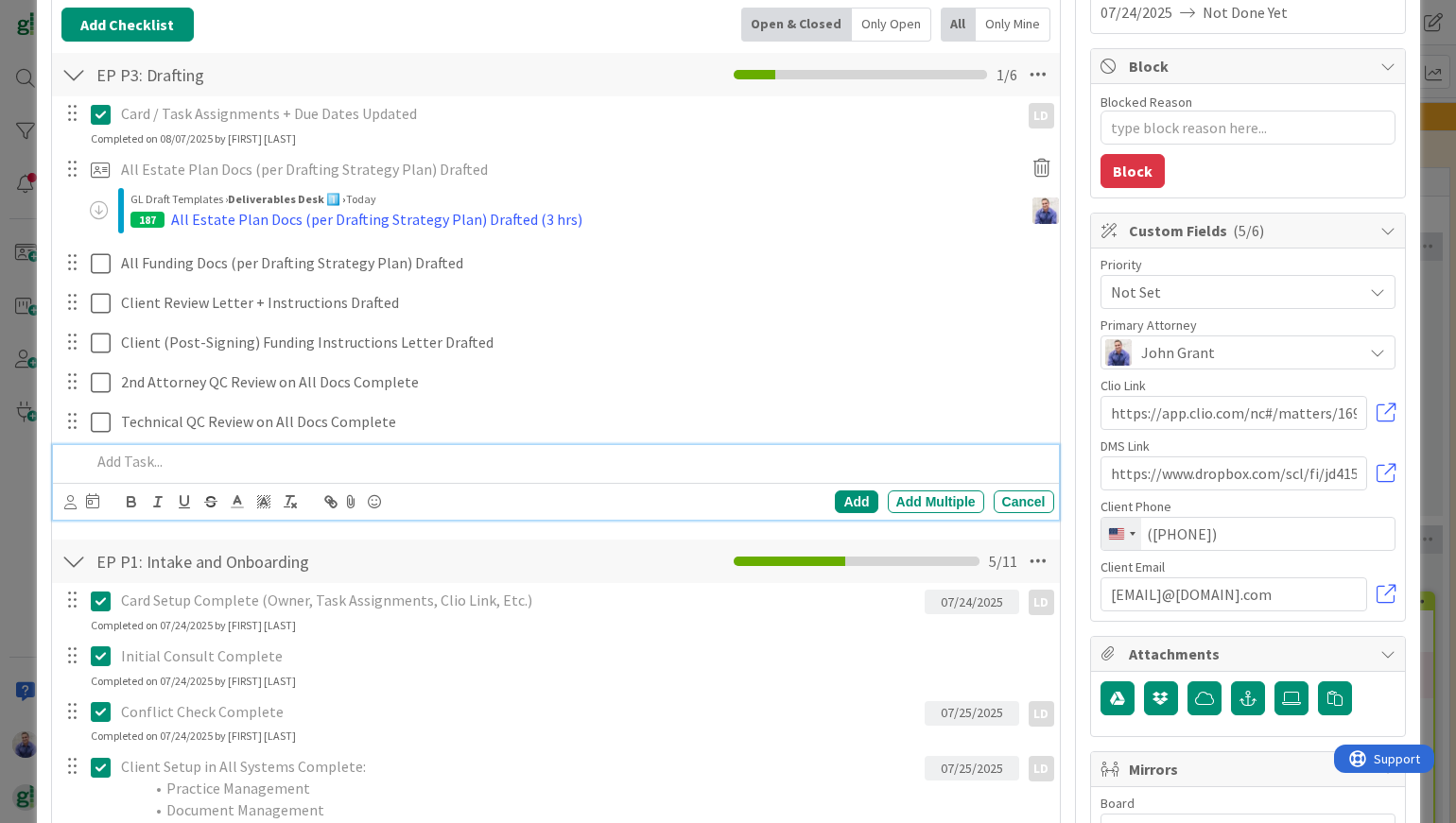 click at bounding box center [568, 461] 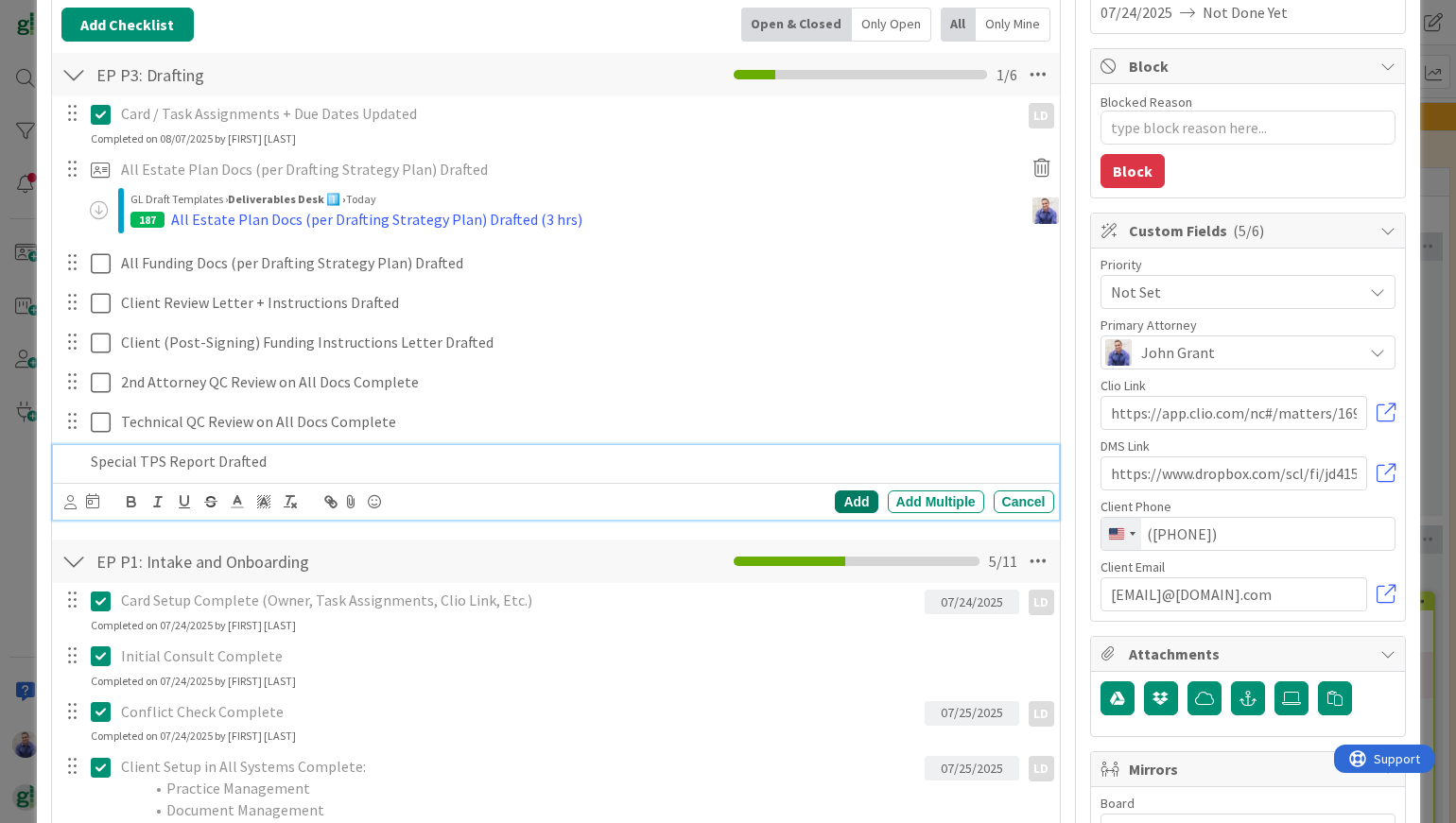 click on "Add" at bounding box center (856, 502) 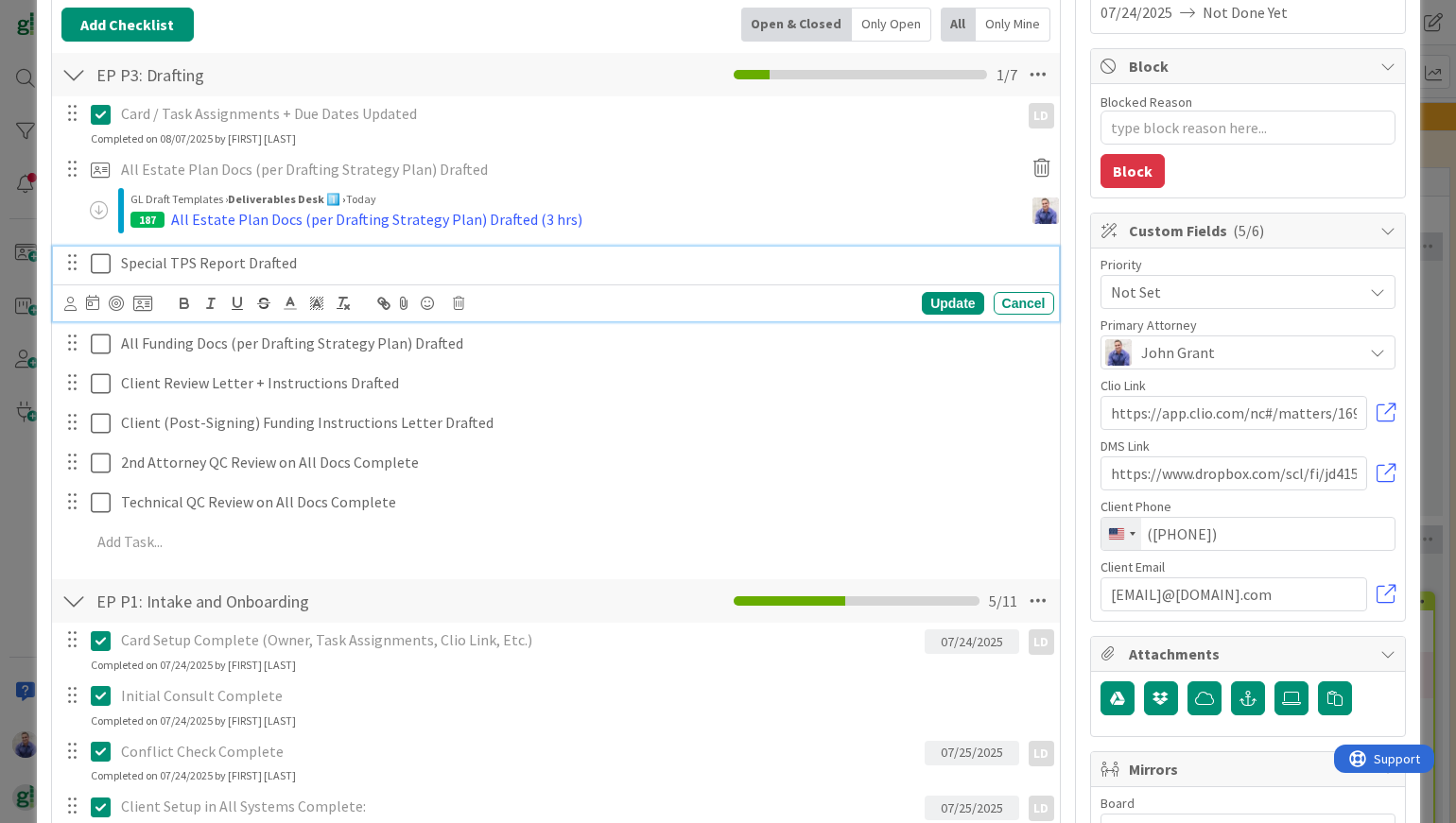 click on "Special TPS Report Drafted" at bounding box center [583, 263] 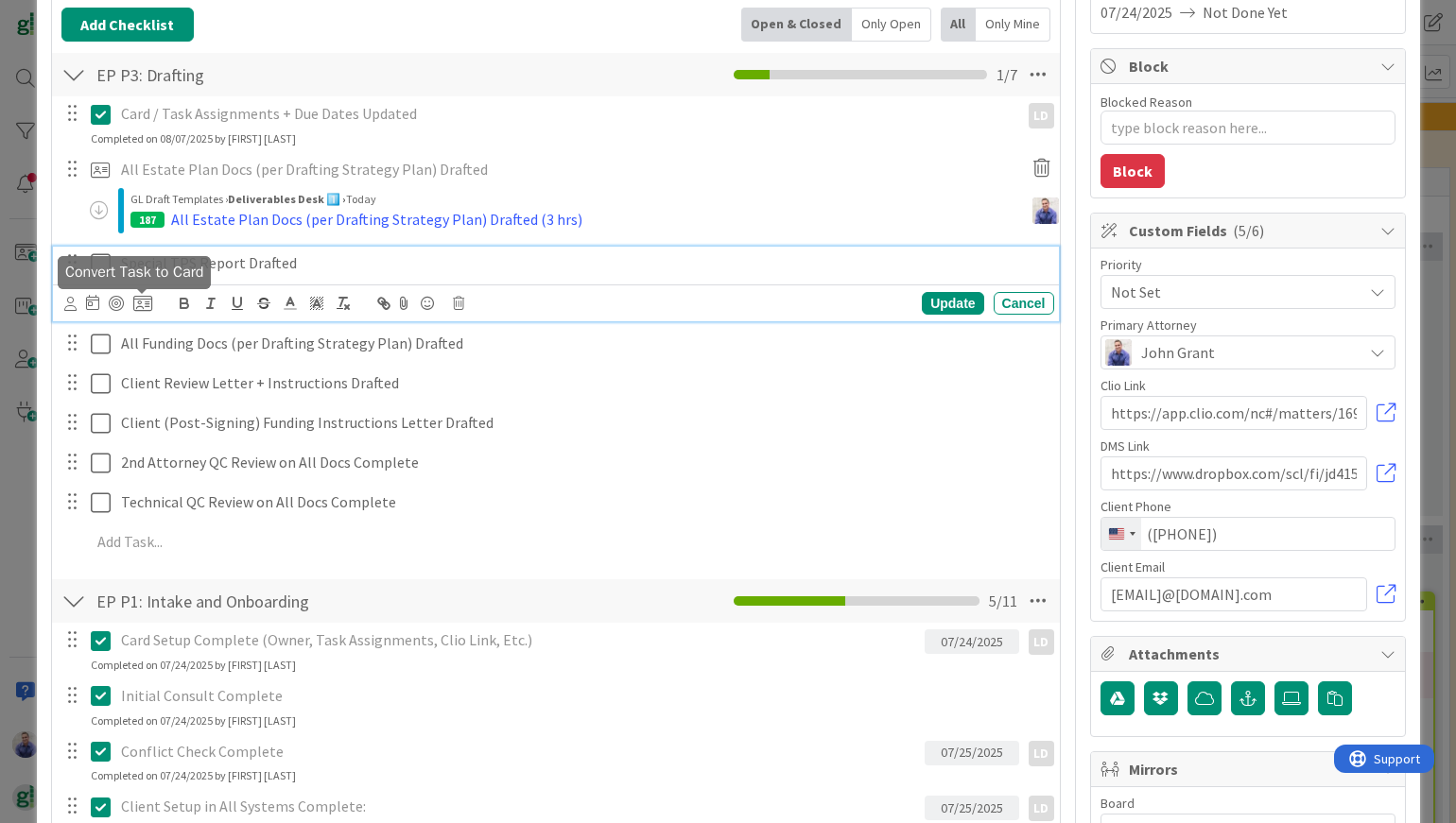 click at bounding box center [143, 303] 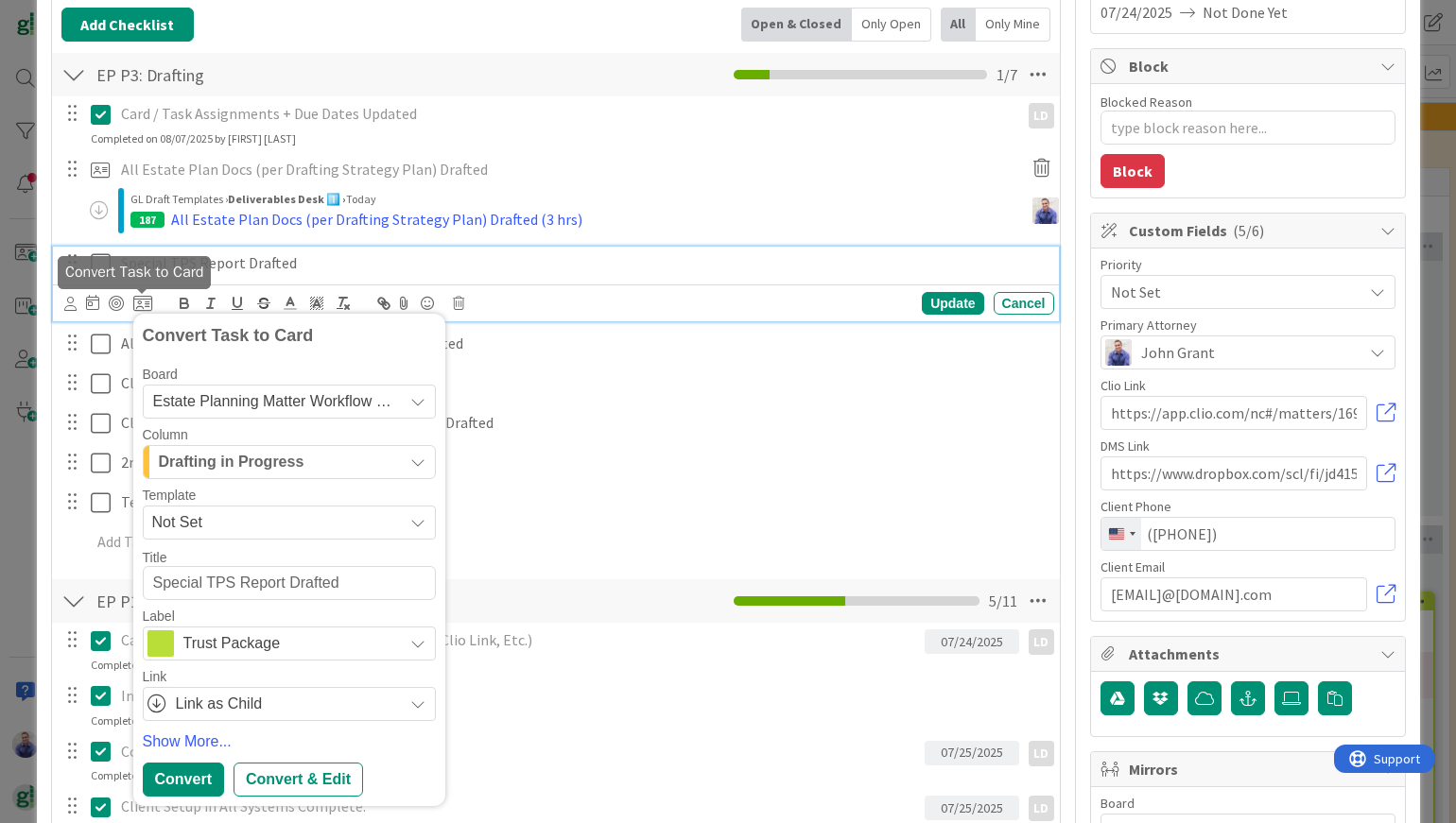 type on "x" 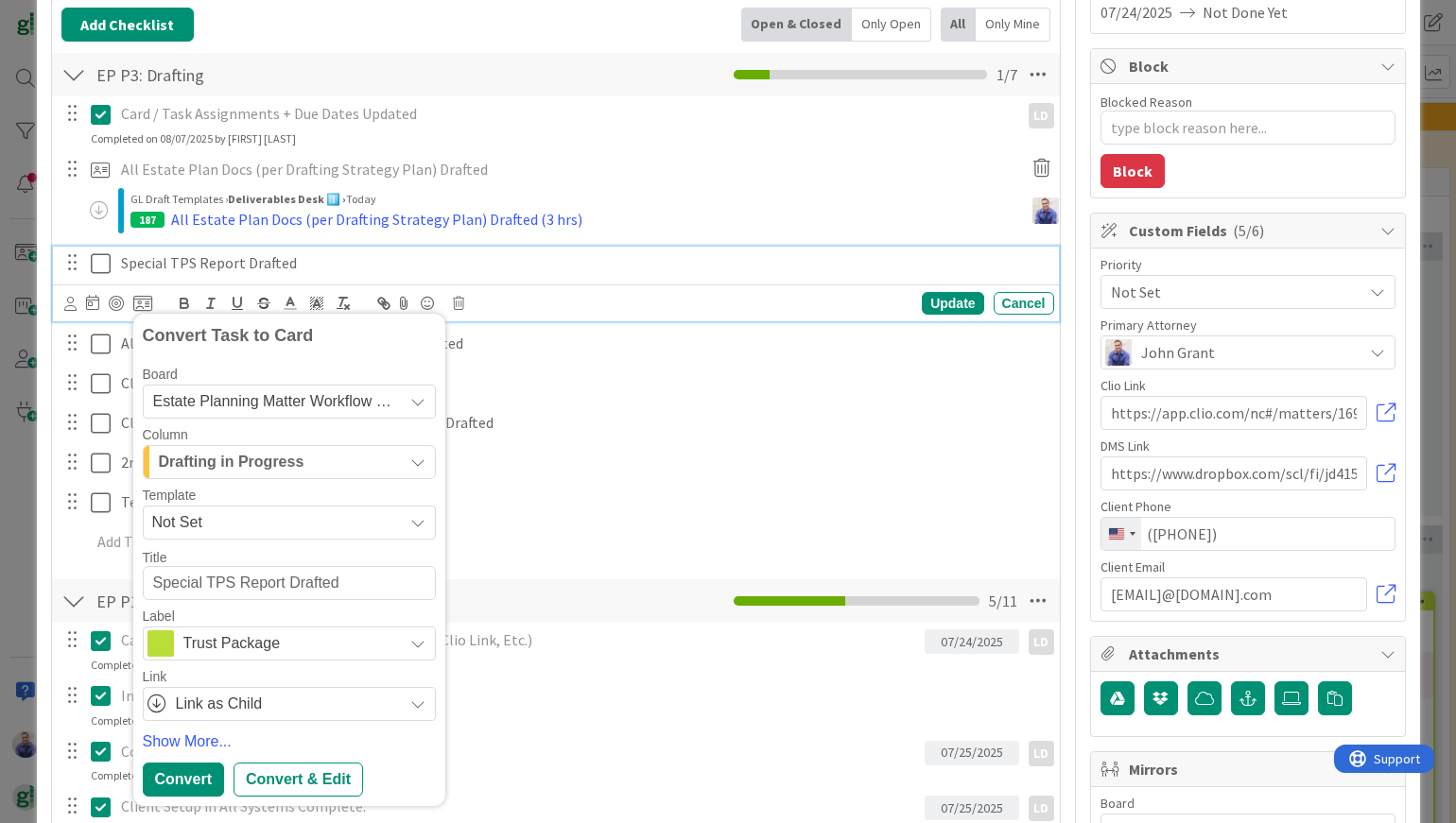 click on "Add Checklist Open & Closed Only Open All Only Mine" at bounding box center (556, 25) 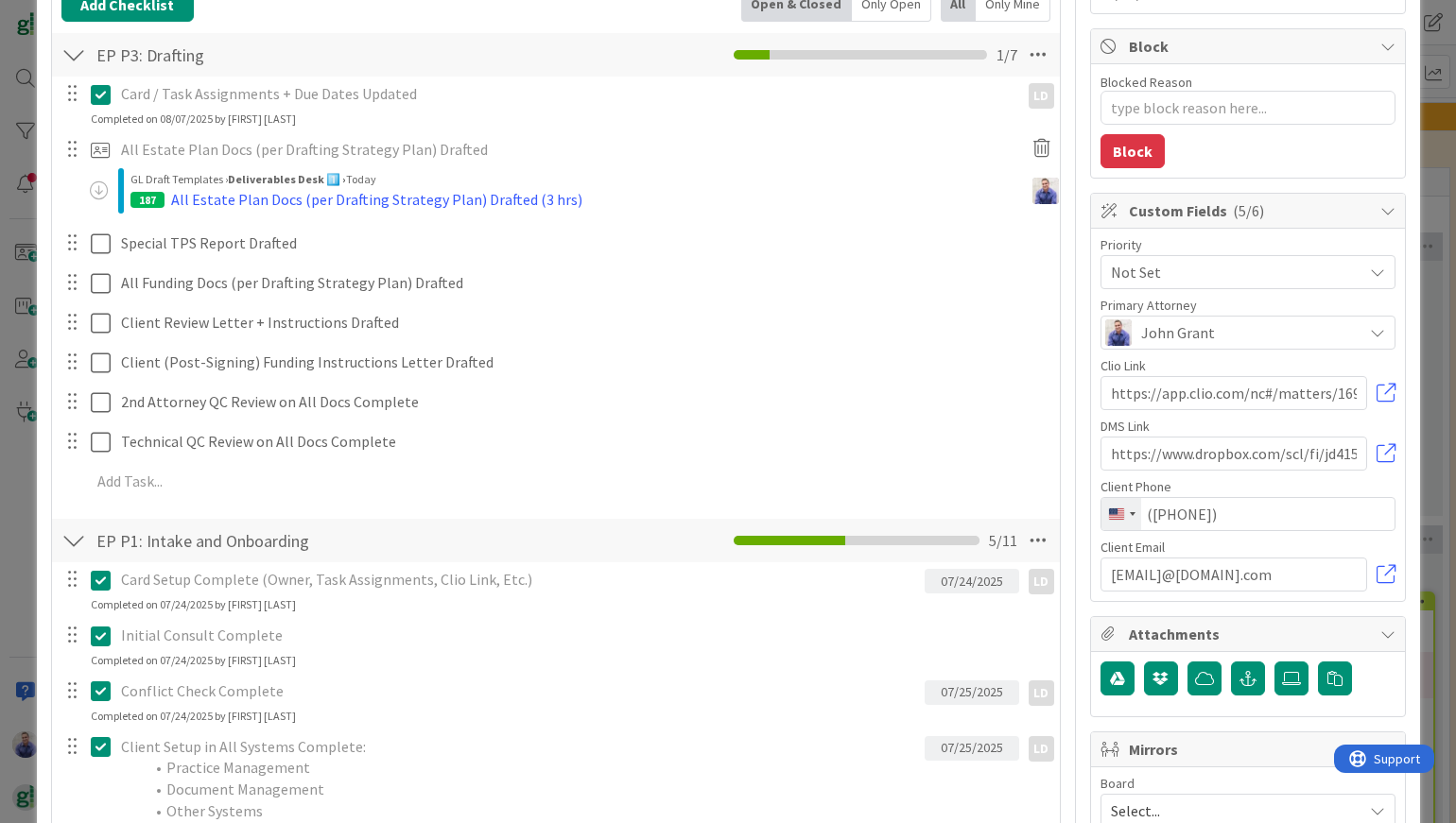 scroll, scrollTop: 0, scrollLeft: 0, axis: both 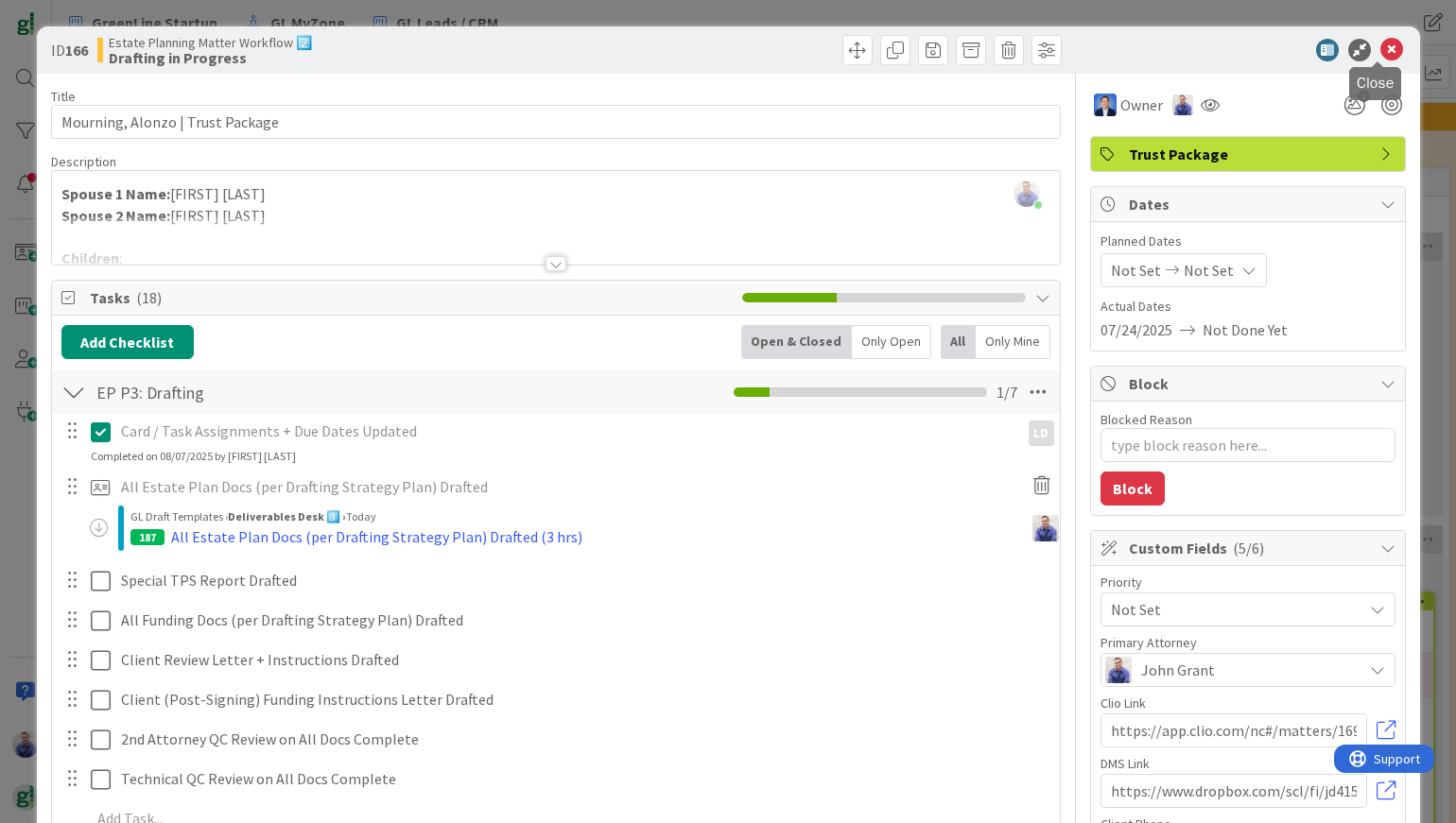 click at bounding box center (1392, 50) 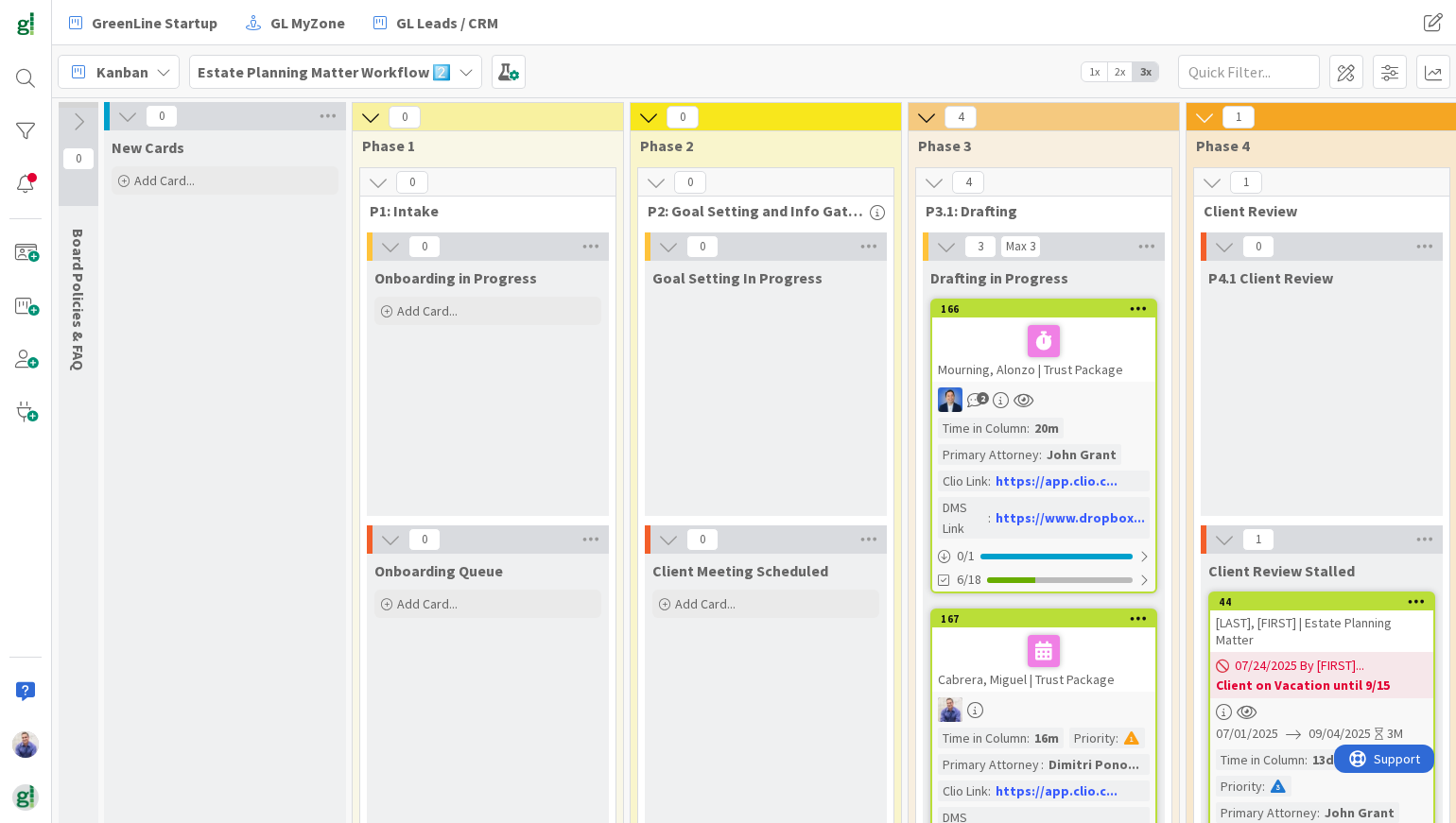 click on "P2: Goal Setting and Info Gathering" at bounding box center [758, 211] 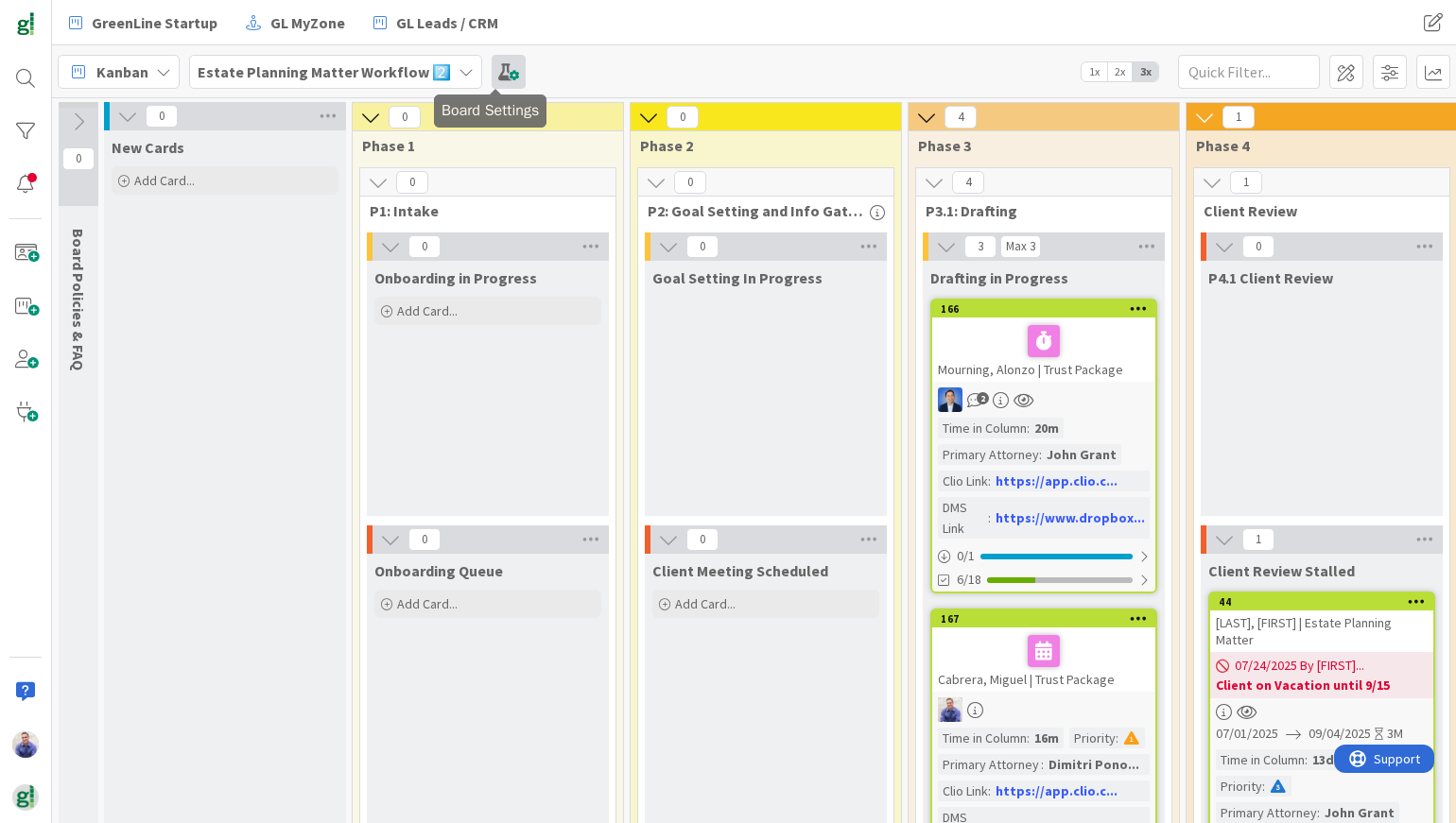 click at bounding box center [509, 72] 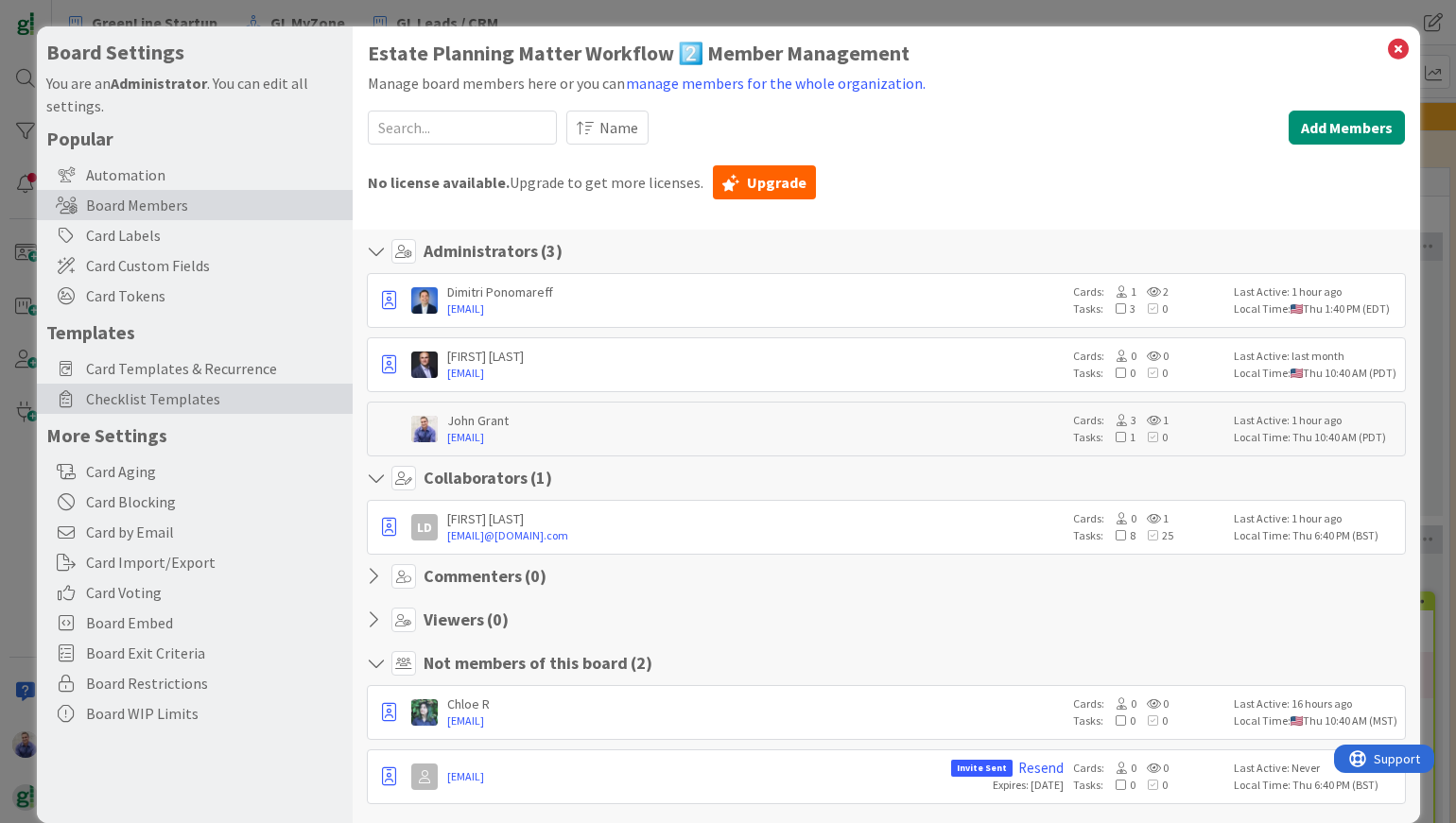 click on "Checklist Templates" at bounding box center (215, 399) 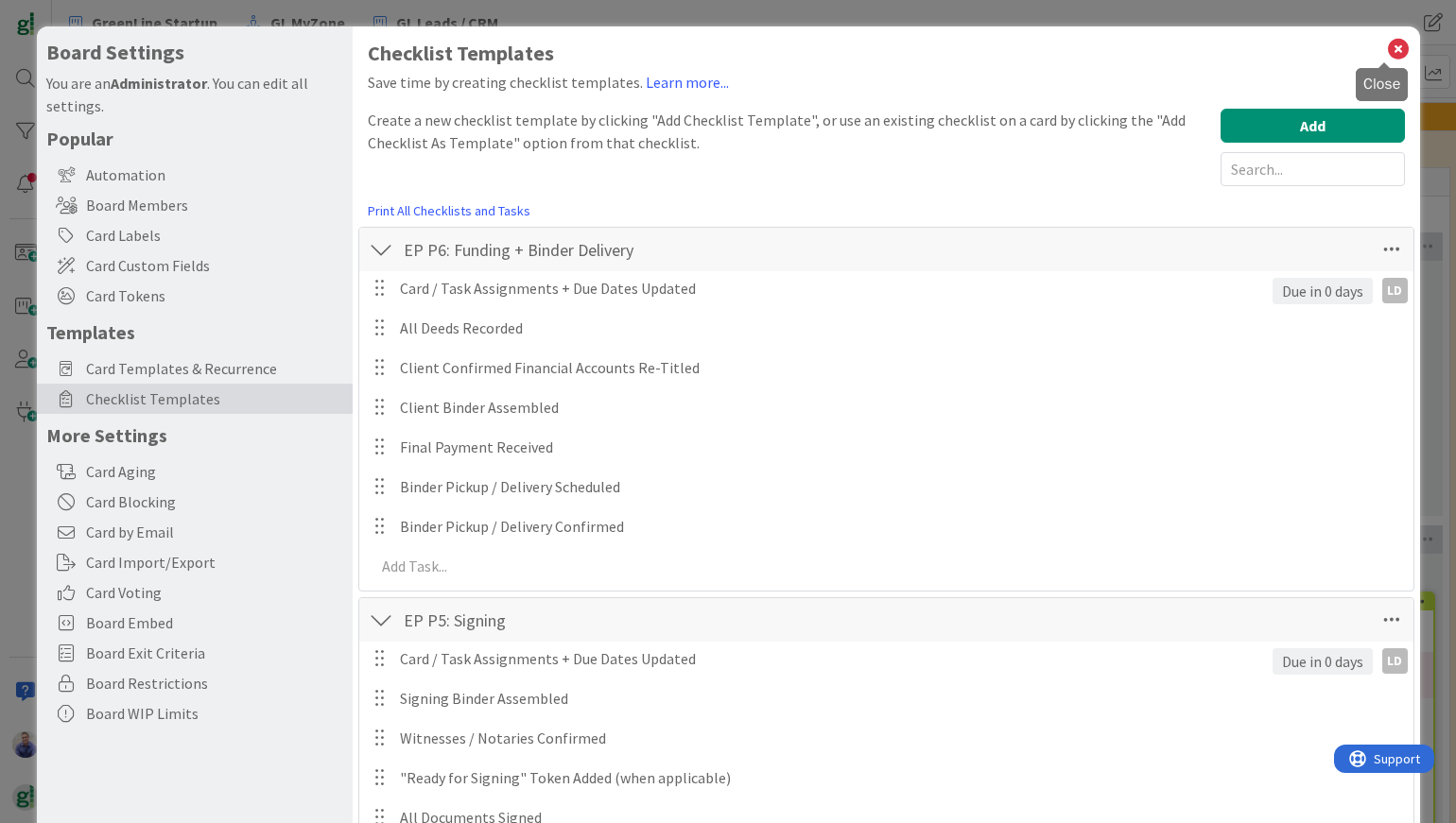 click at bounding box center (1398, 49) 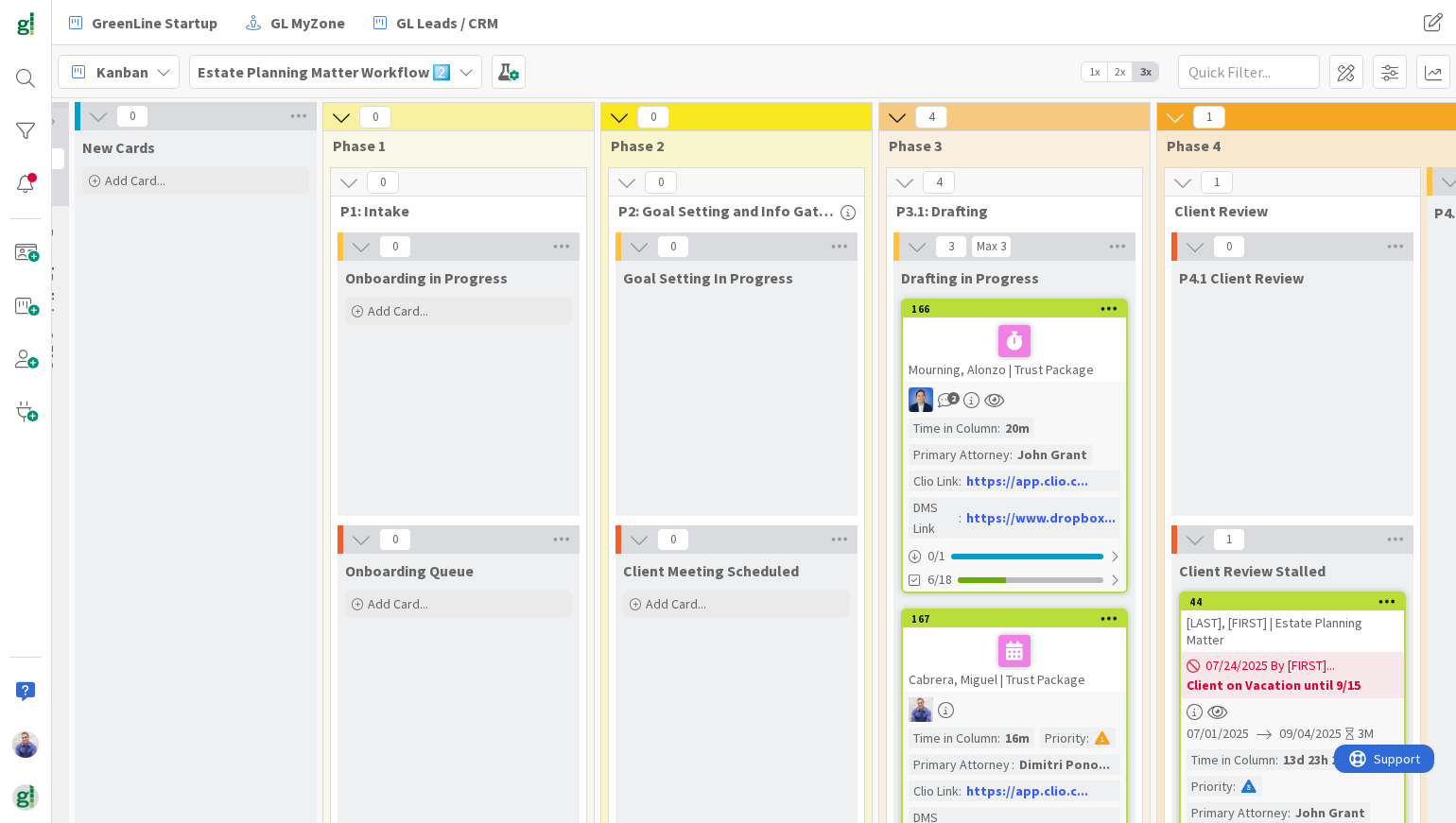 scroll, scrollTop: 0, scrollLeft: 0, axis: both 